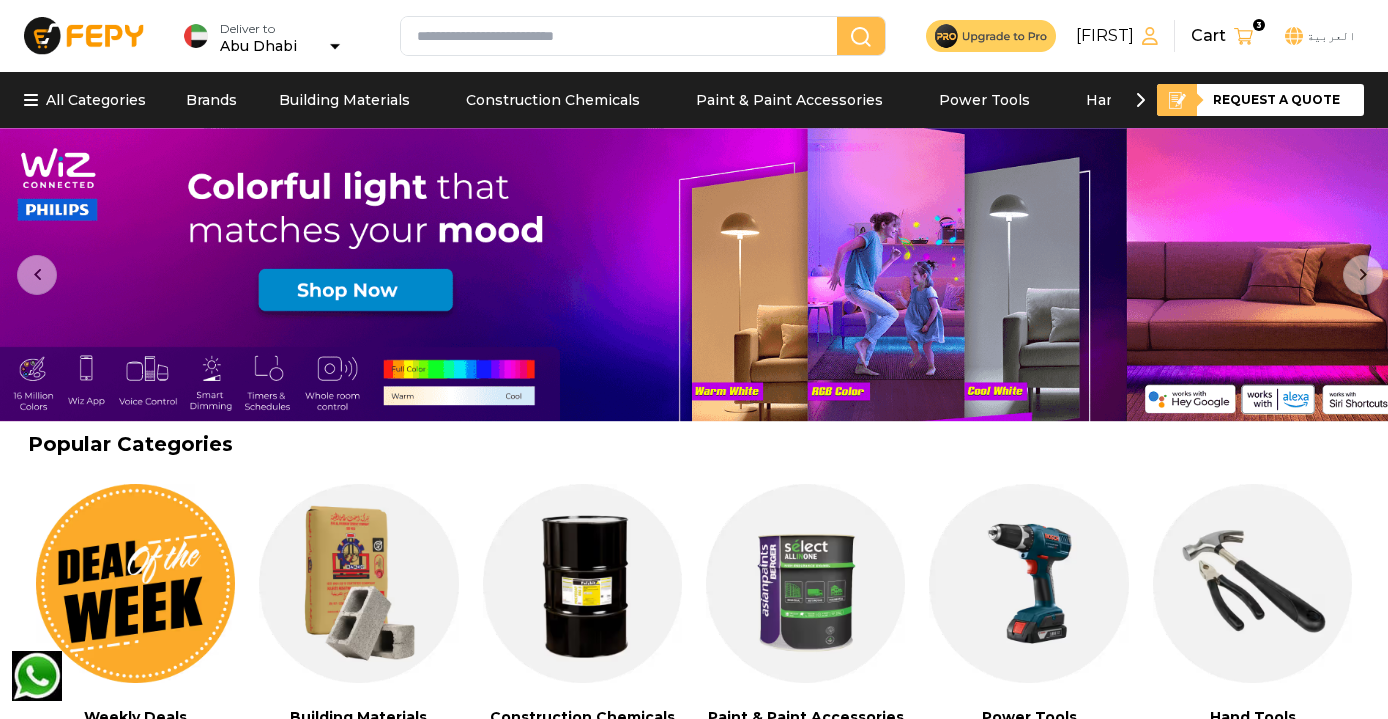 scroll, scrollTop: 0, scrollLeft: 0, axis: both 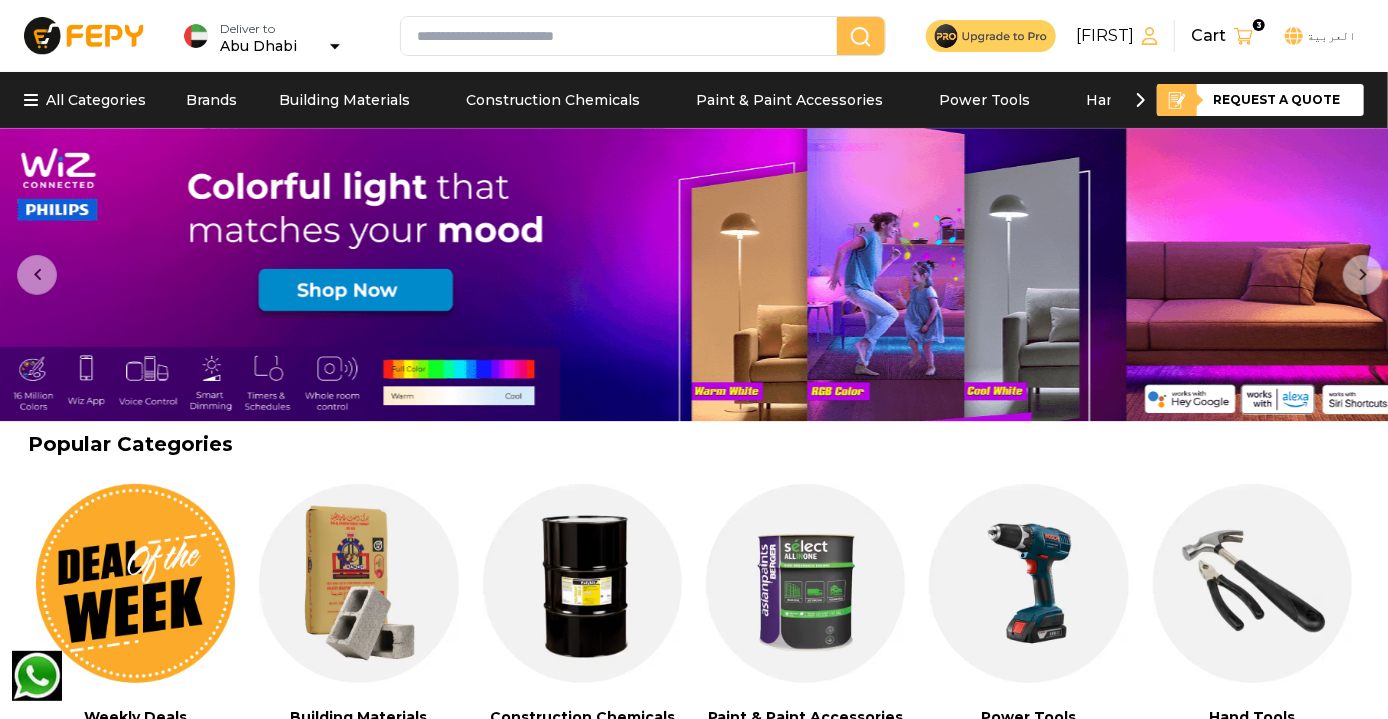 click at bounding box center [623, 36] 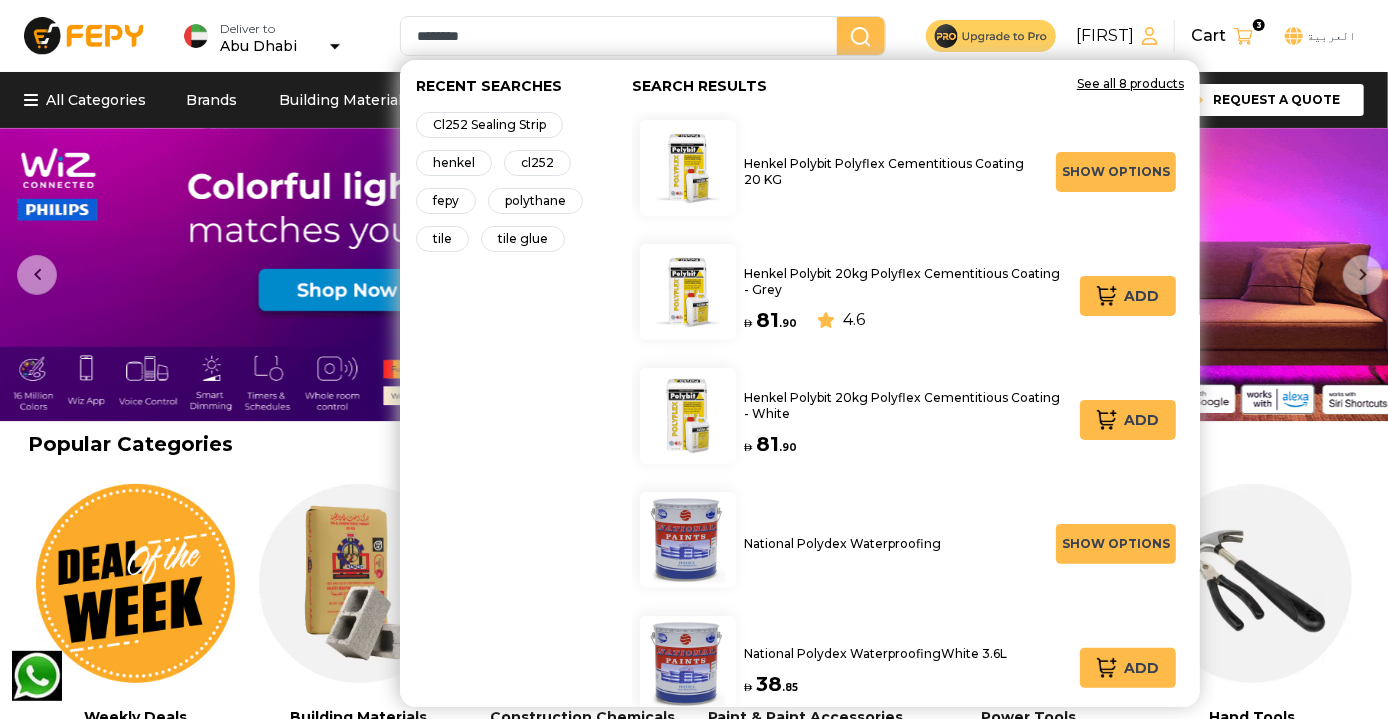 type on "********" 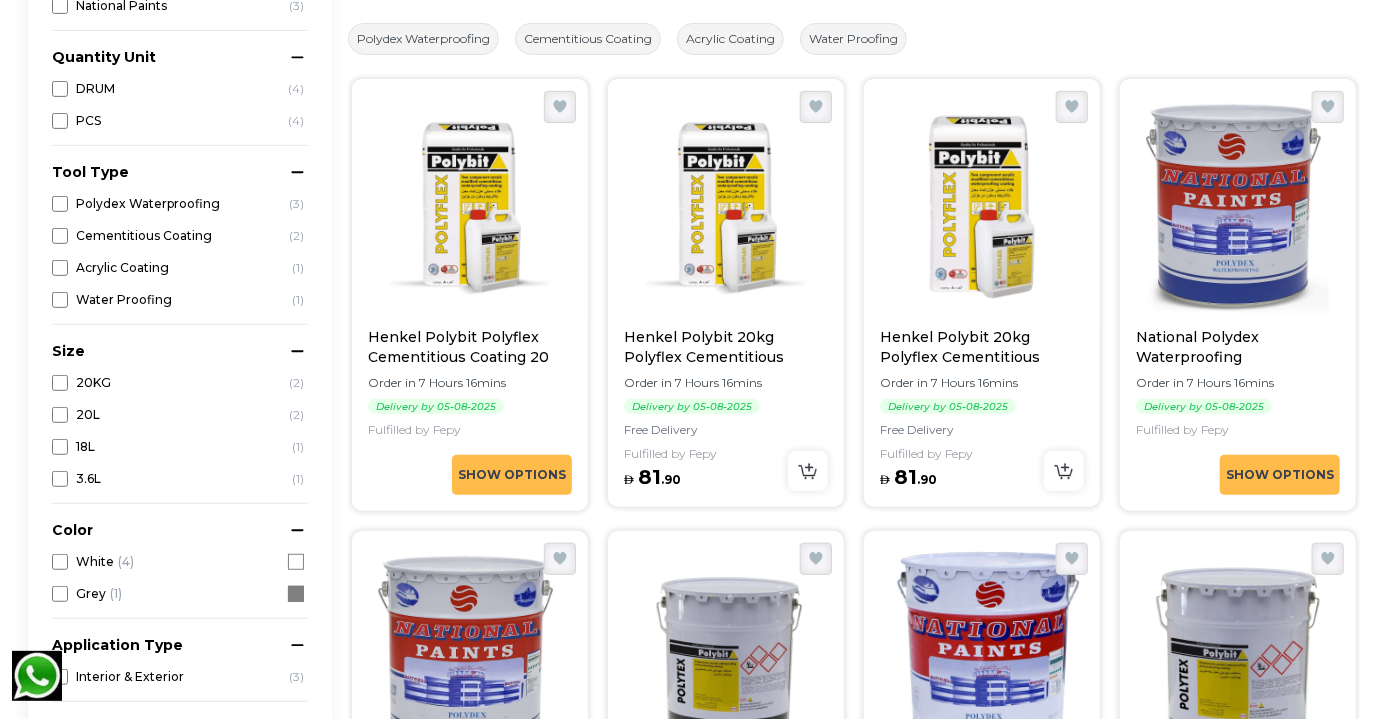 scroll, scrollTop: 341, scrollLeft: 0, axis: vertical 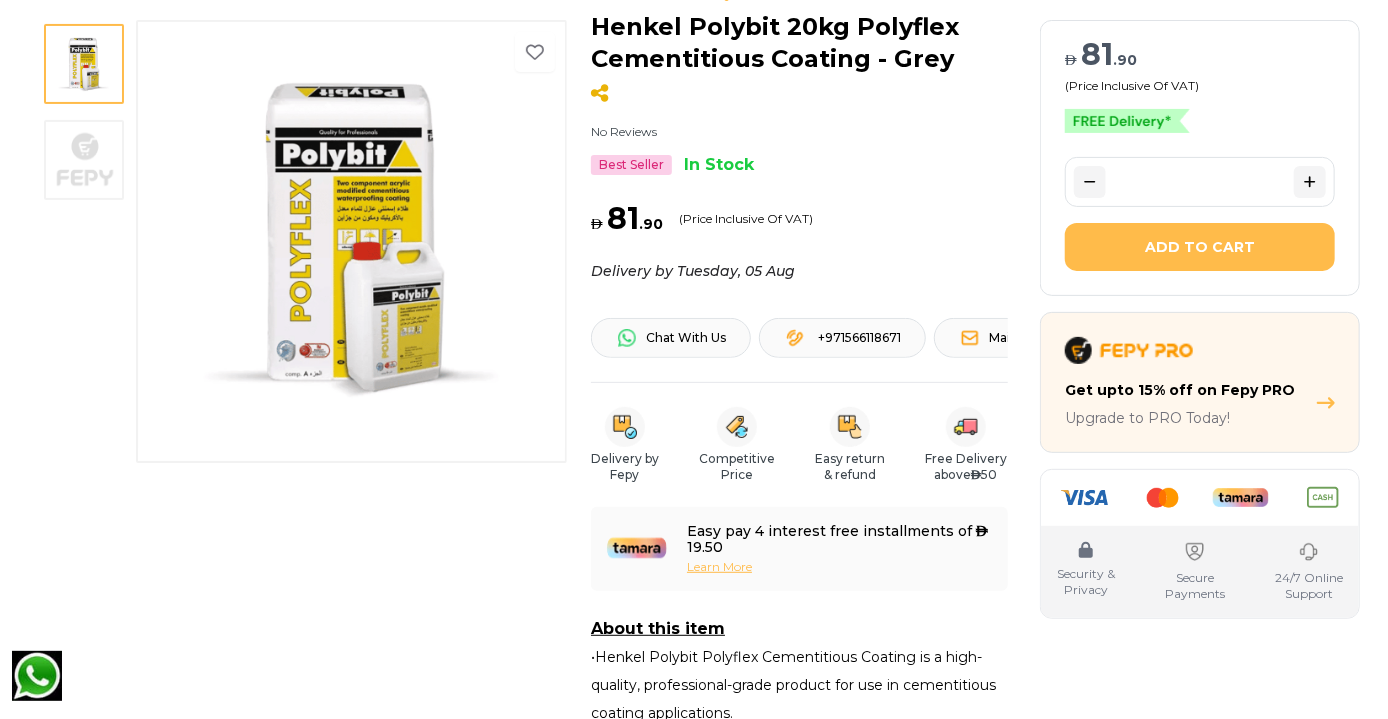 click on "Add to Cart" at bounding box center (1200, 247) 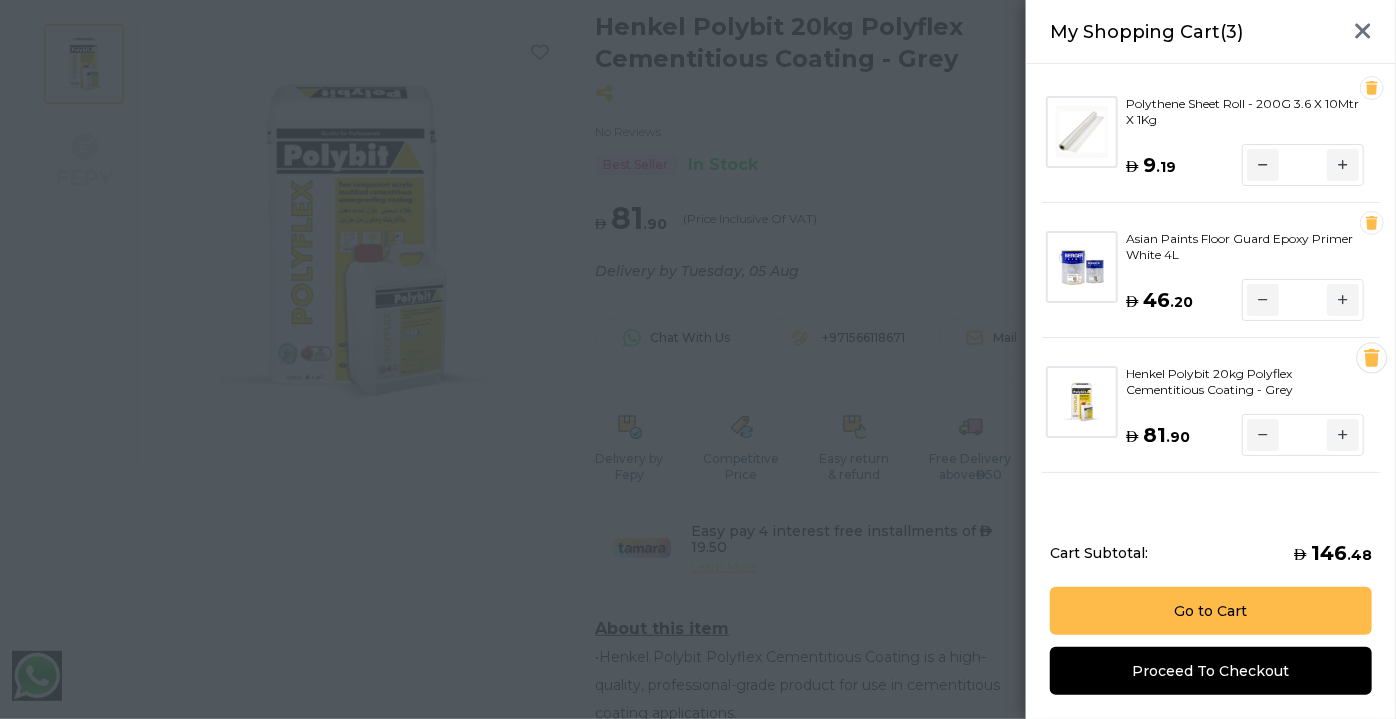 click 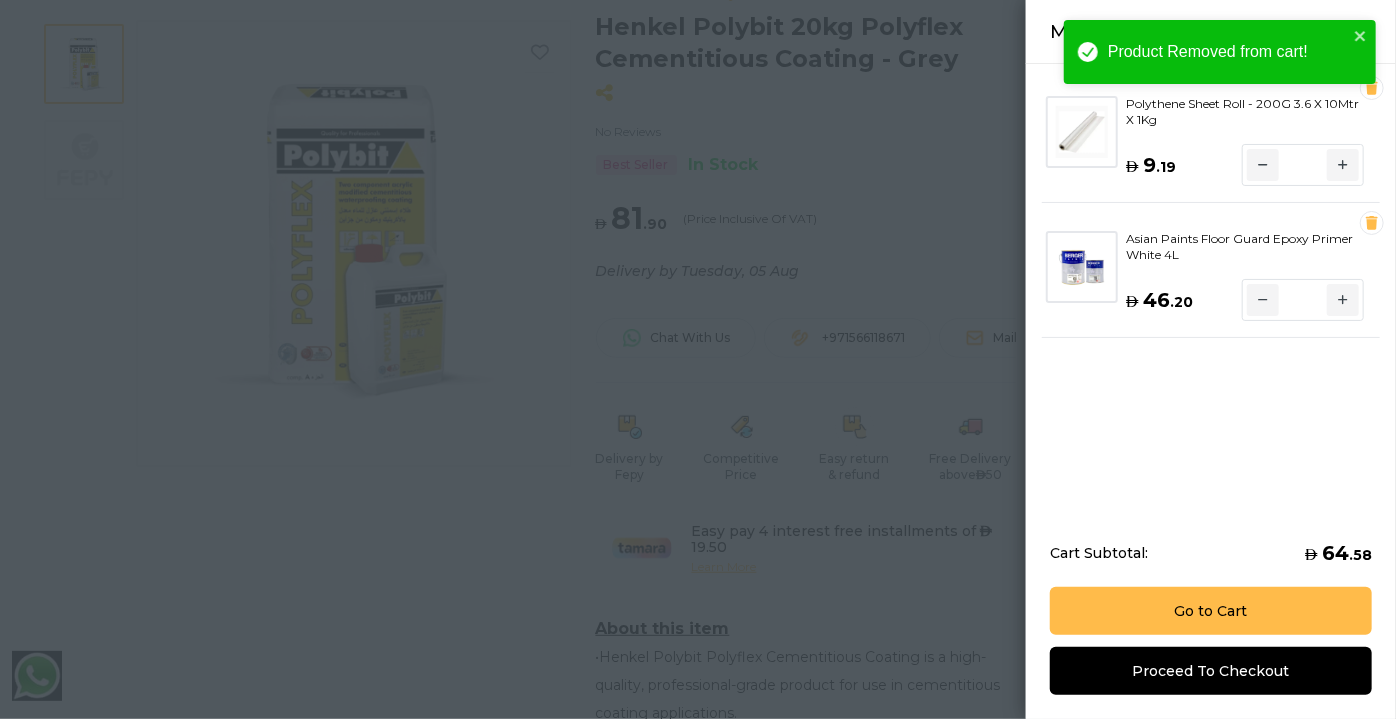click at bounding box center [698, 359] 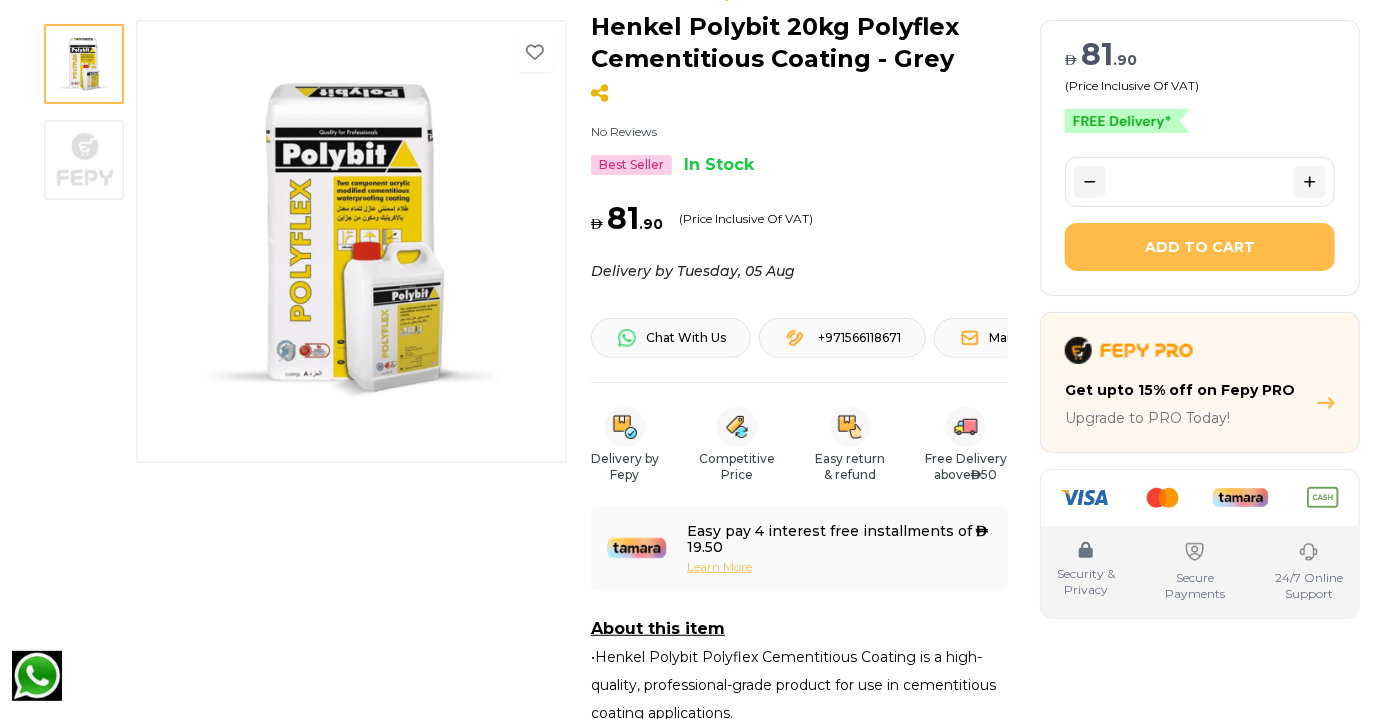 click on "Add to Cart" at bounding box center (1200, 247) 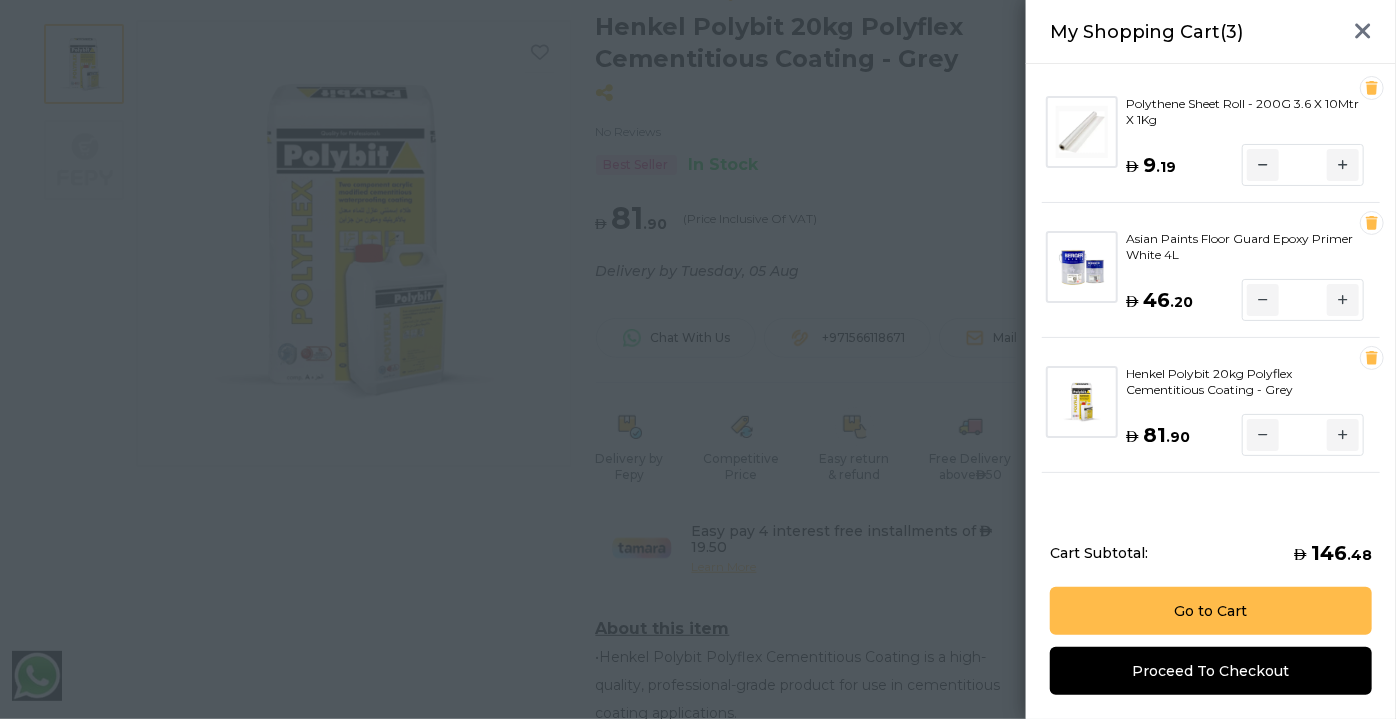 click at bounding box center (698, 359) 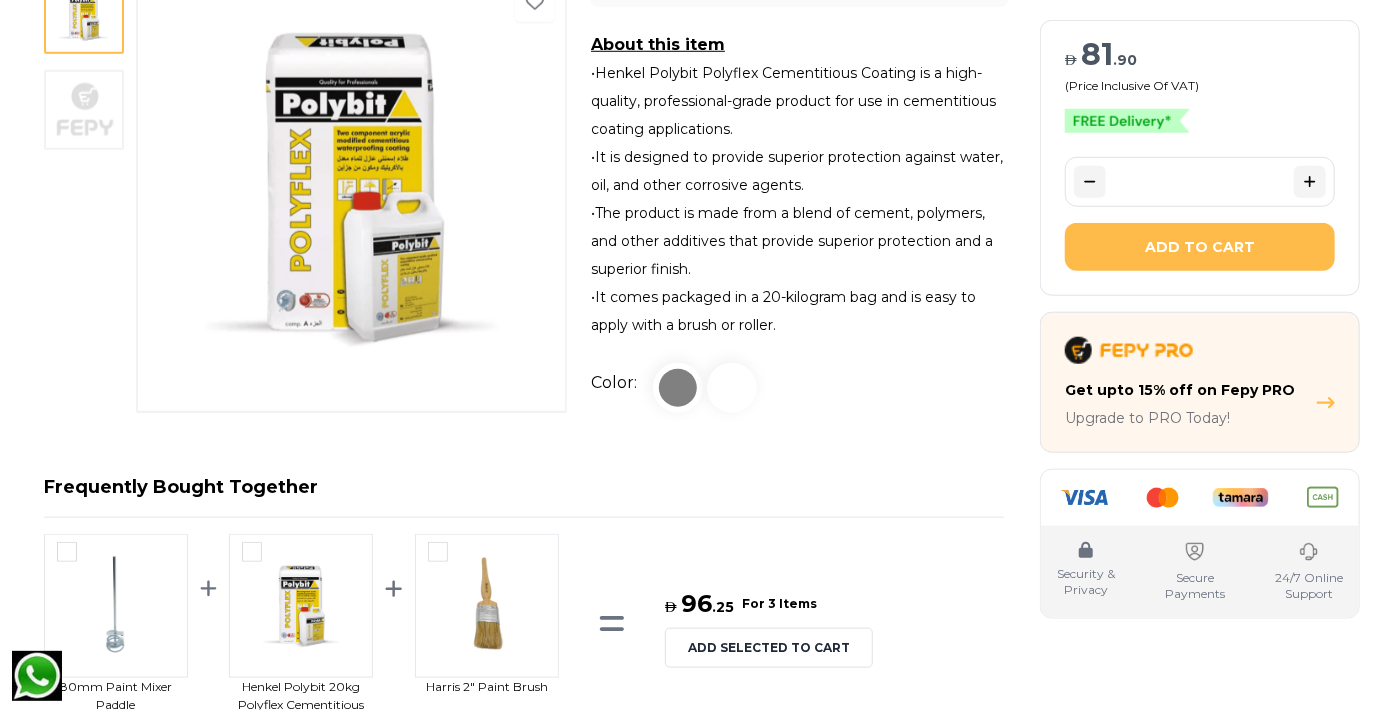 scroll, scrollTop: 789, scrollLeft: 0, axis: vertical 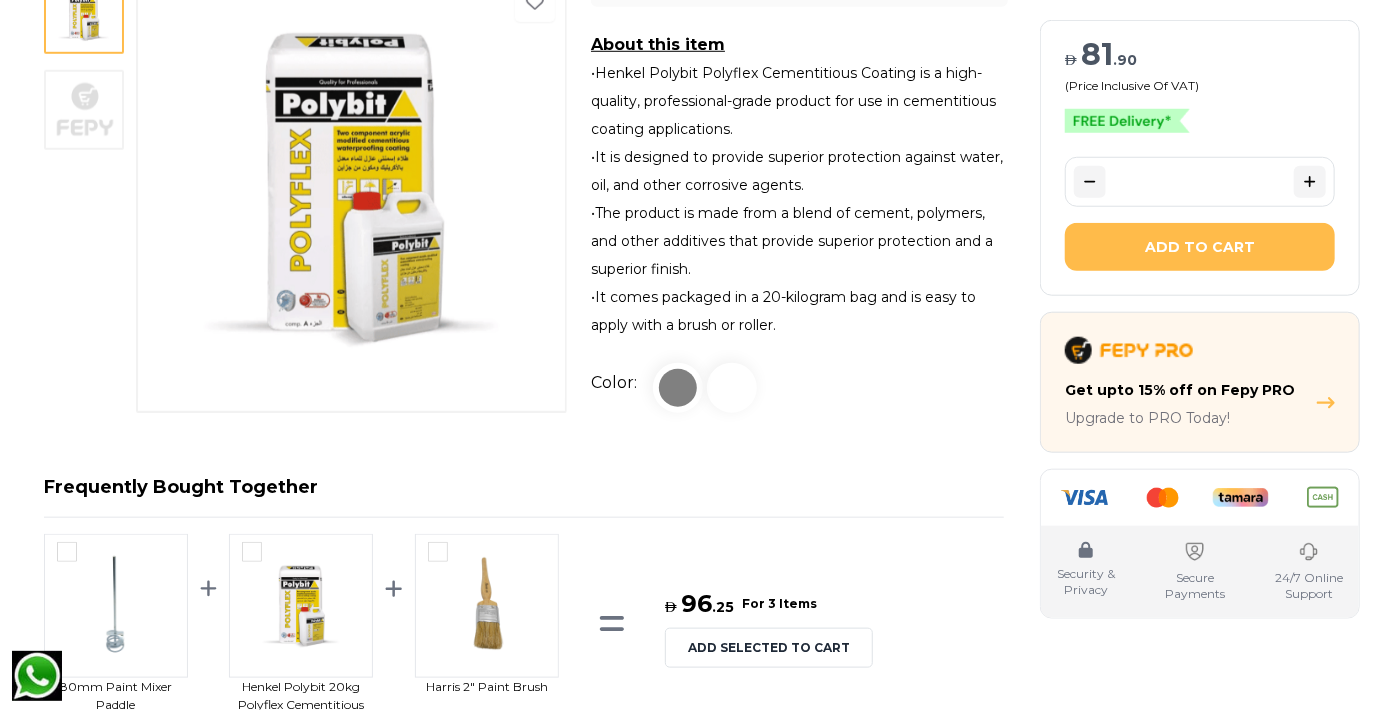 click at bounding box center [732, 388] 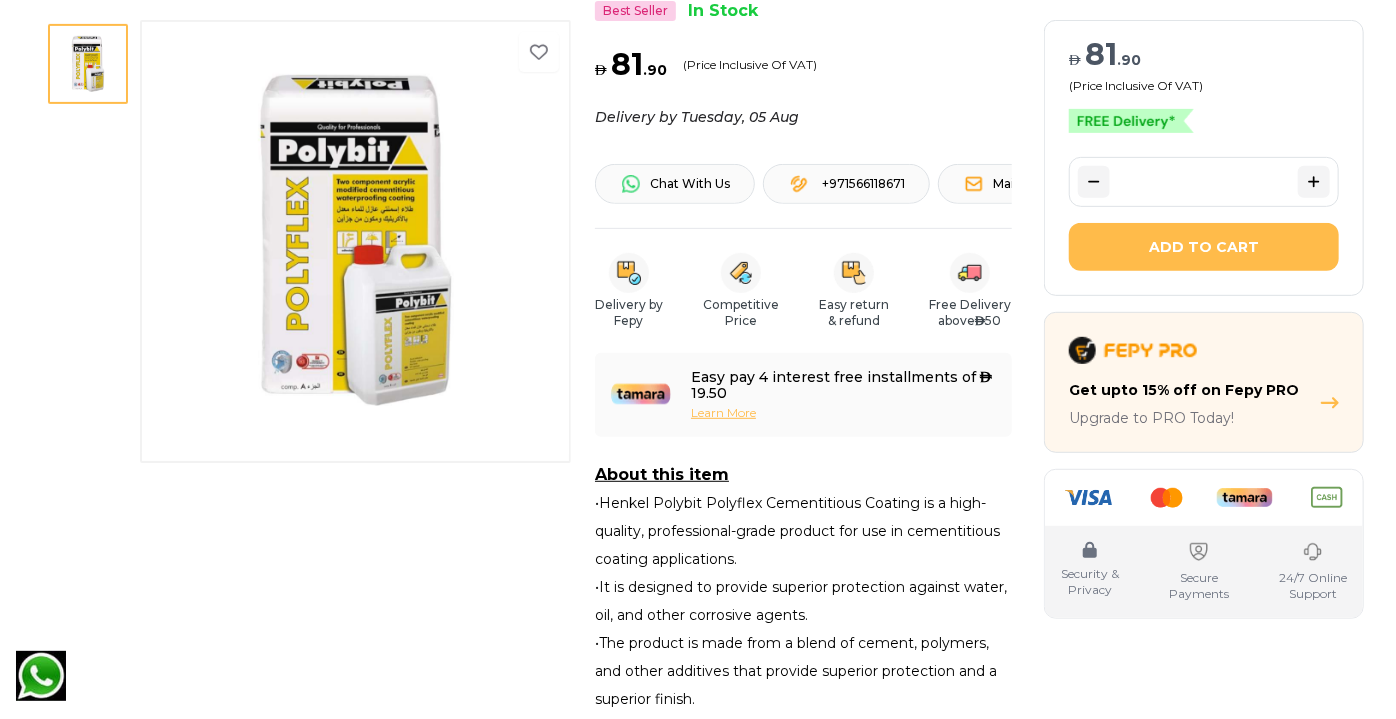 scroll, scrollTop: 245, scrollLeft: 0, axis: vertical 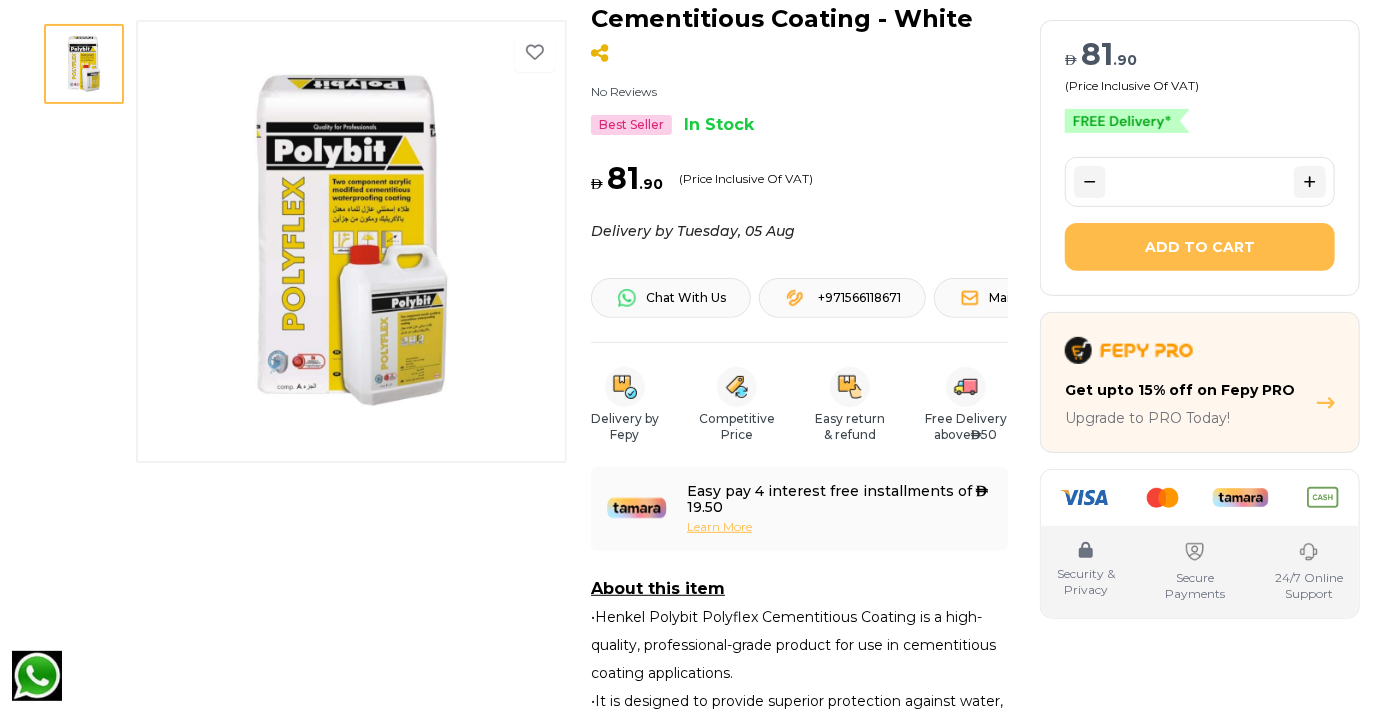 click on "Add to Cart" at bounding box center [1200, 247] 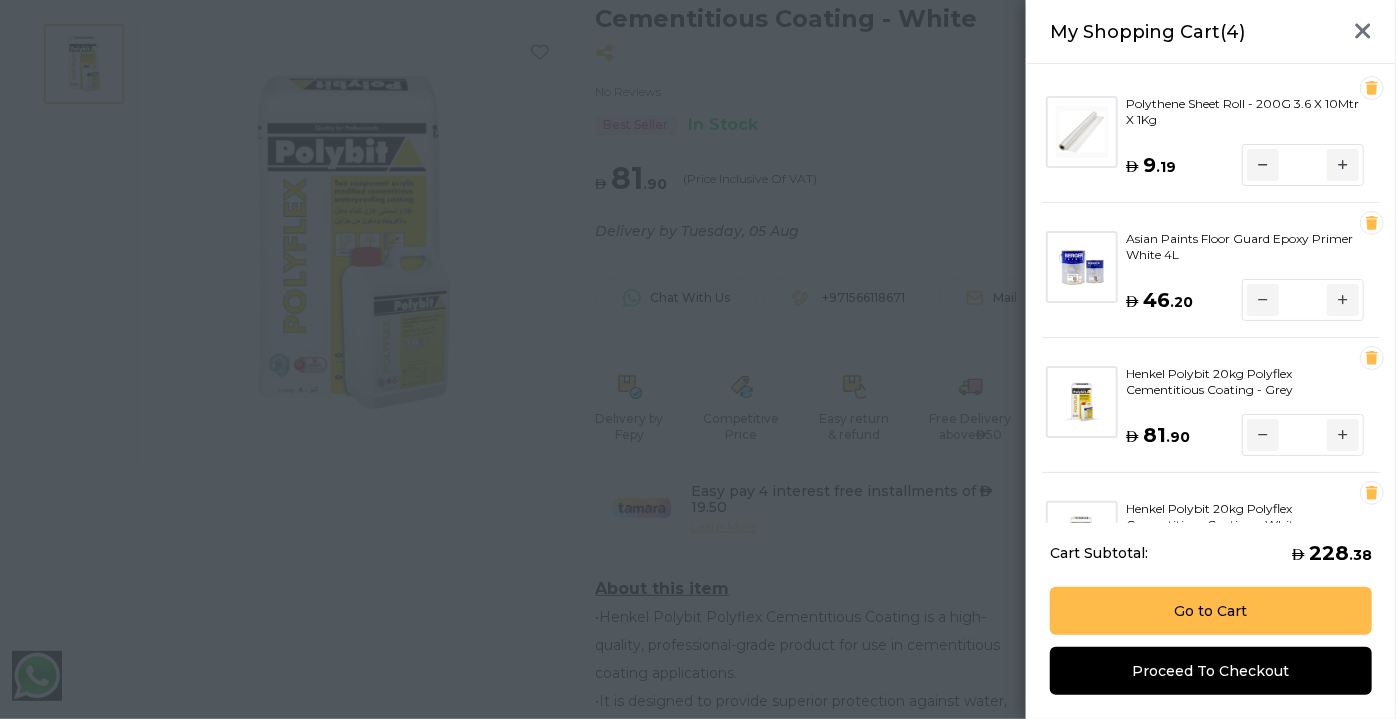 scroll, scrollTop: 97, scrollLeft: 0, axis: vertical 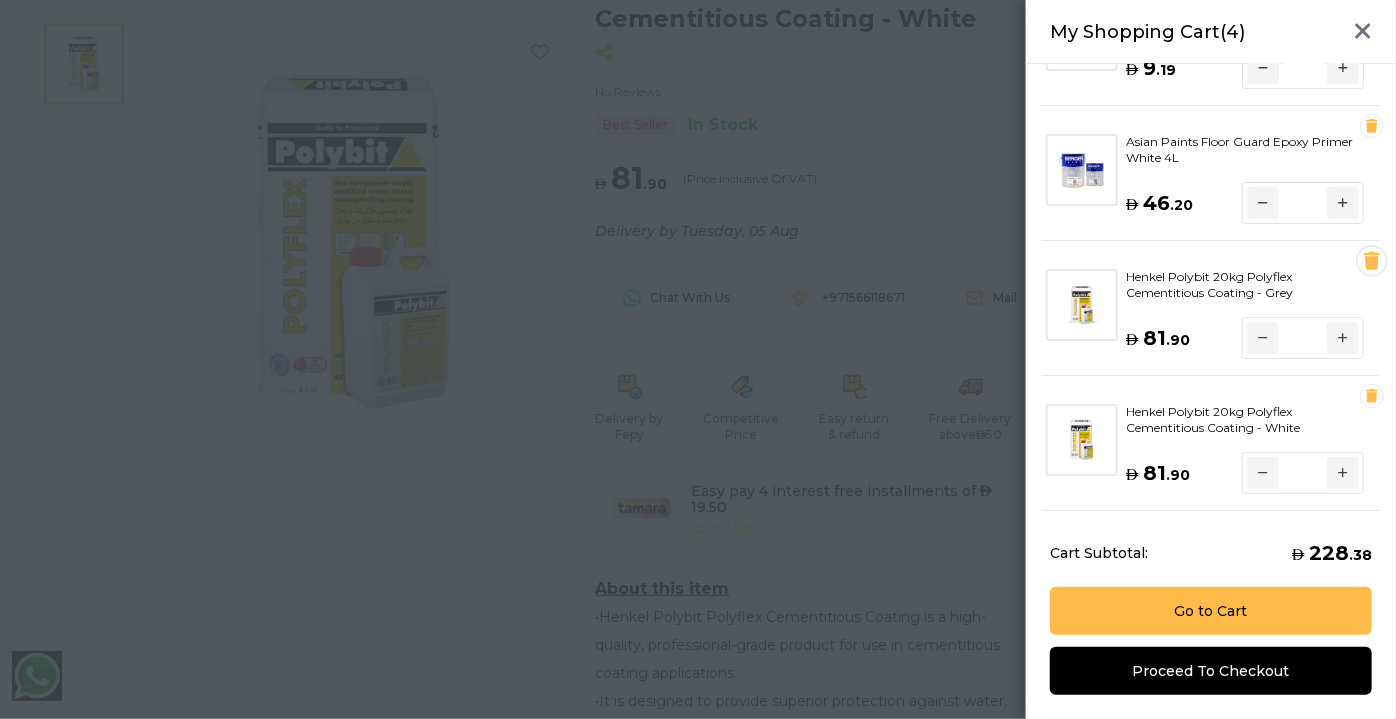 click 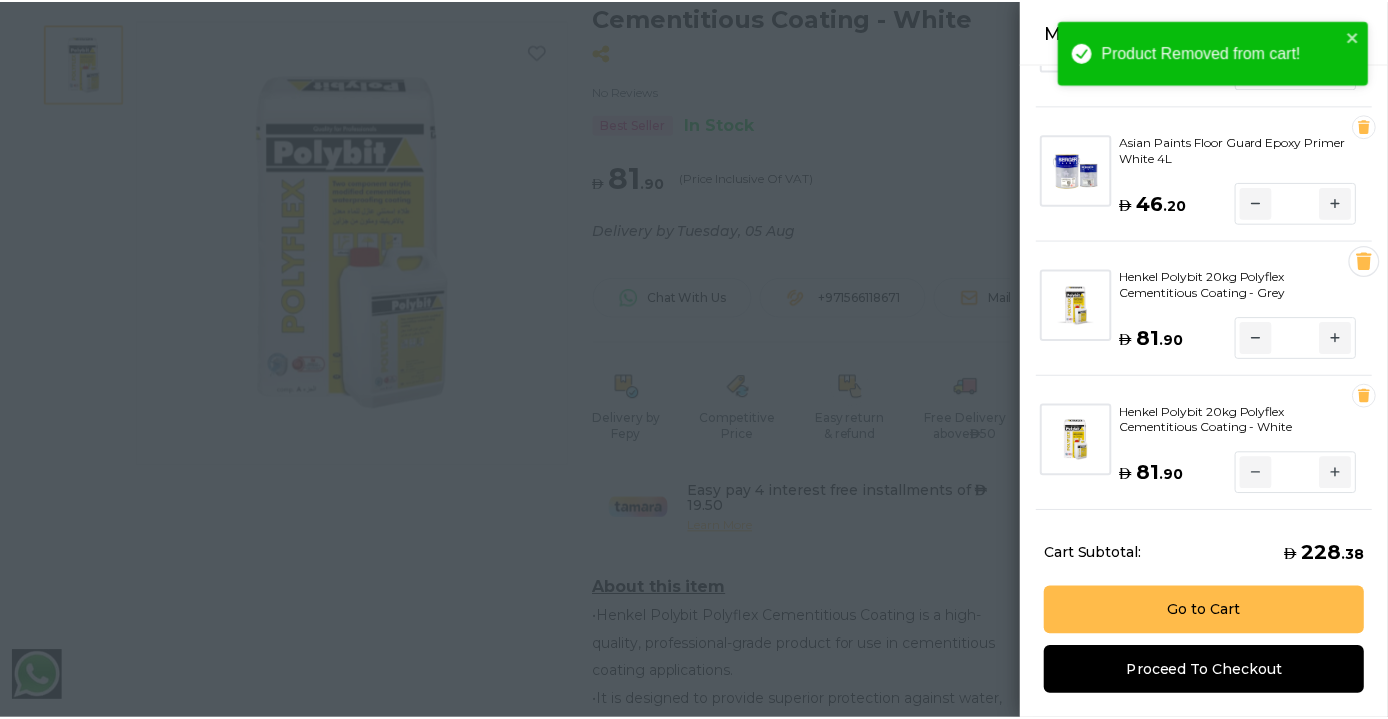 scroll, scrollTop: 0, scrollLeft: 0, axis: both 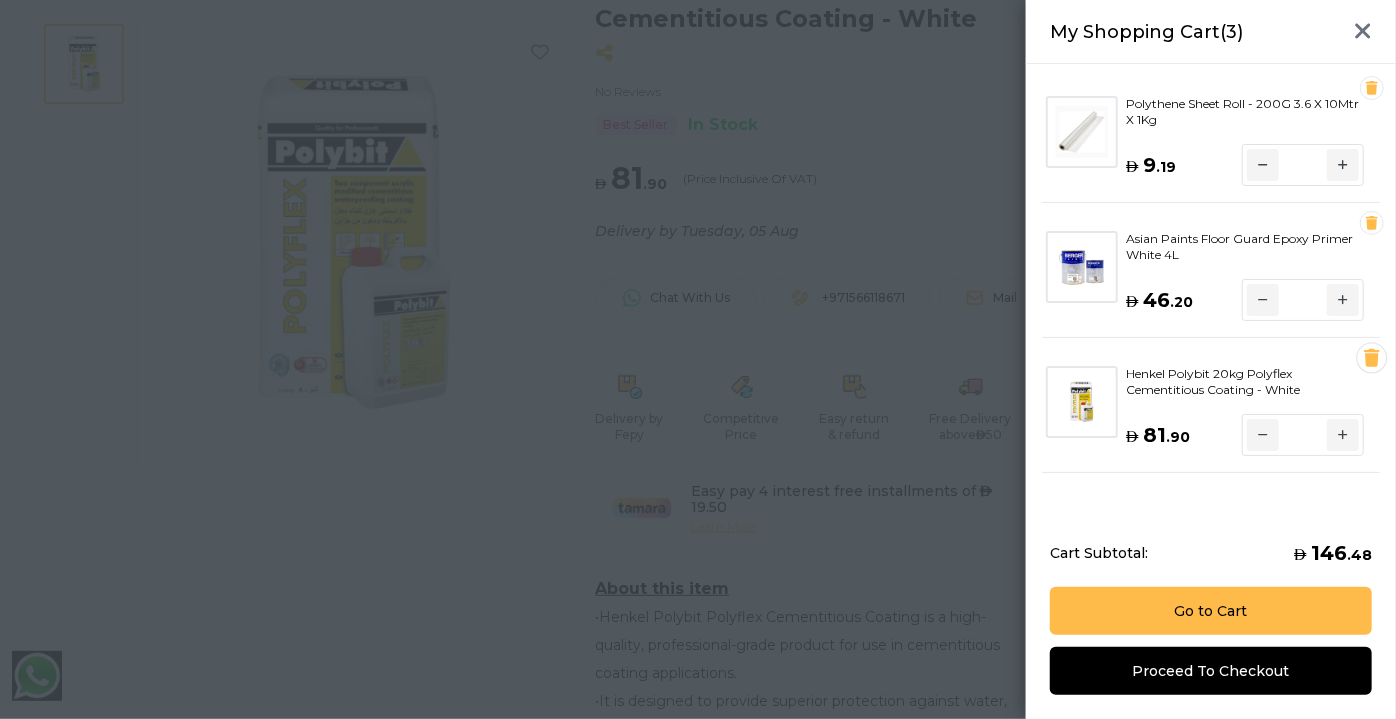 click at bounding box center [1082, 267] 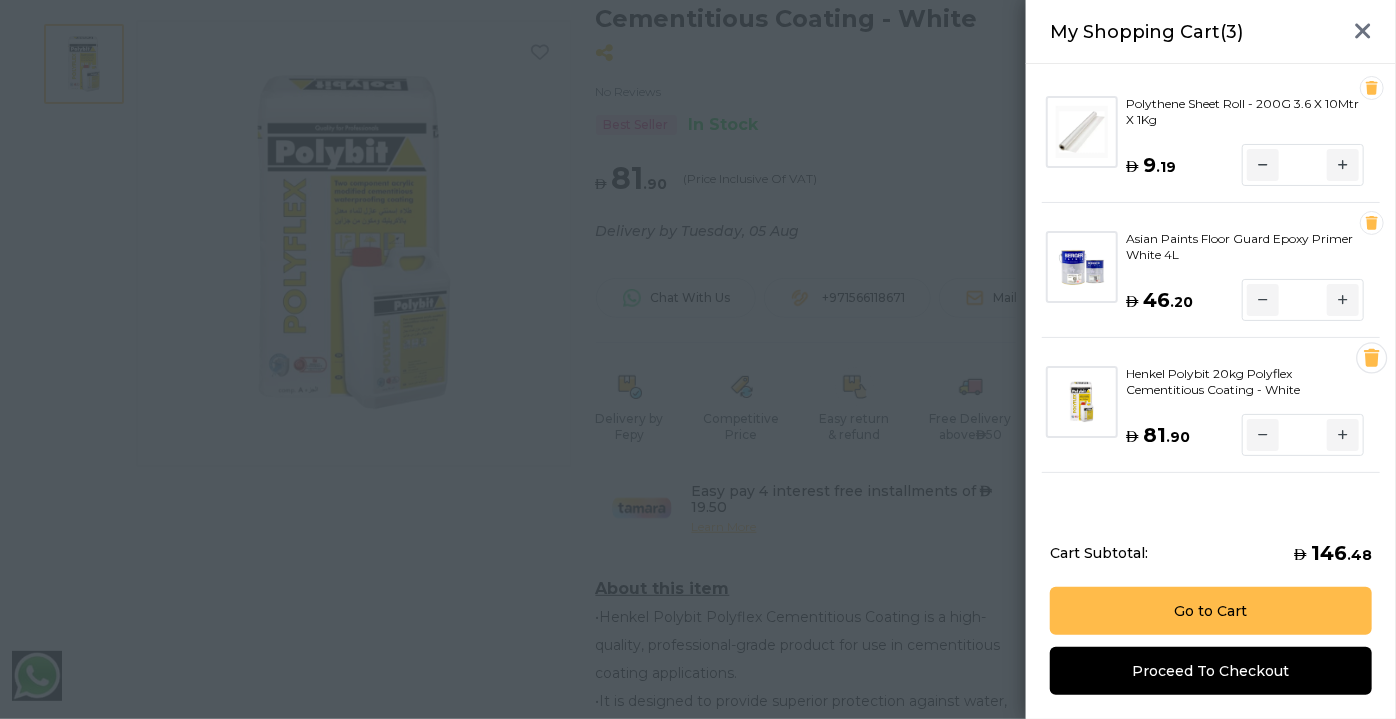click at bounding box center (698, 359) 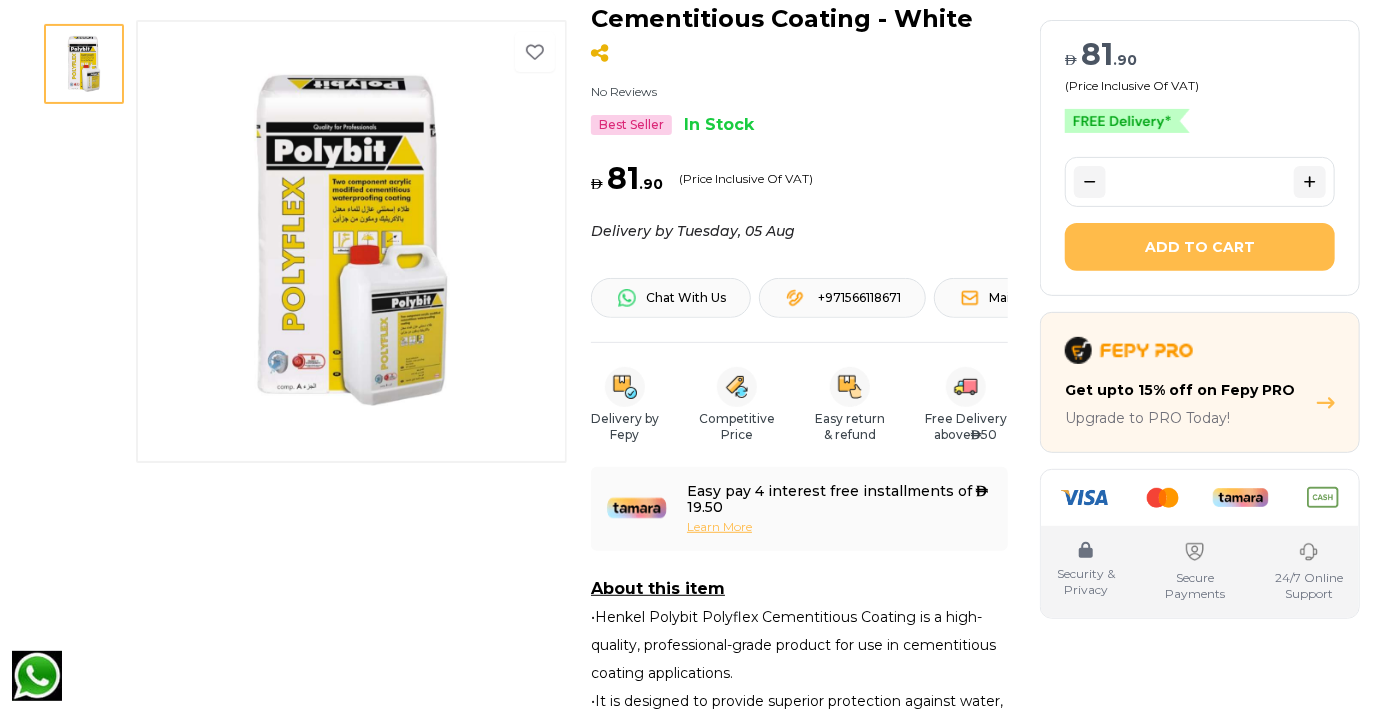 scroll, scrollTop: 0, scrollLeft: 0, axis: both 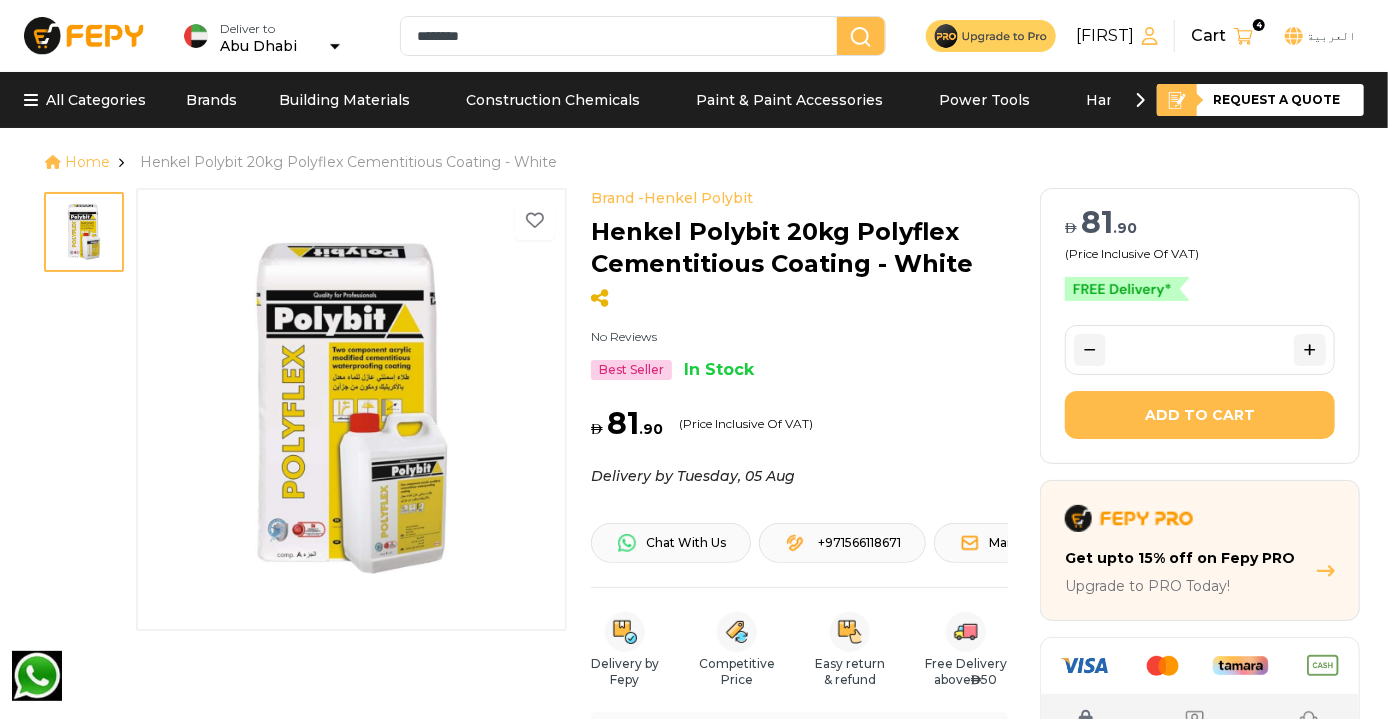 click on "Abu Dhabi" at bounding box center [280, 46] 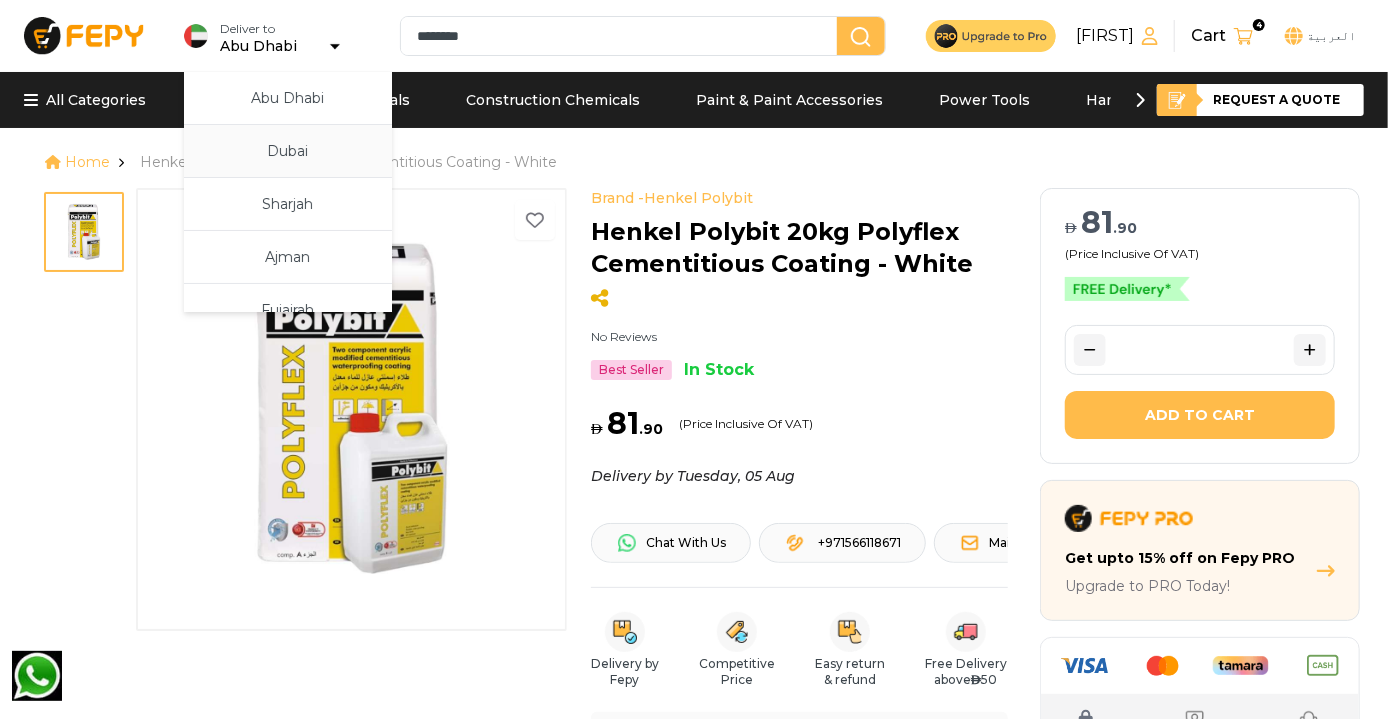 click on "Dubai" at bounding box center [288, 151] 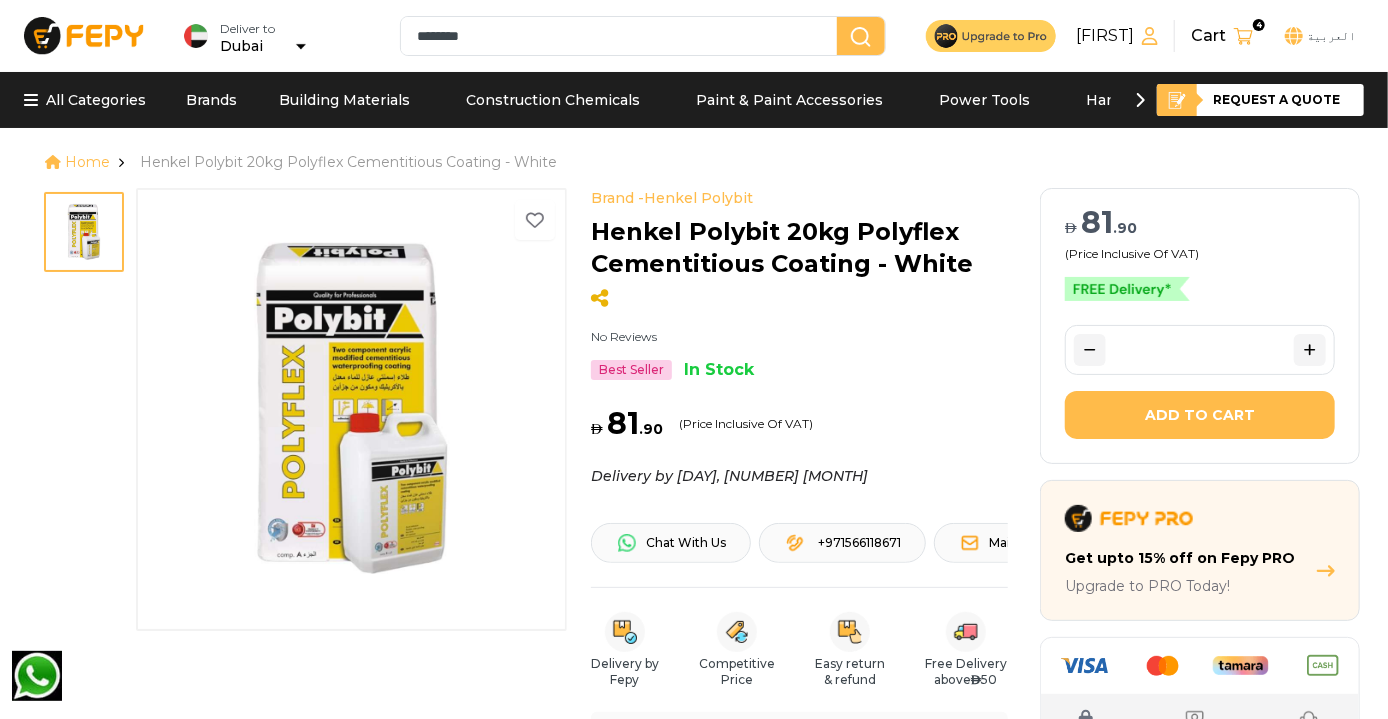 click at bounding box center [1243, 36] 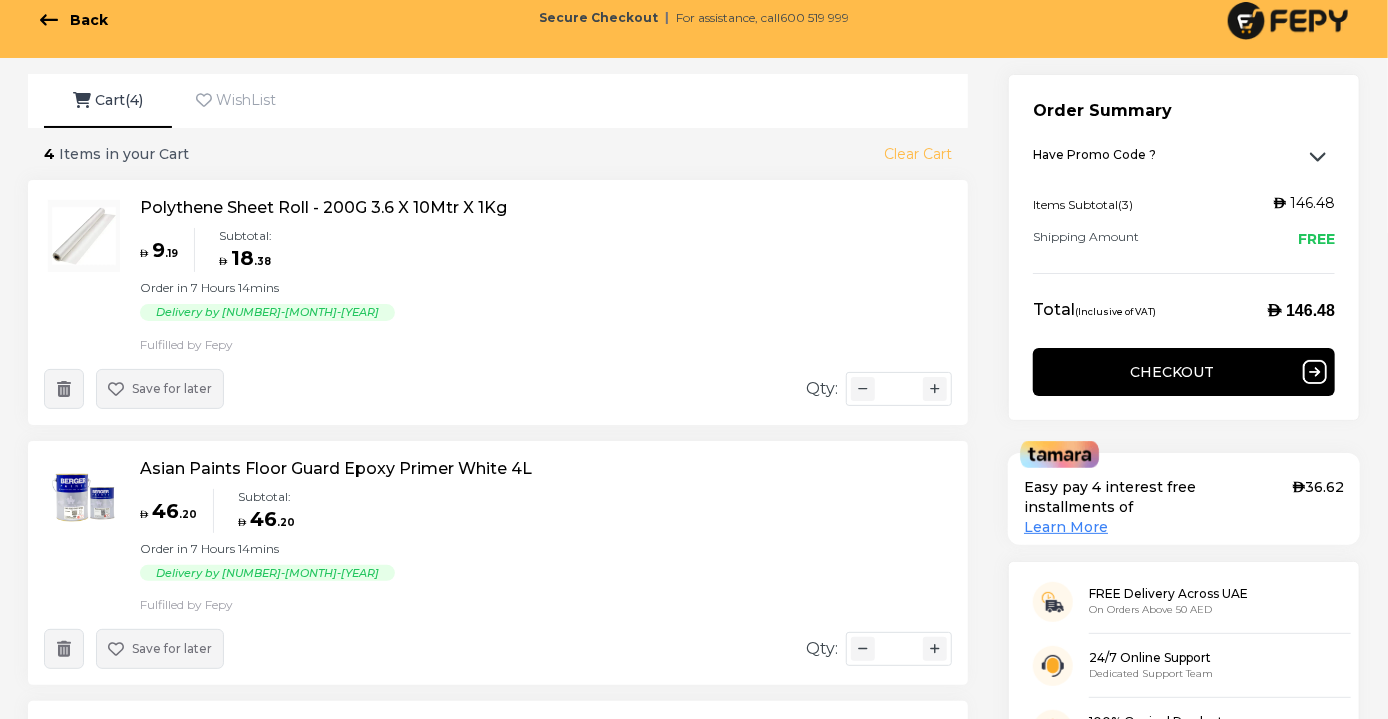 scroll, scrollTop: 0, scrollLeft: 0, axis: both 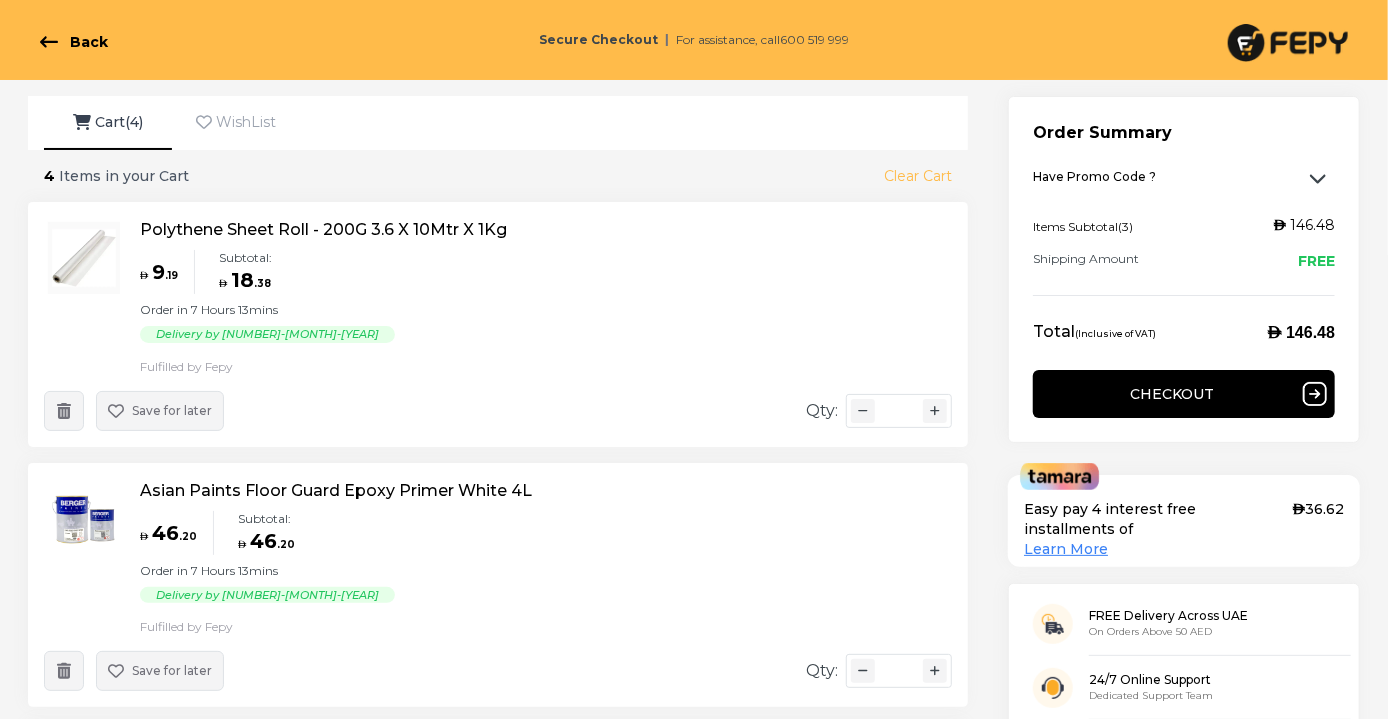 click on "Asian Paints Floor Guard Epoxy Primer White 4L" at bounding box center (336, 491) 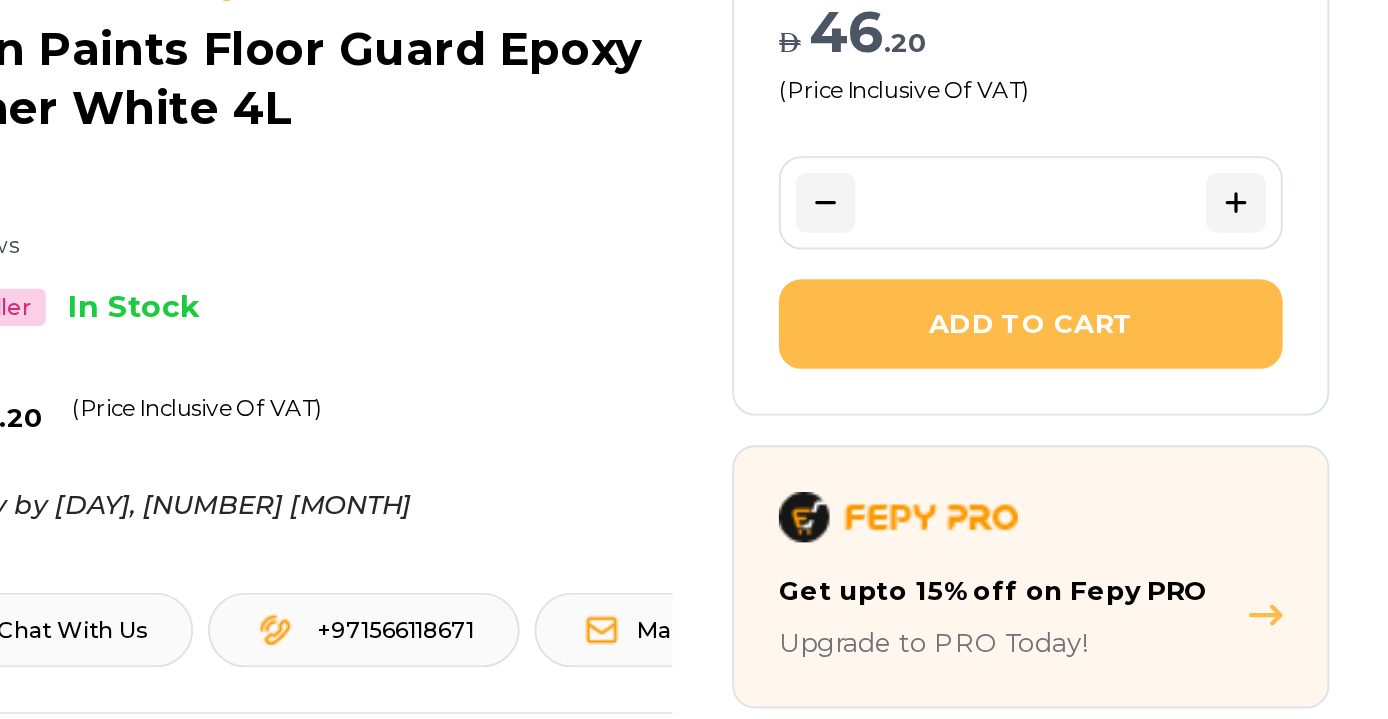 scroll, scrollTop: 0, scrollLeft: 0, axis: both 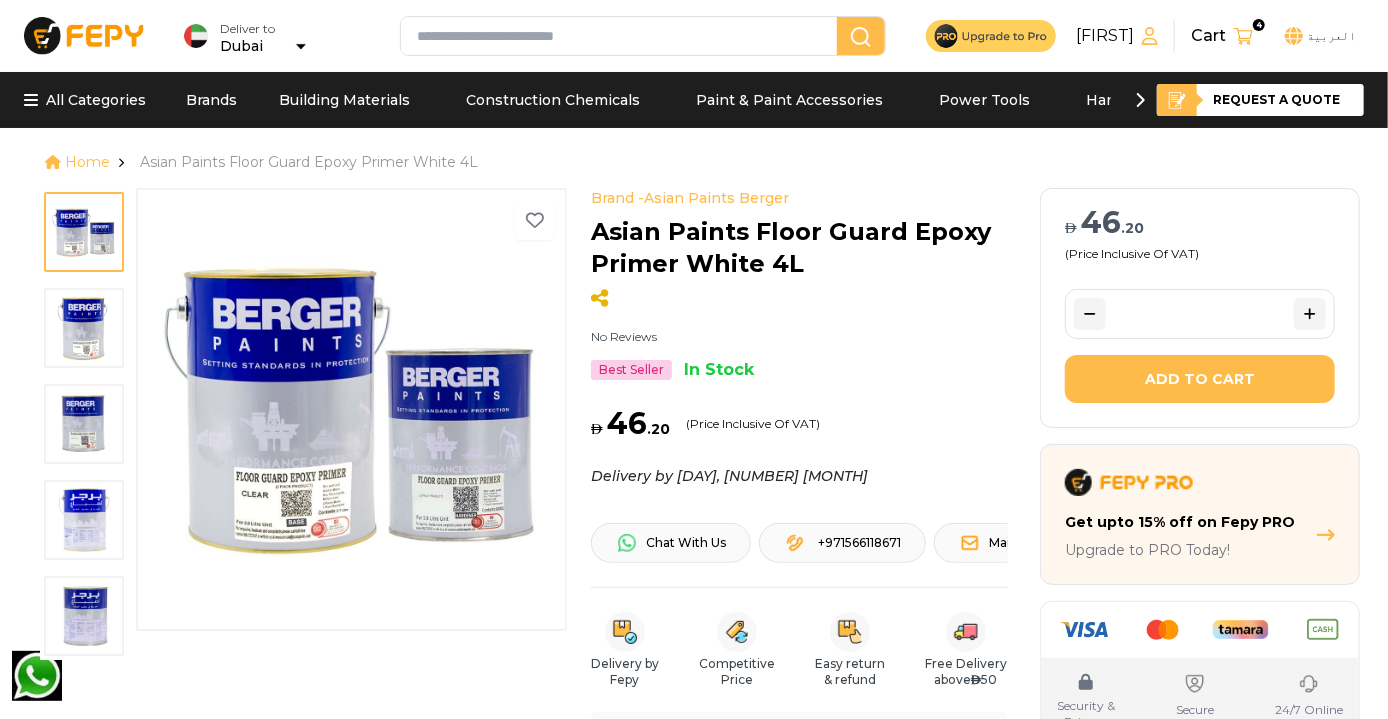 click at bounding box center [1243, 36] 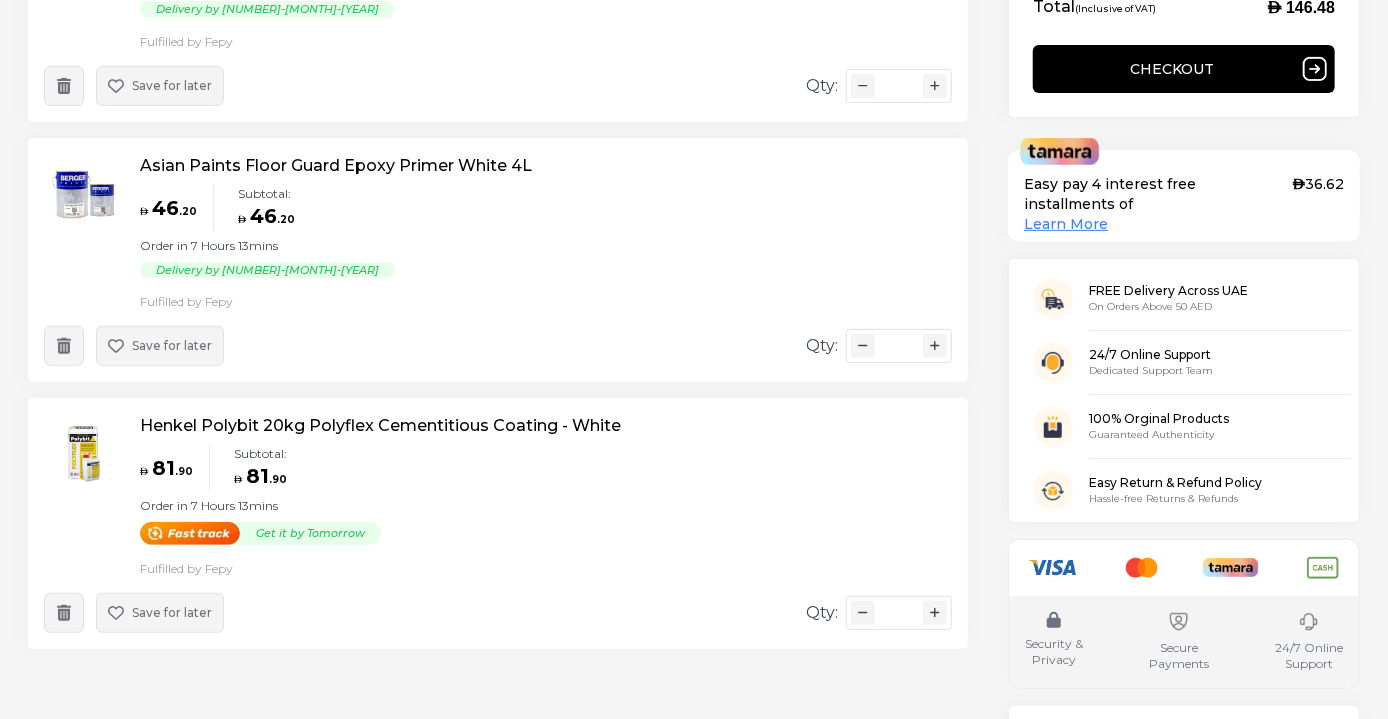 scroll, scrollTop: 326, scrollLeft: 0, axis: vertical 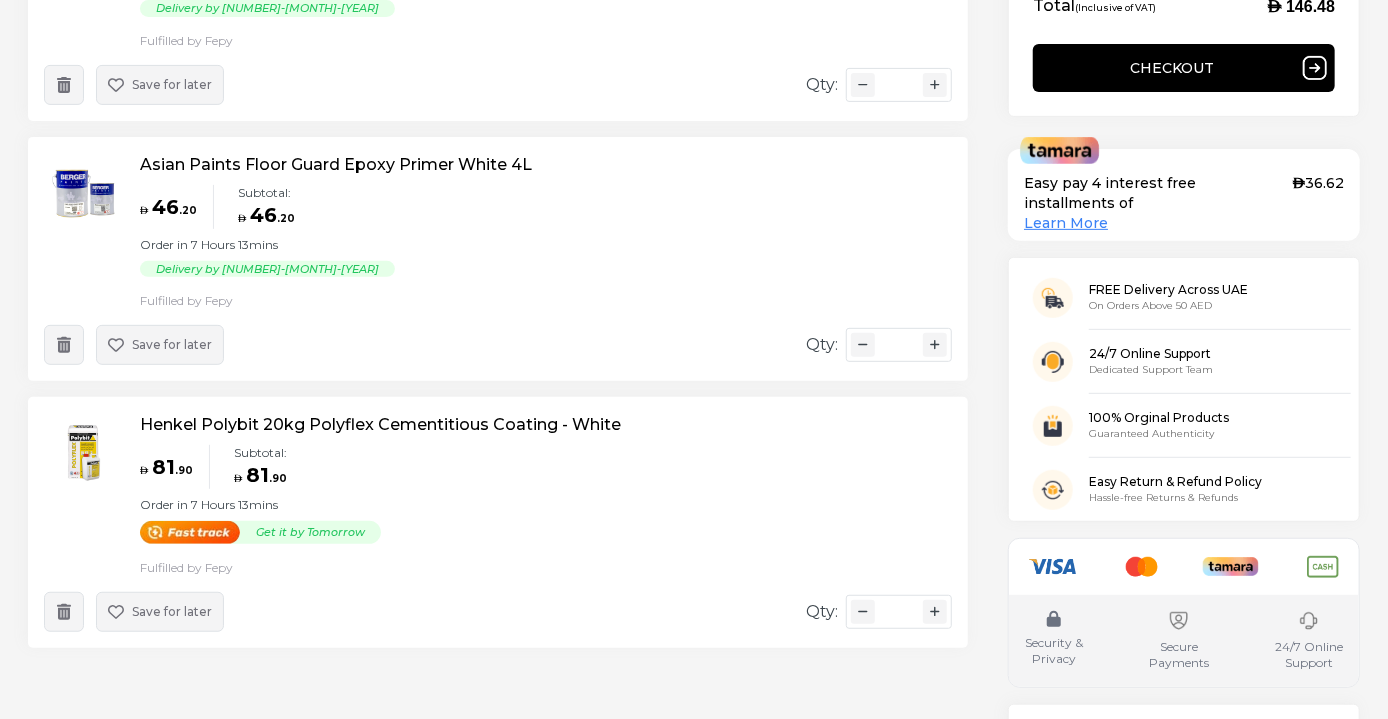 click 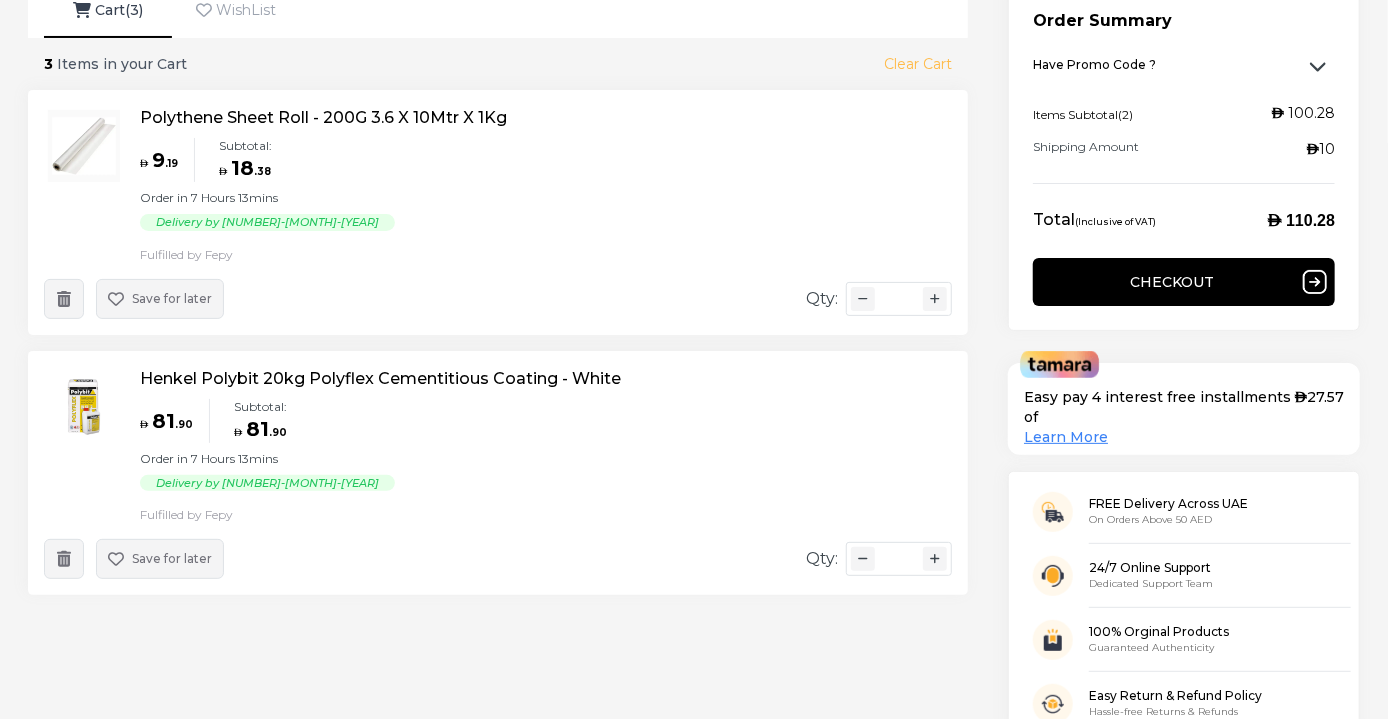 scroll, scrollTop: 0, scrollLeft: 0, axis: both 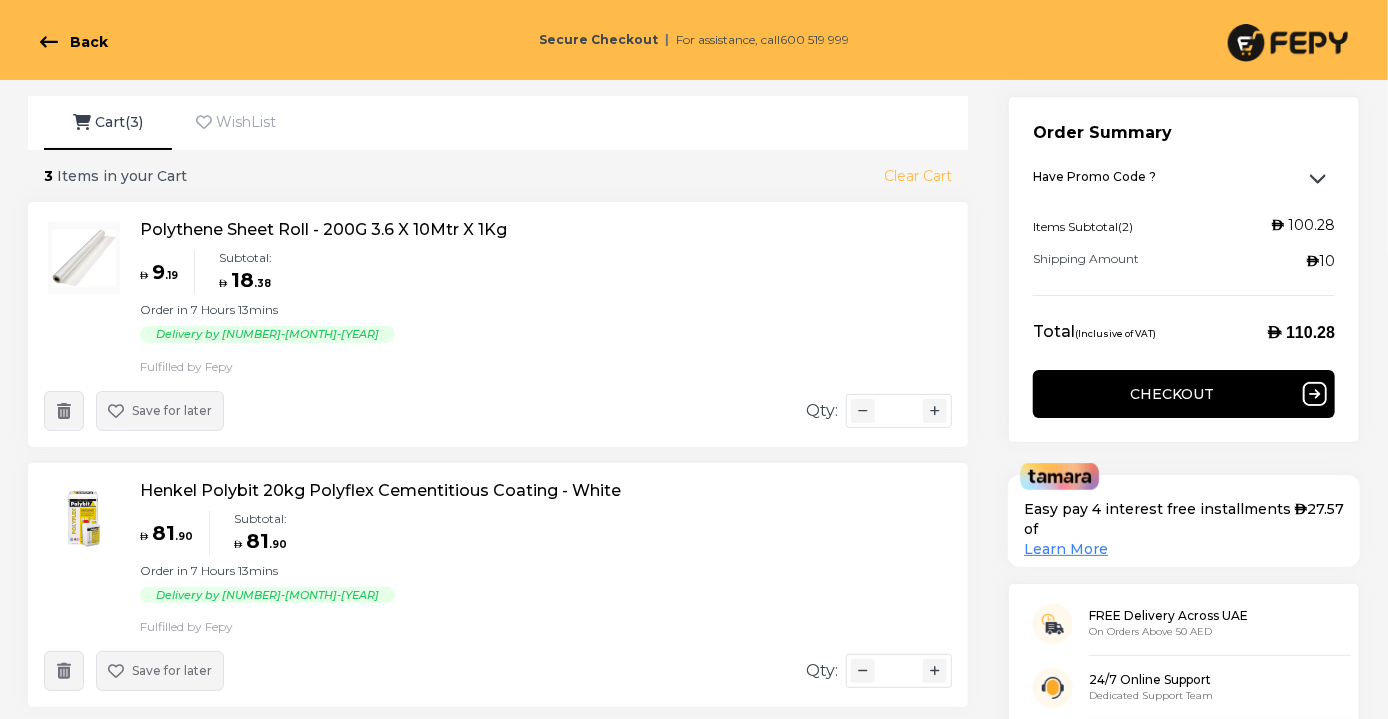 click at bounding box center (1288, 43) 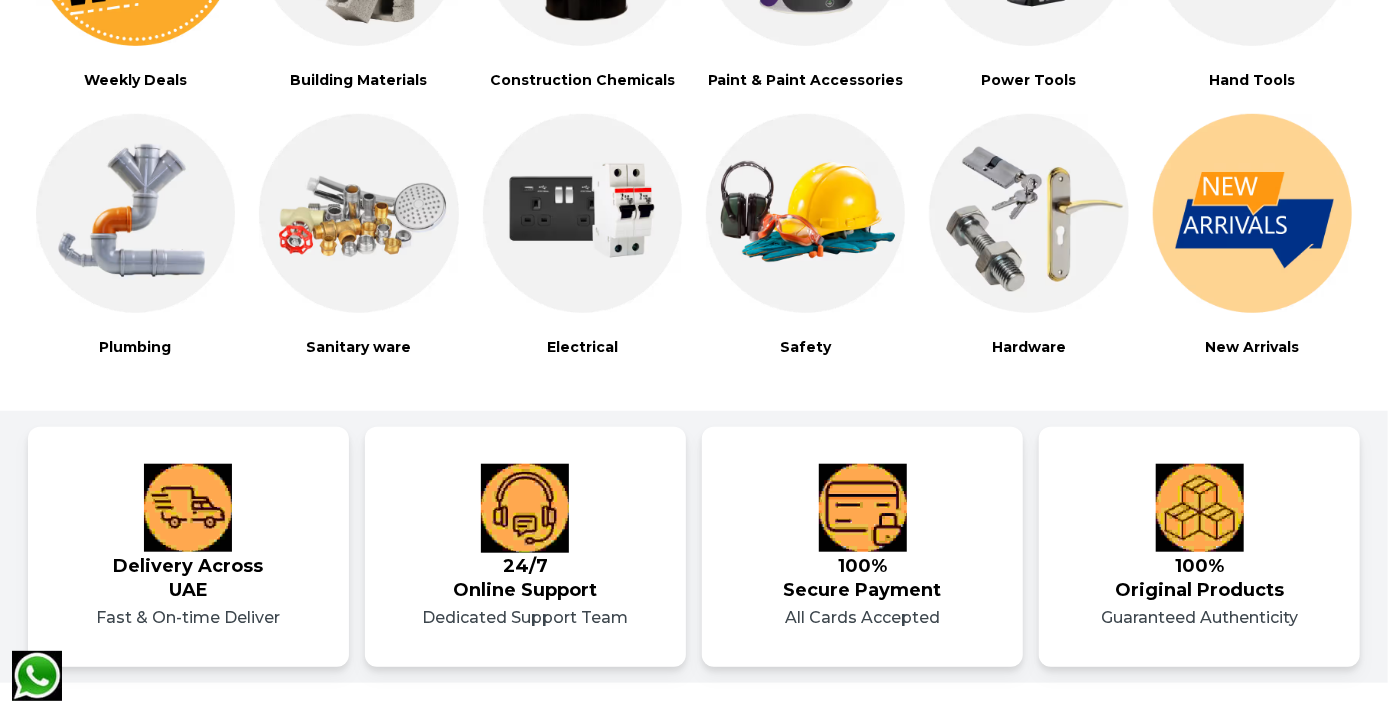 scroll, scrollTop: 639, scrollLeft: 0, axis: vertical 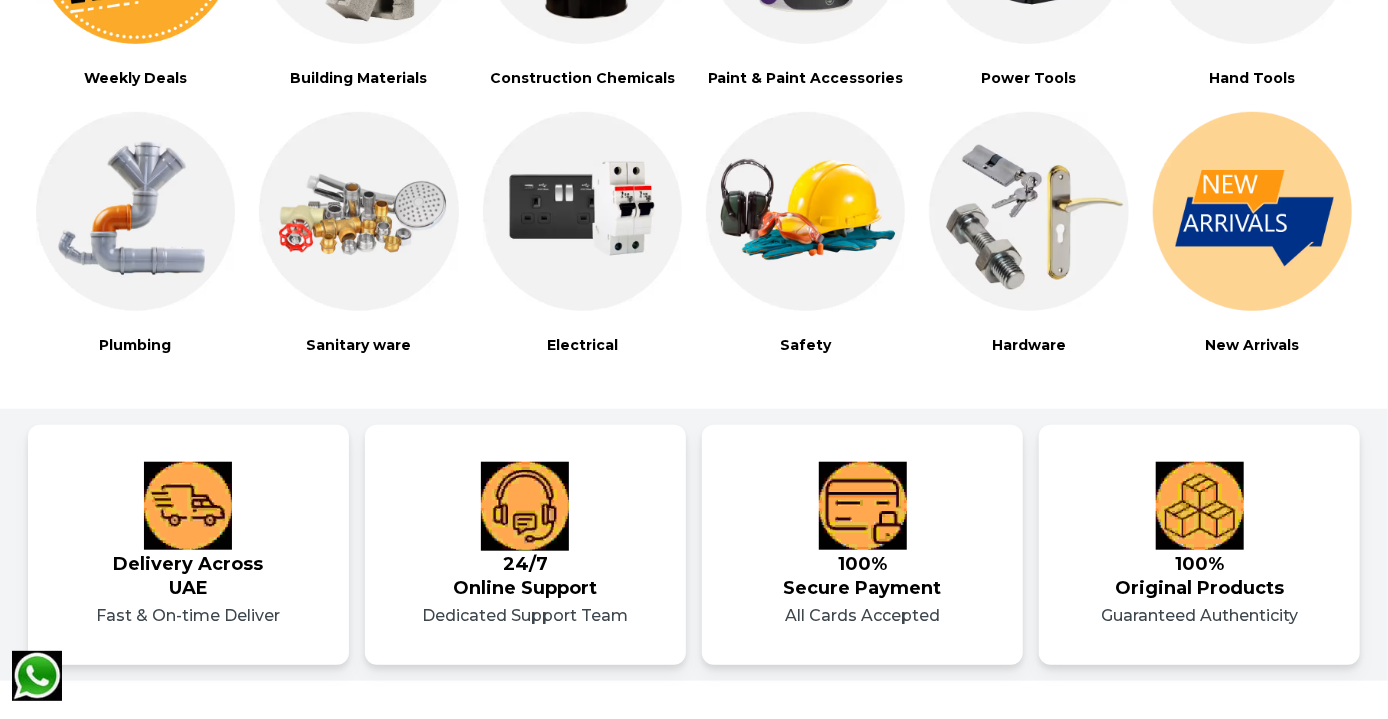 click at bounding box center [358, 211] 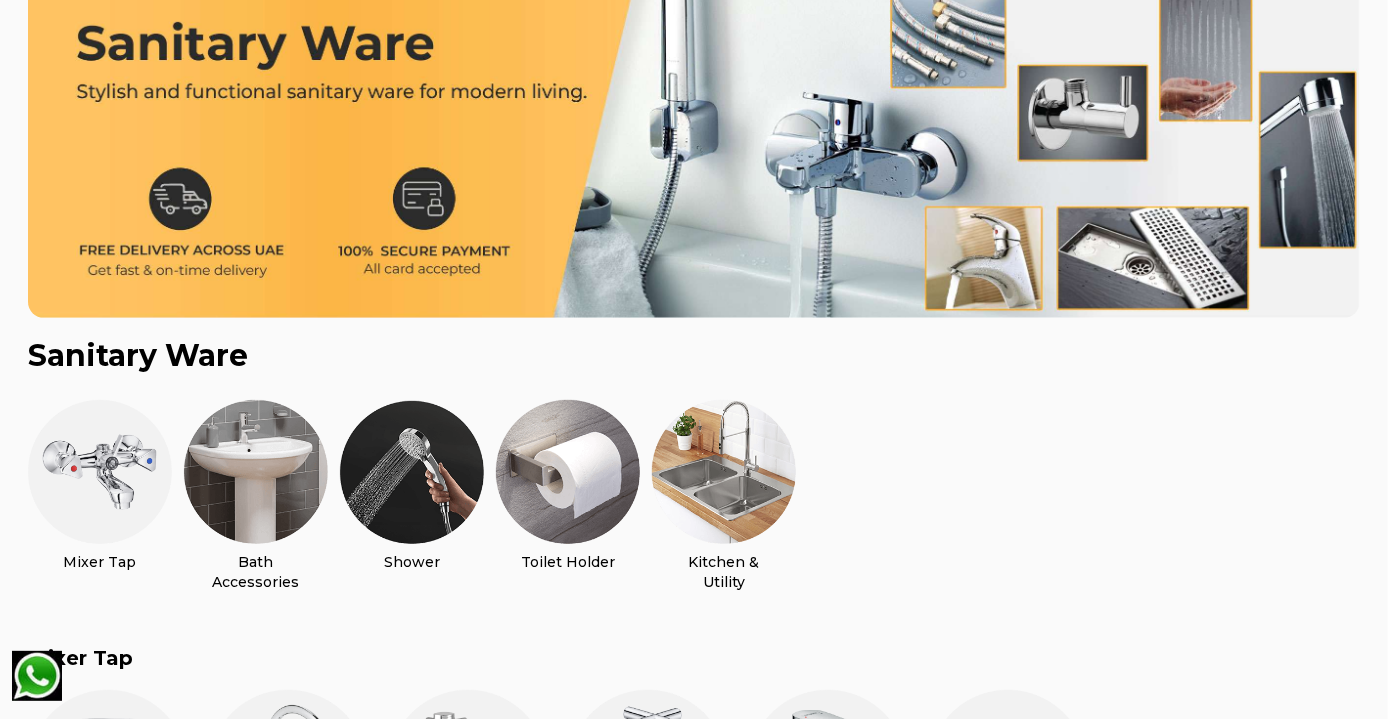 scroll, scrollTop: 115, scrollLeft: 0, axis: vertical 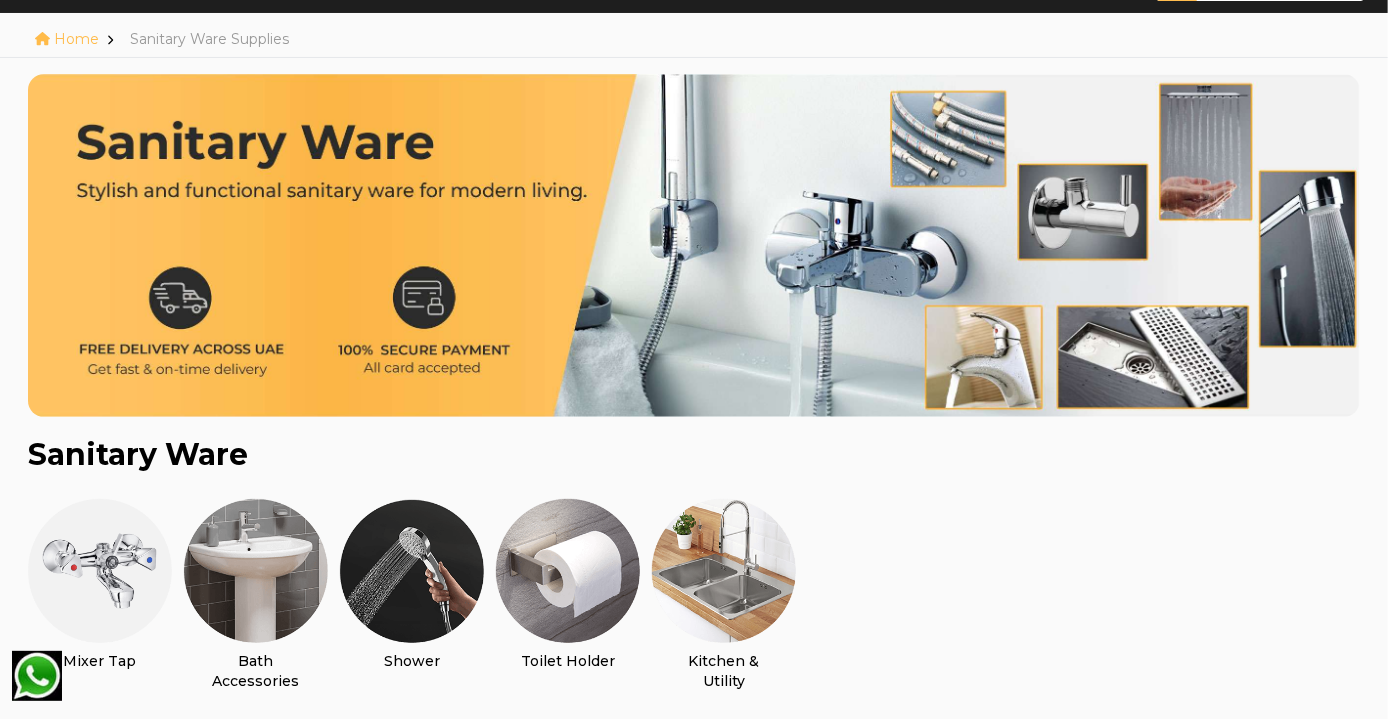 click at bounding box center (694, 245) 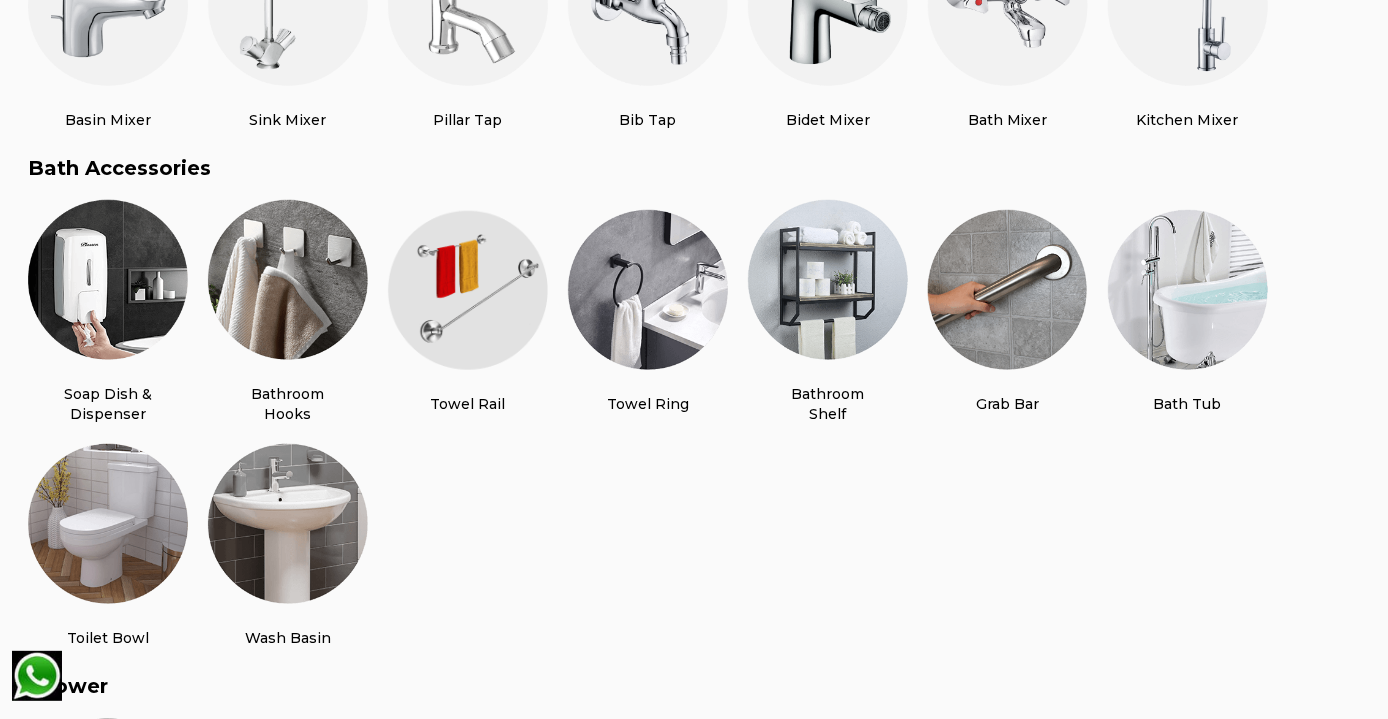 scroll, scrollTop: 978, scrollLeft: 0, axis: vertical 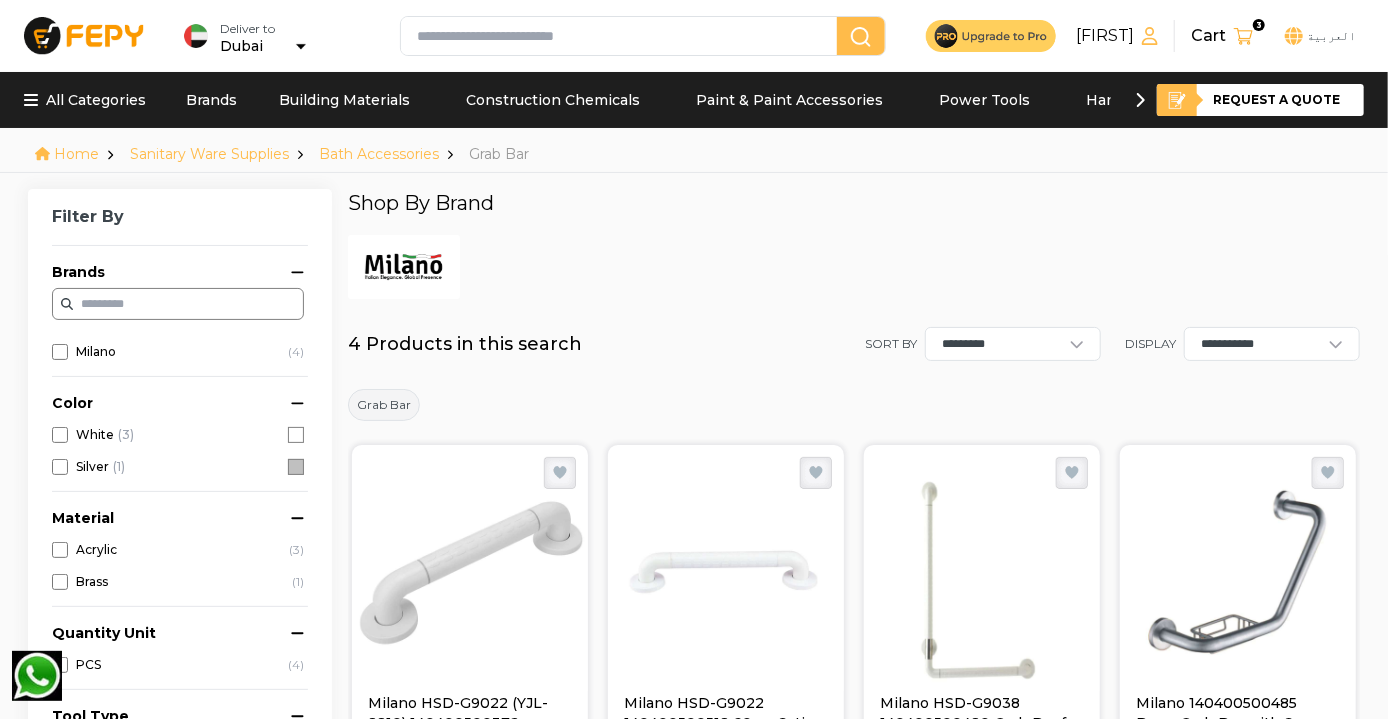 click at bounding box center [623, 36] 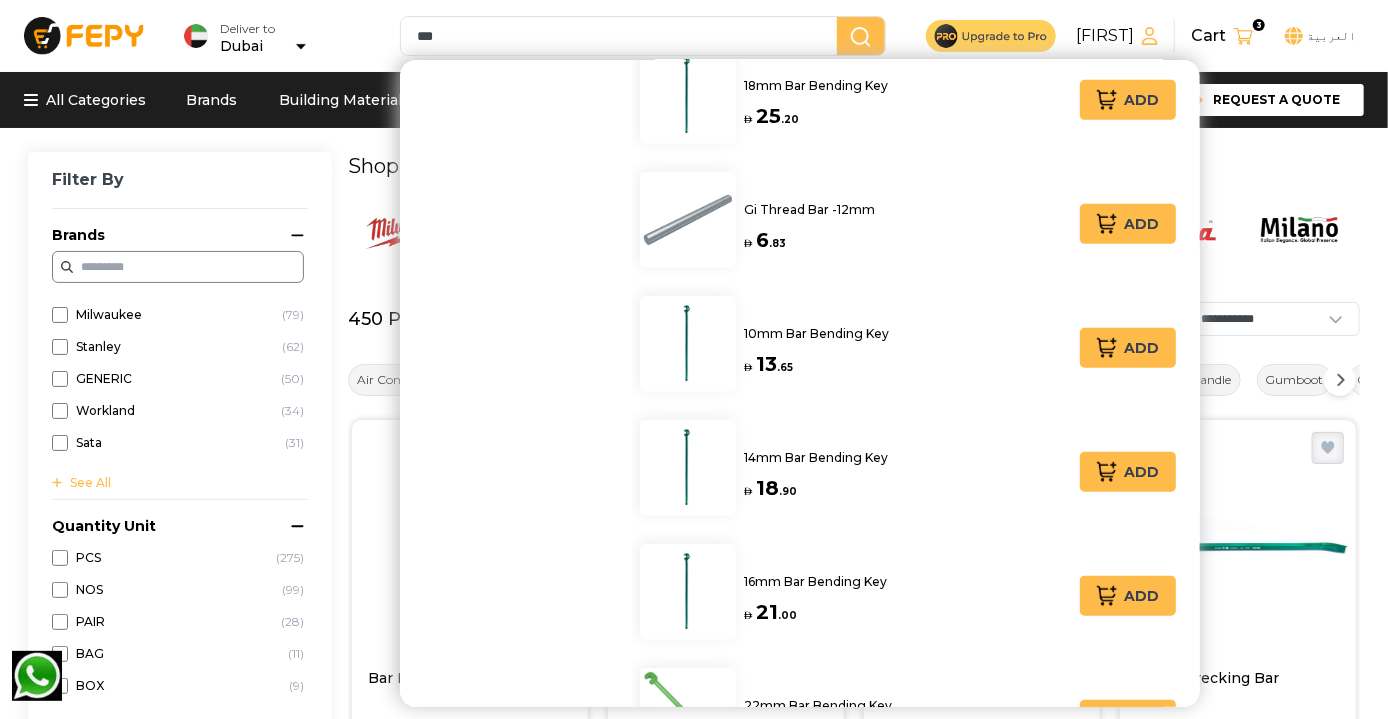 scroll, scrollTop: 0, scrollLeft: 0, axis: both 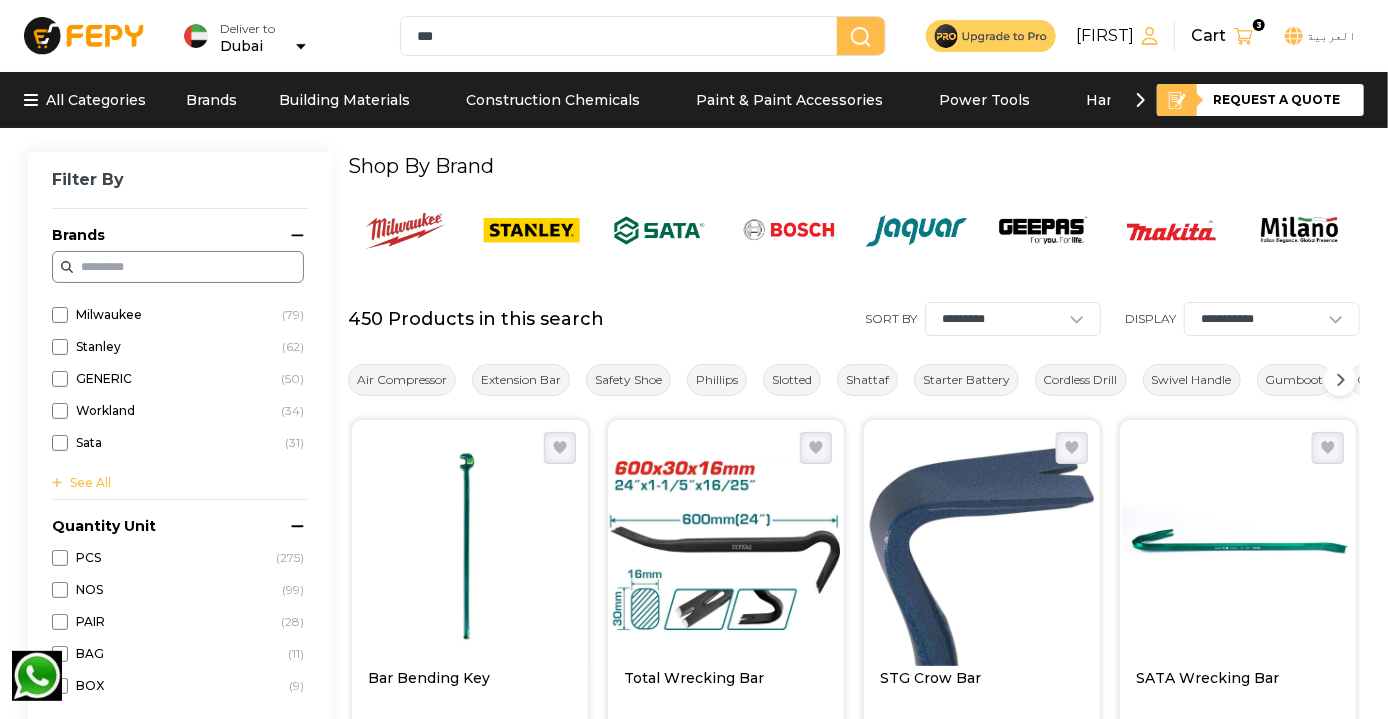 click on "Filter By Brands Milwaukee ( 79 ) Stanley ( 62 ) GENERIC ( 50 ) Workland ( 34 ) Sata ( 31 ) See All Quantity Unit PCS ( 275 ) NOS ( 99 ) PAIR ( 28 ) BAG ( 11 ) BOX ( 9 ) See All Tool Type Air Compressor ( 22 ) Extension Bar ( 22 ) Safety Shoe ( 22 ) Phillips ( 16 ) Slotted ( 15 ) See All Color Silver ( 52 ) Black ( 36 ) Yellow ( 34 ) Blue ( 23 ) White ( 22 ) See All Material Chrome Vanadium Steel ( 58 ) ABS Plastic ( 13 ) Metal, Plastic ( 13 ) Alloy Steel ( 12 ) Brass ( 11 ) See All Size 14804 ( 11 ) 5L ( 6 ) 17" ( 3 ) 40 ( 3 ) 41 ( 3 ) See All Usage 3467 ( 143 ) Voltage Battery Toe Type Corded Cordless Bar Hp Safety Standard Rating Anti Fog Lens Coating Anti Static Lens Coating Brow Lining Eye Socket Lining Flame Resistant Manufacturer No Lens Coating Polarized Lens Coating Scratch Resistant Lens Coating Venting Watts Toe Cap Battery Capacity Closure Type Collar Style Gender Number Of Pockets Shirt Number Of Pockets Trouser Storage Container Type Thickness Length Cords Height Mm Powertool Type Warrenty 450" at bounding box center (694, 1972) 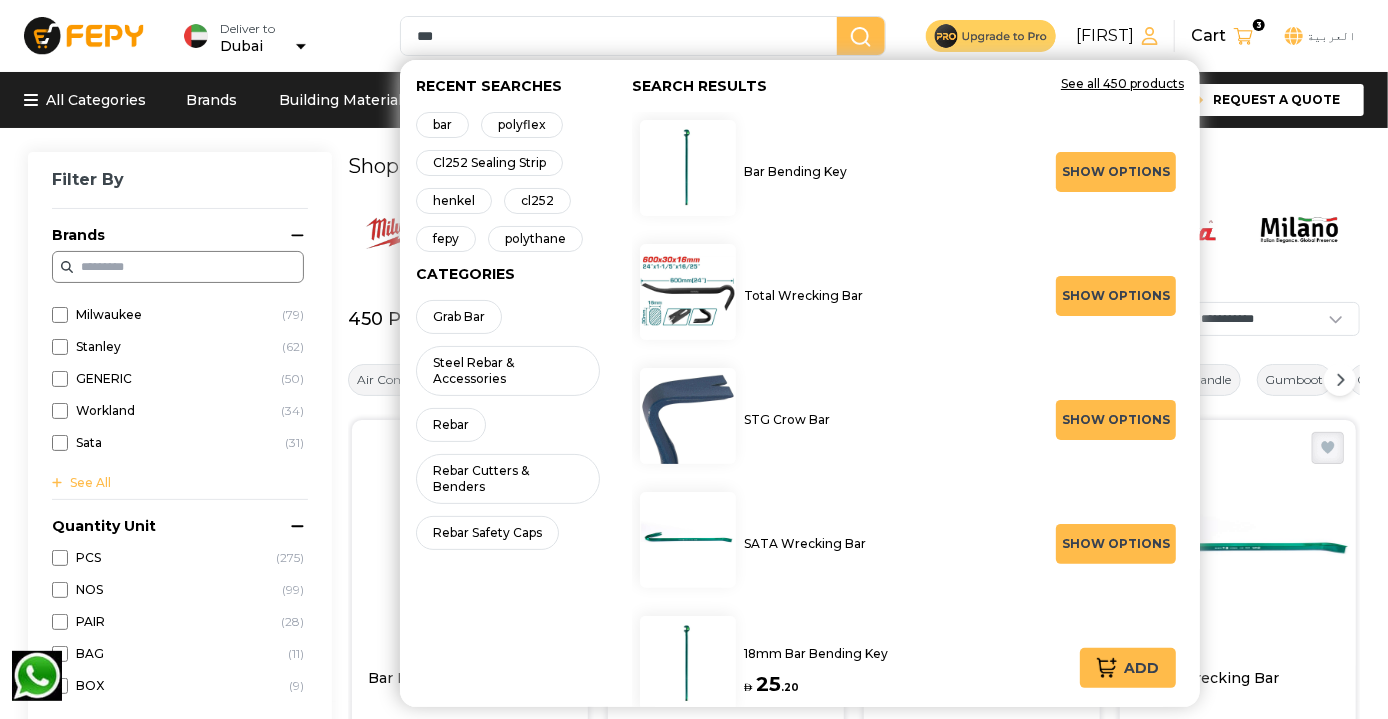 click on "***" at bounding box center (623, 36) 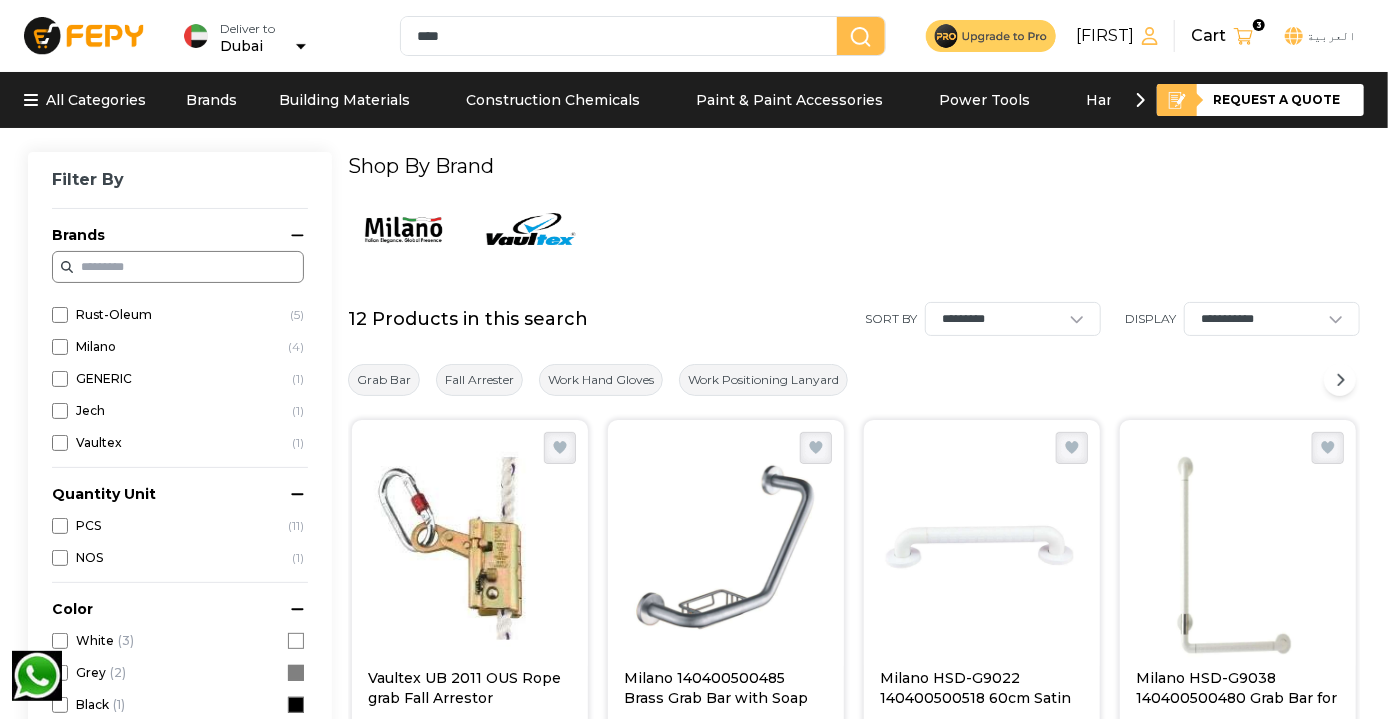 click at bounding box center [404, 230] 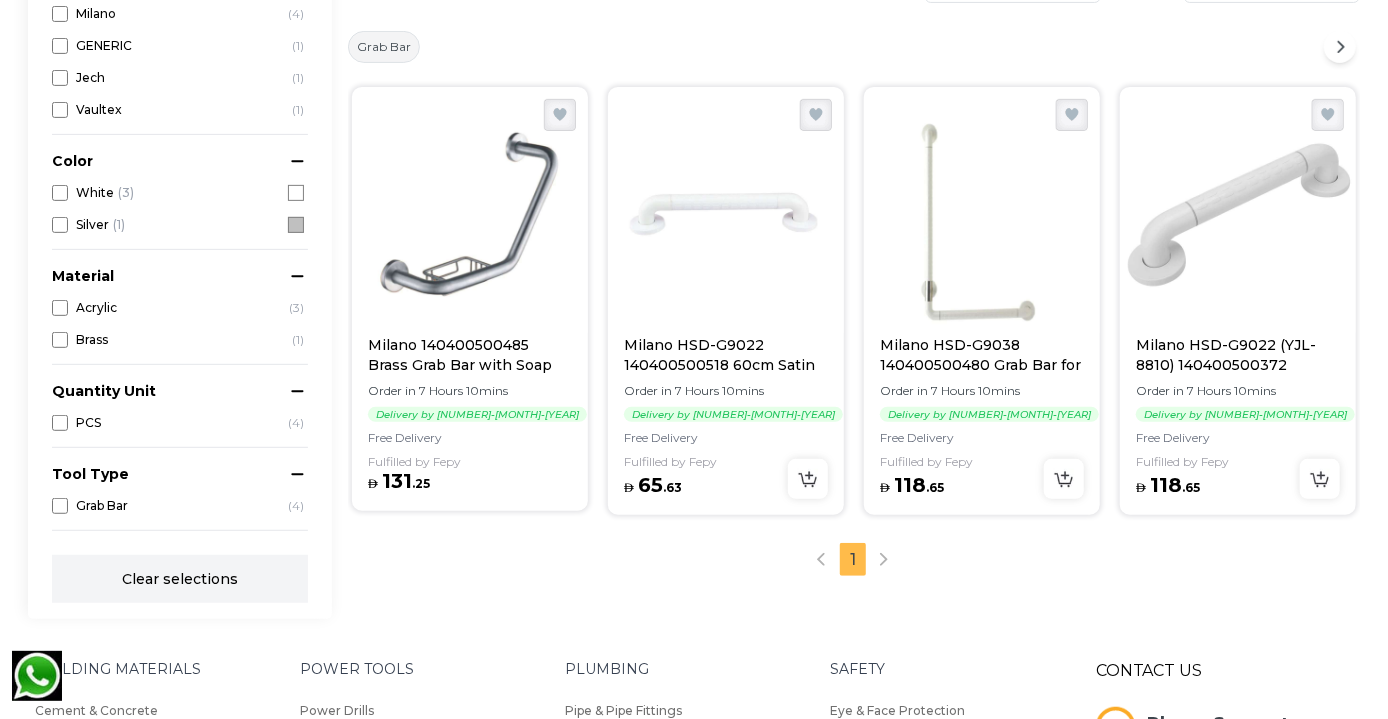 scroll, scrollTop: 0, scrollLeft: 0, axis: both 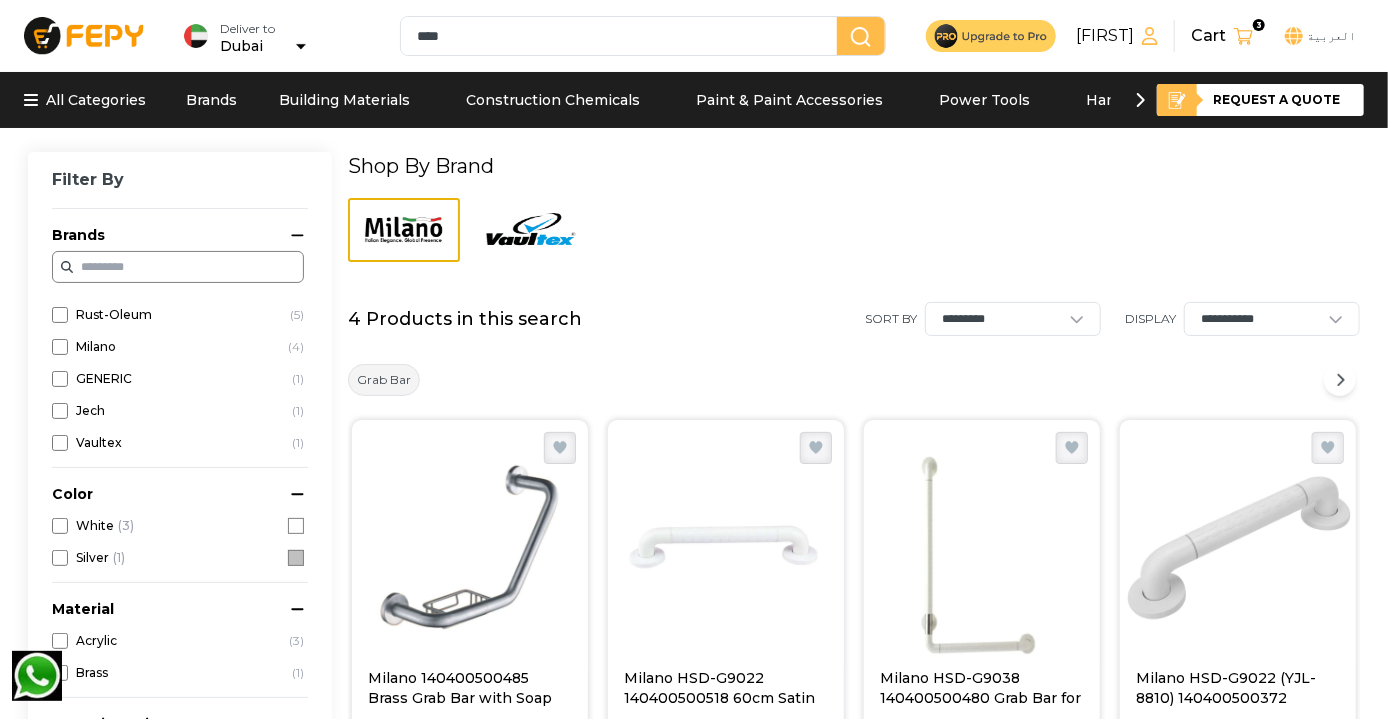 click on "****" at bounding box center [623, 36] 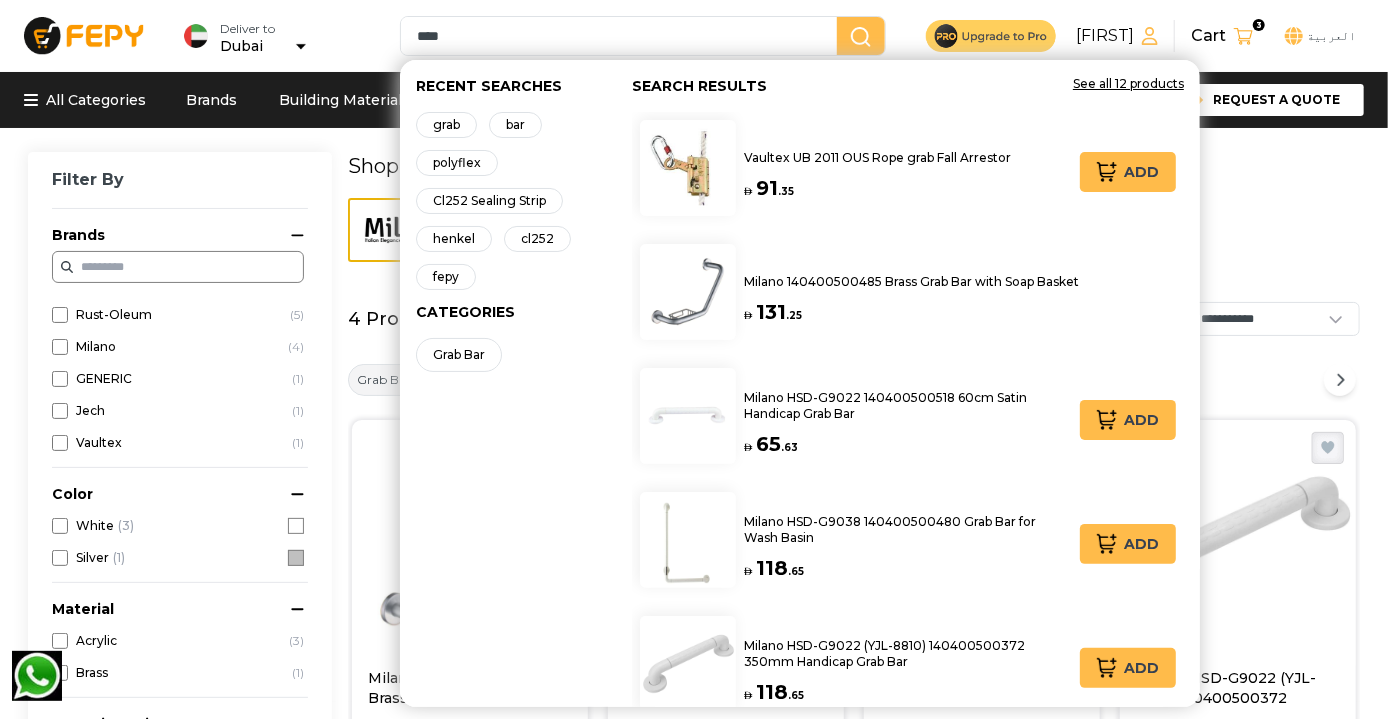 click on "****" at bounding box center [623, 36] 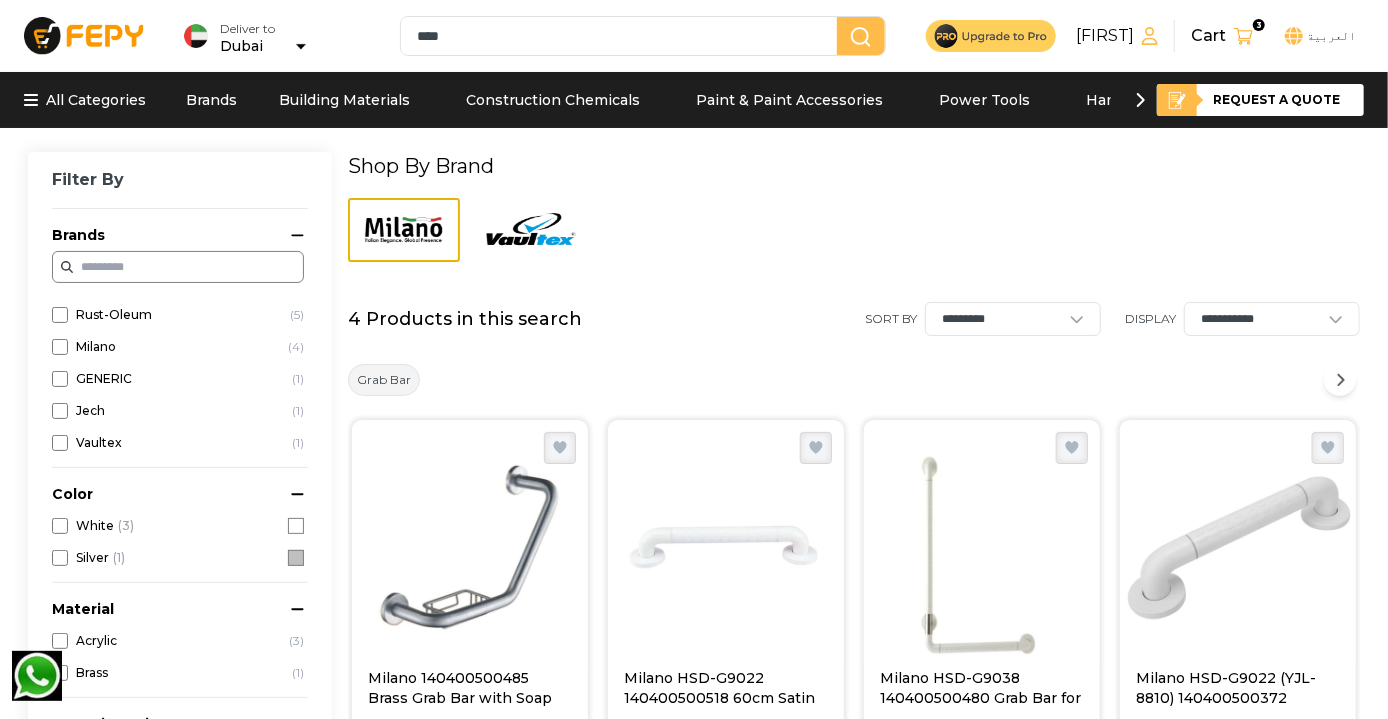 click on "Shop By Brand" at bounding box center (854, 166) 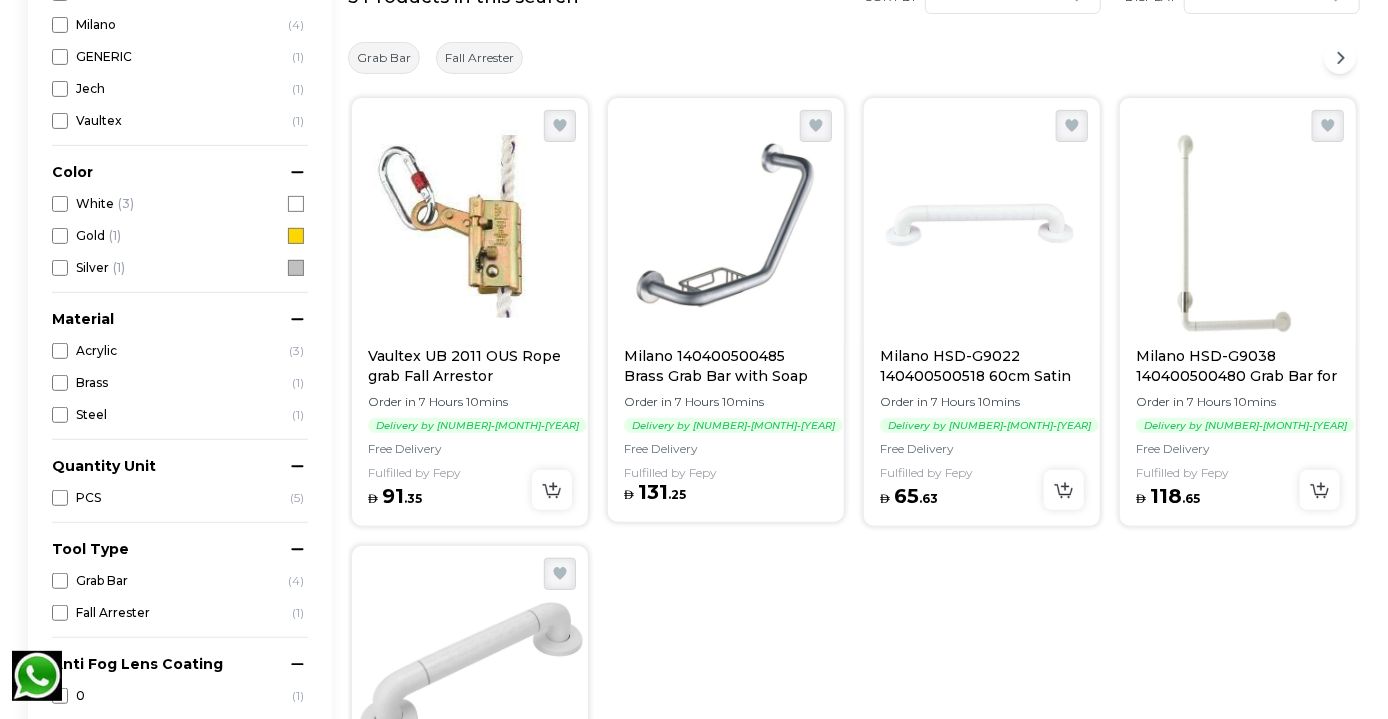 scroll, scrollTop: 0, scrollLeft: 0, axis: both 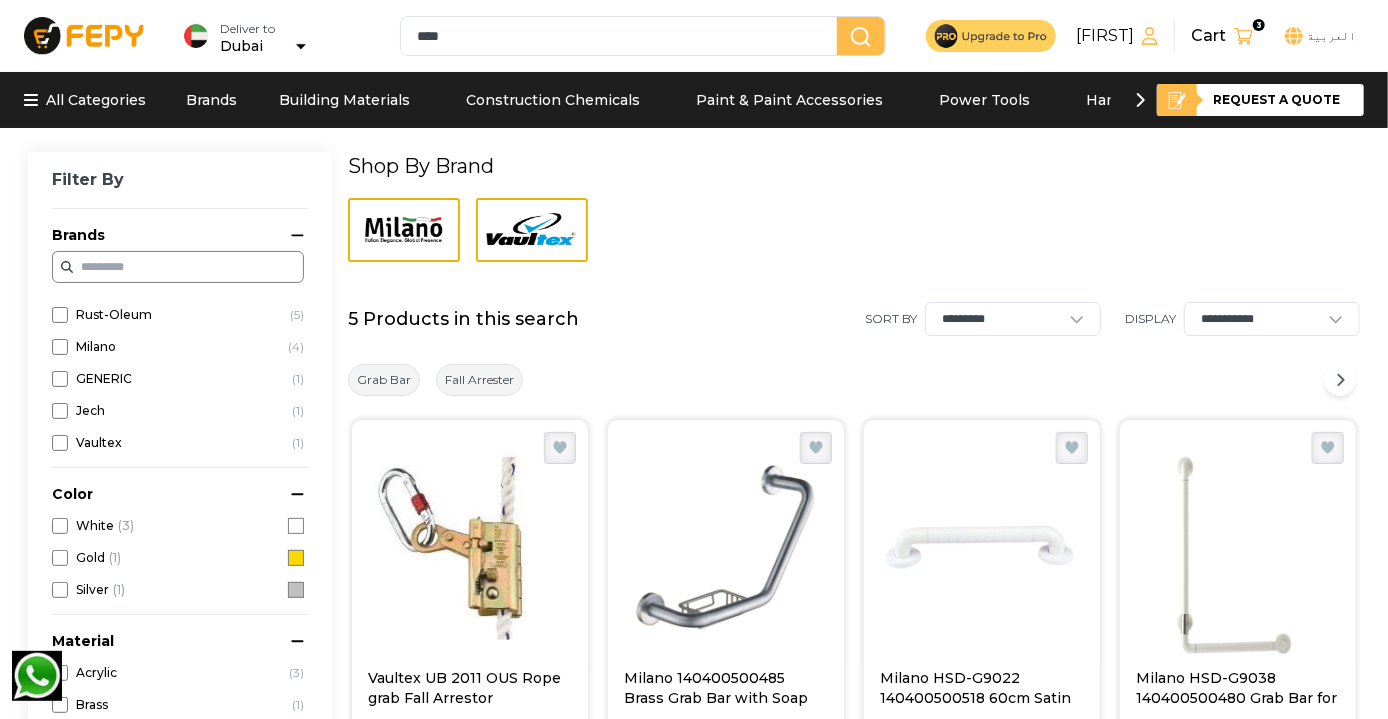 click on "****" at bounding box center (623, 36) 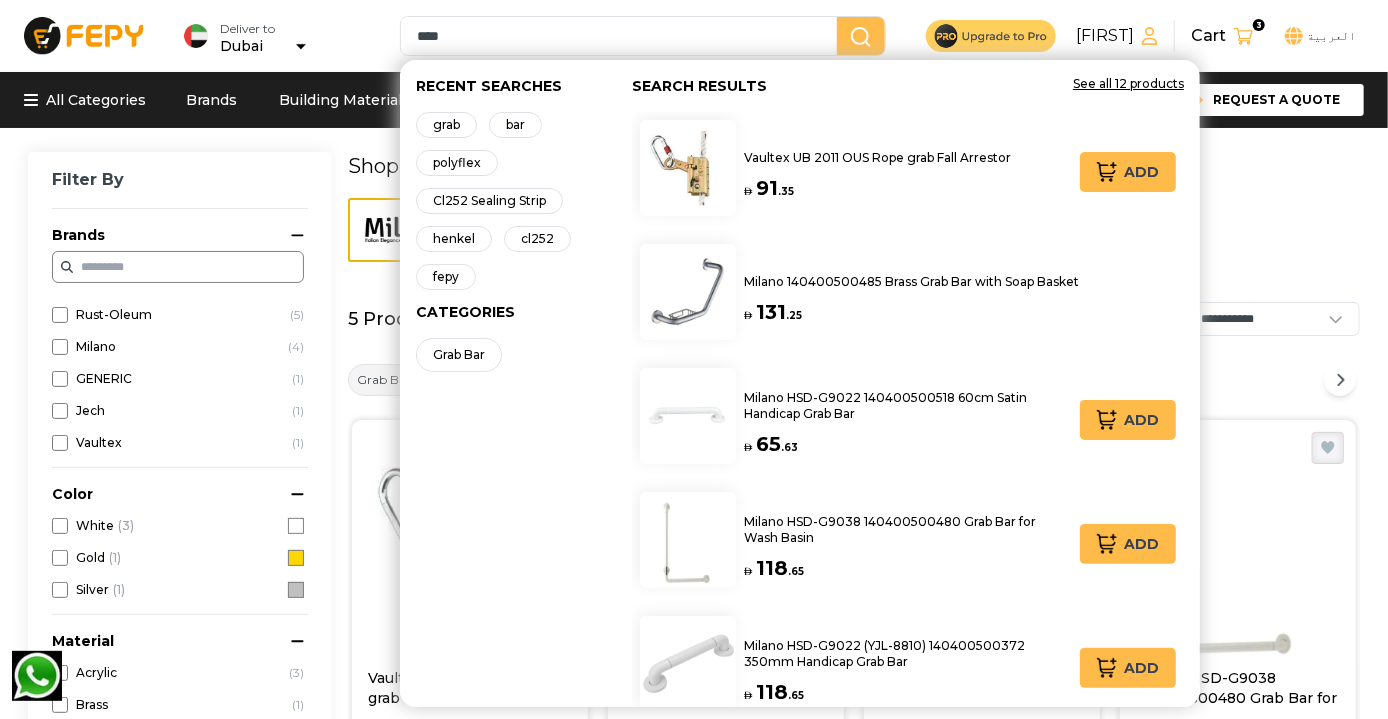click on "****" at bounding box center [623, 36] 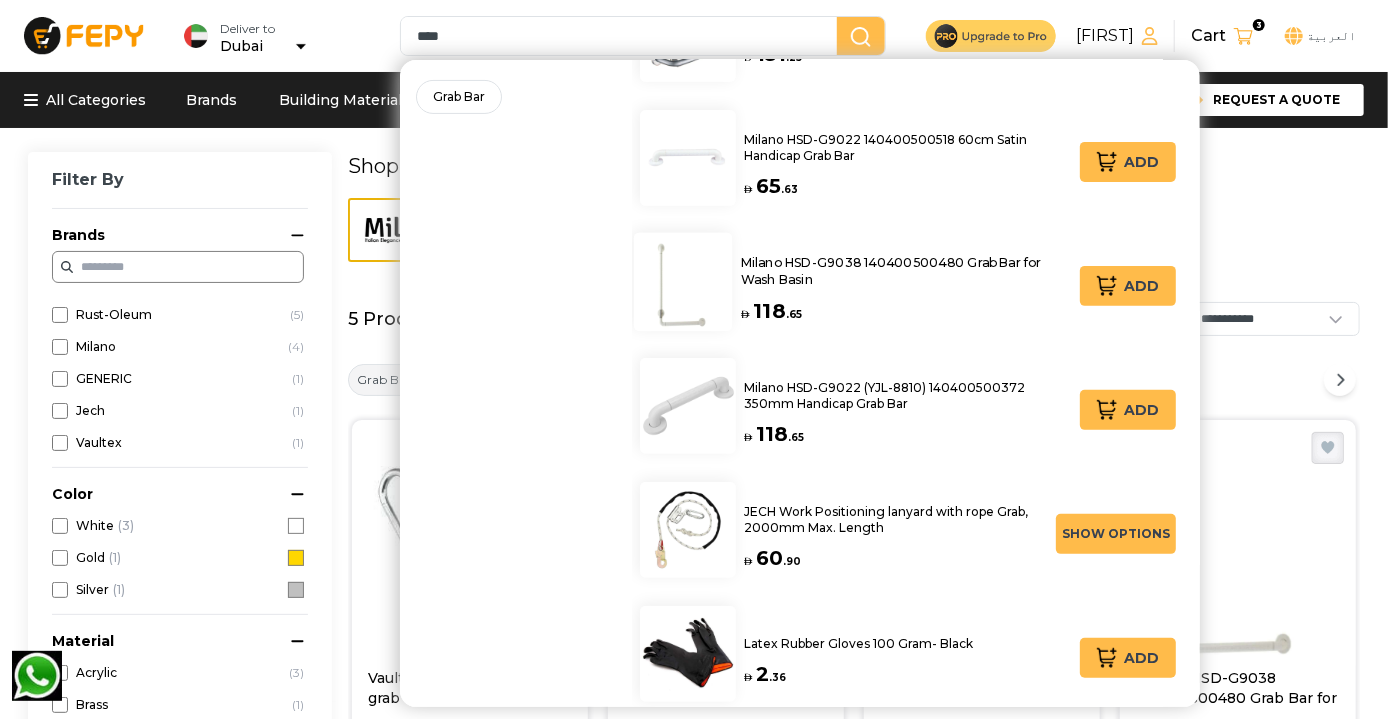 scroll, scrollTop: 260, scrollLeft: 0, axis: vertical 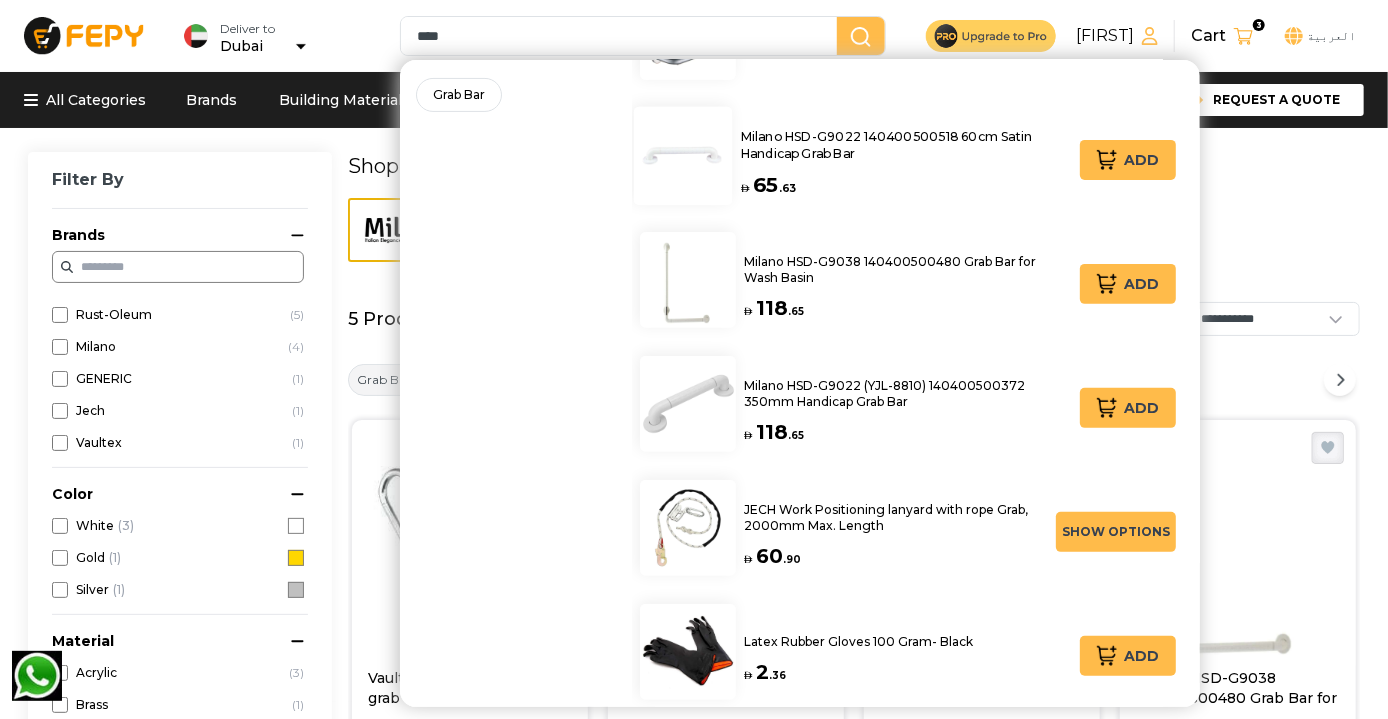 click on "Milano HSD-G9022 140400500518 60cm Satin Handicap Grab Bar" at bounding box center [906, 145] 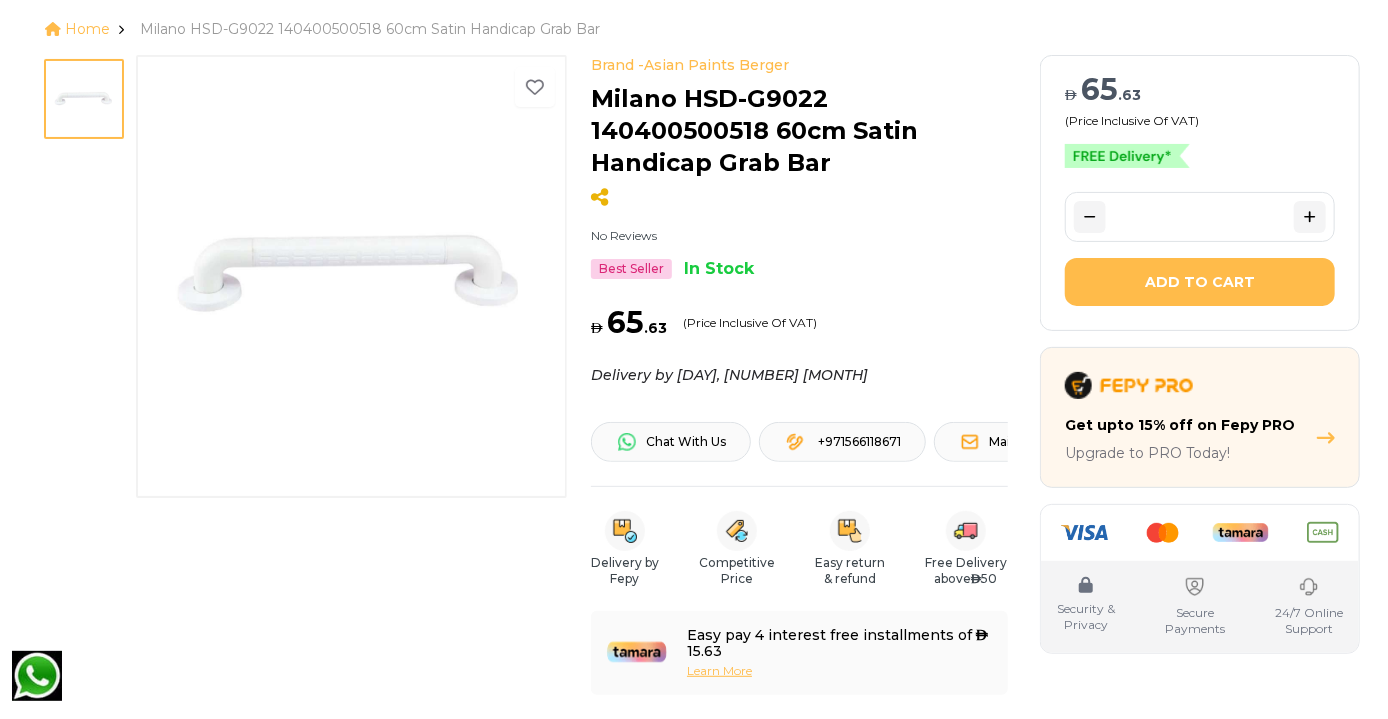 scroll, scrollTop: 133, scrollLeft: 0, axis: vertical 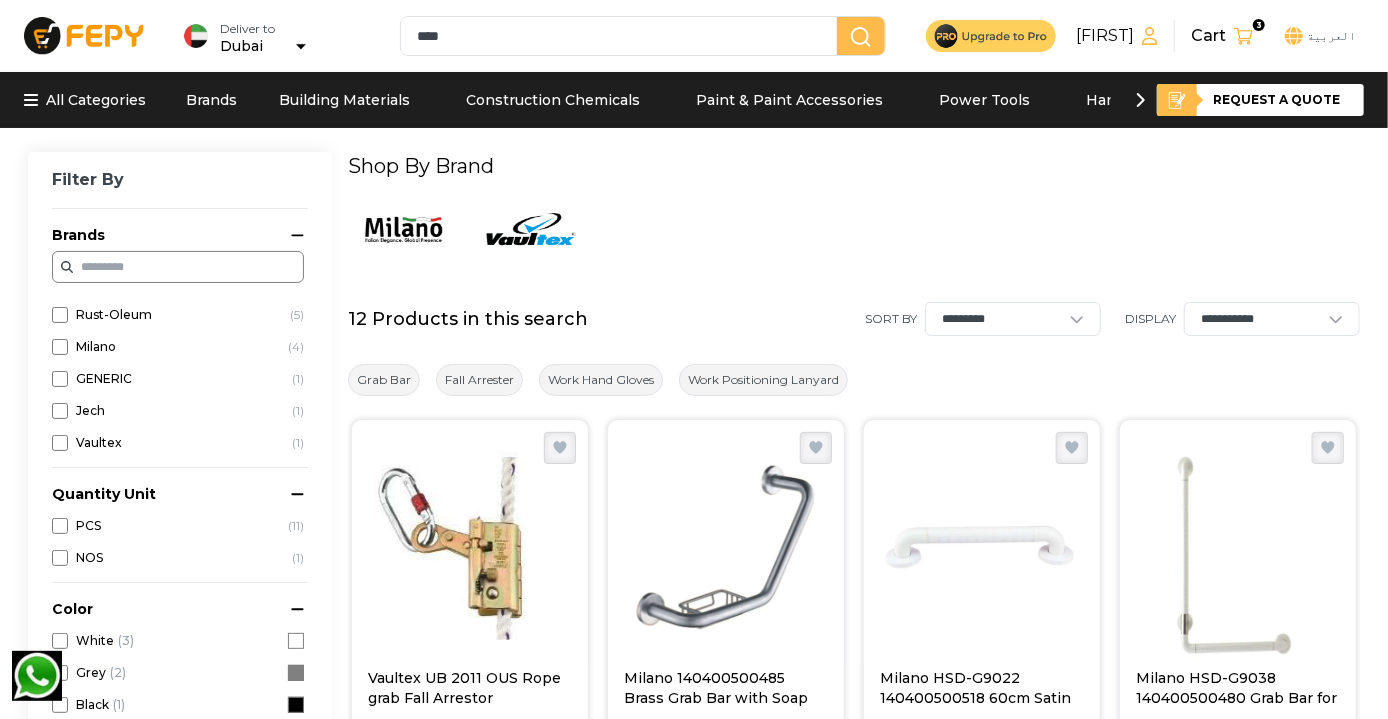 click on "****" at bounding box center [623, 36] 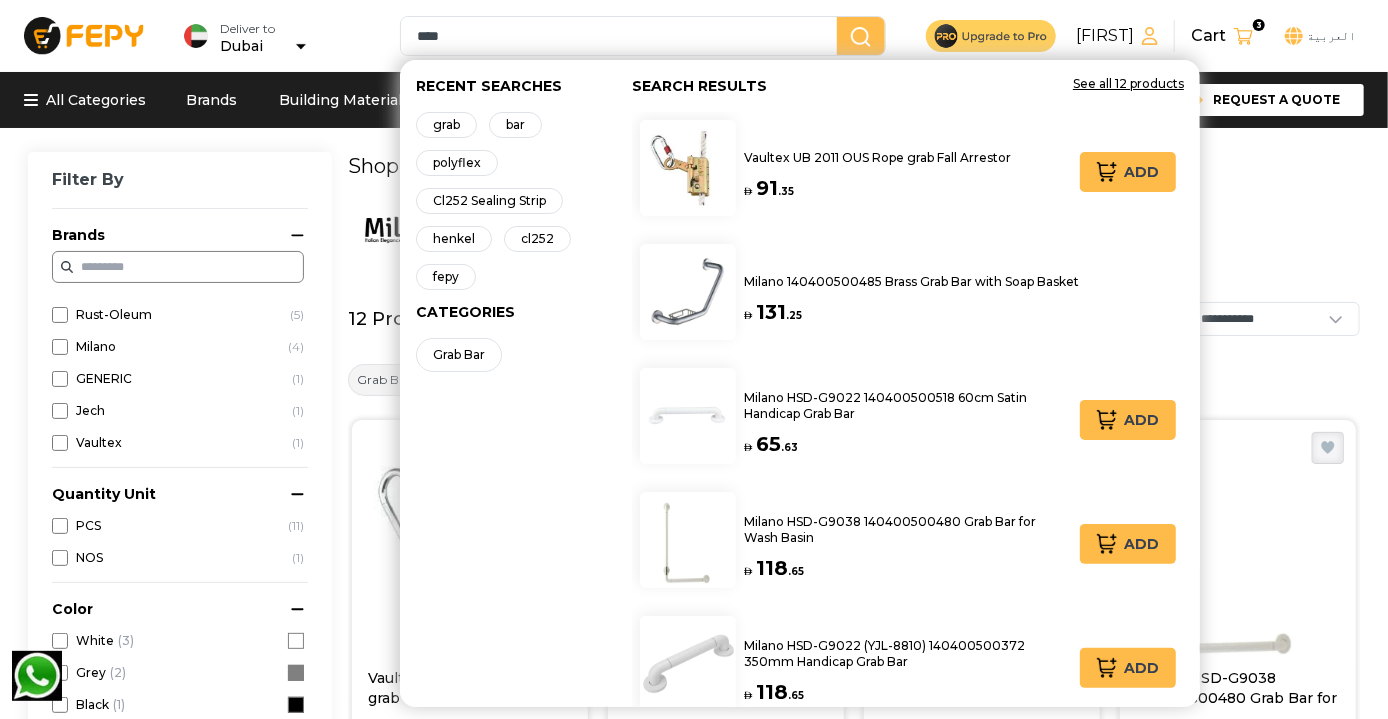 click on "****" at bounding box center [623, 36] 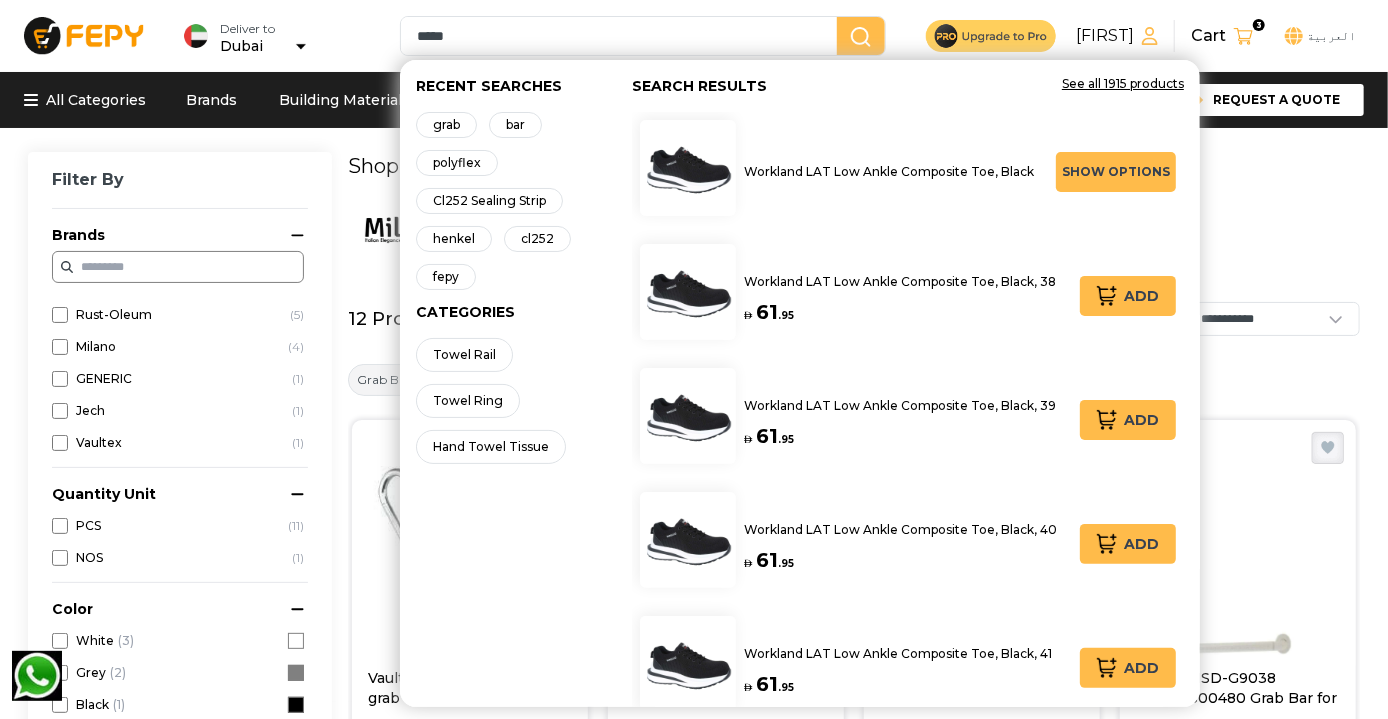 type on "*****" 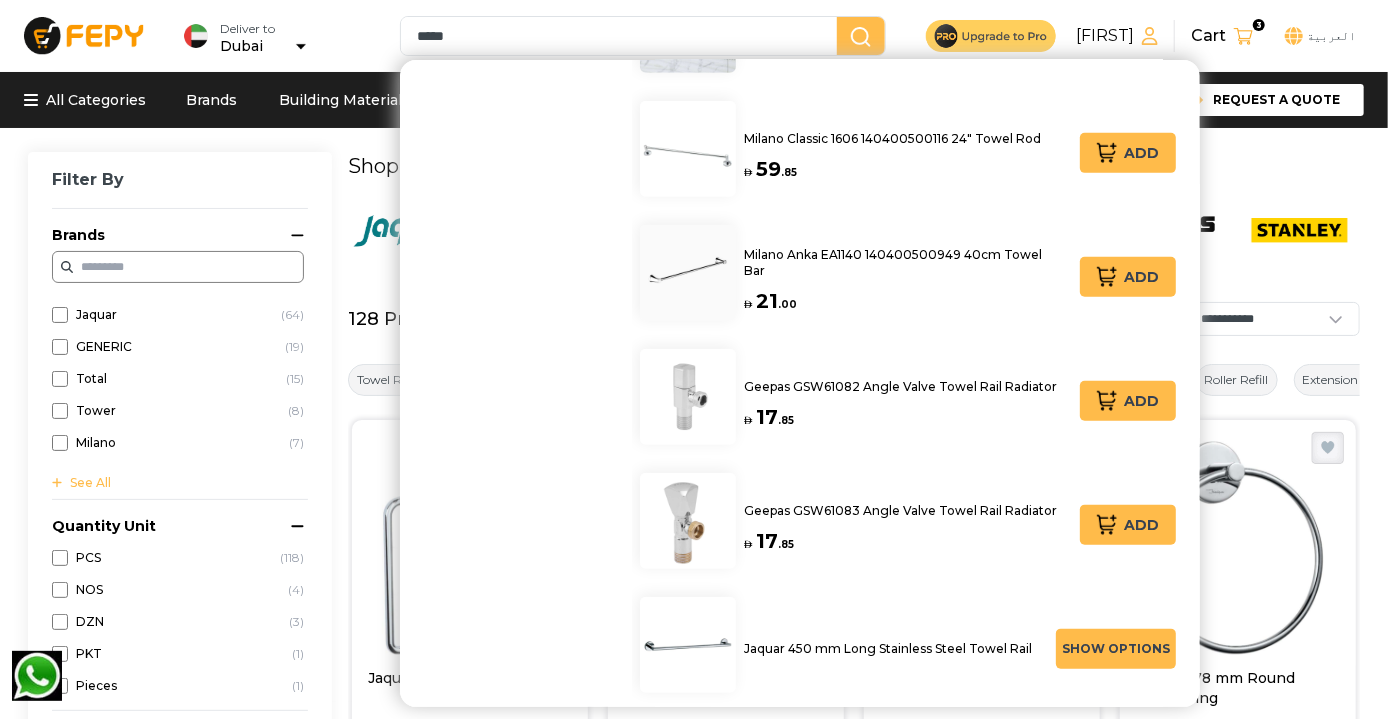 scroll, scrollTop: 0, scrollLeft: 0, axis: both 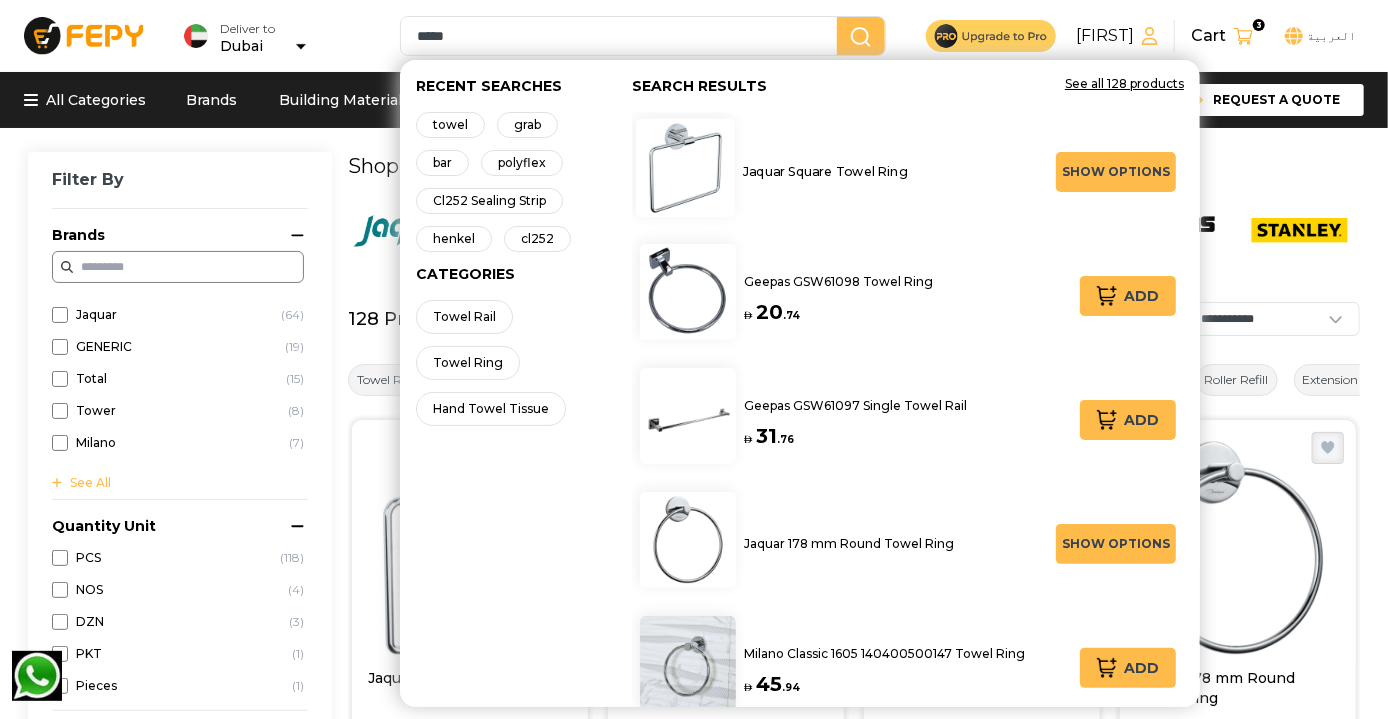 click on "Jaquar Square Towel Ring" at bounding box center (825, 176) 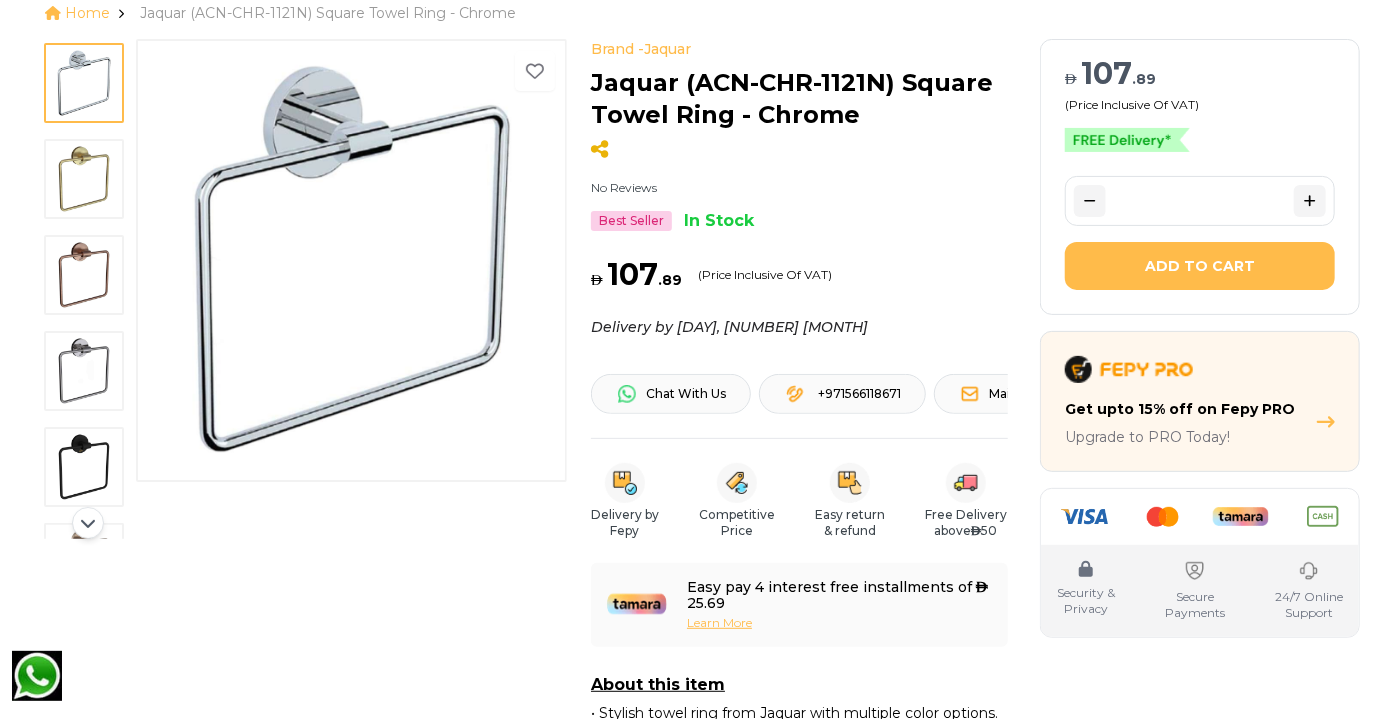 scroll, scrollTop: 0, scrollLeft: 0, axis: both 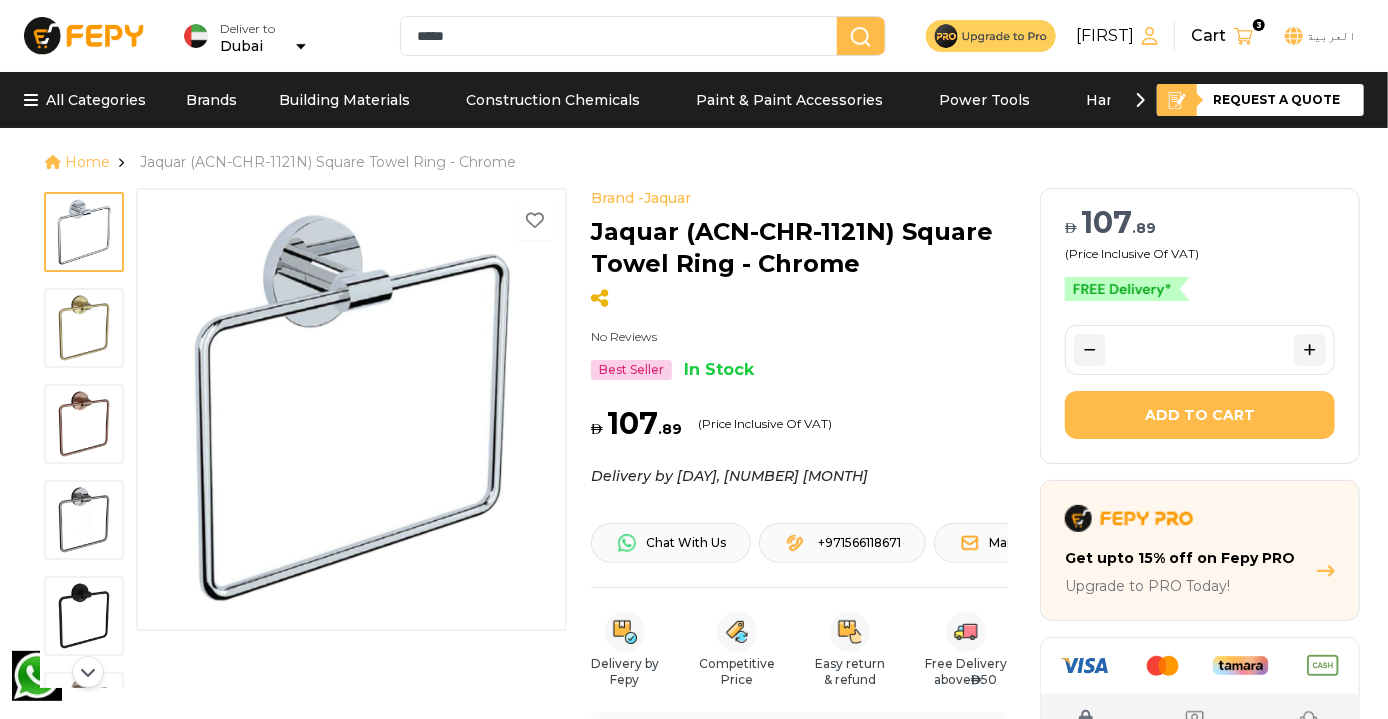 drag, startPoint x: 514, startPoint y: 0, endPoint x: 962, endPoint y: 311, distance: 545.3668 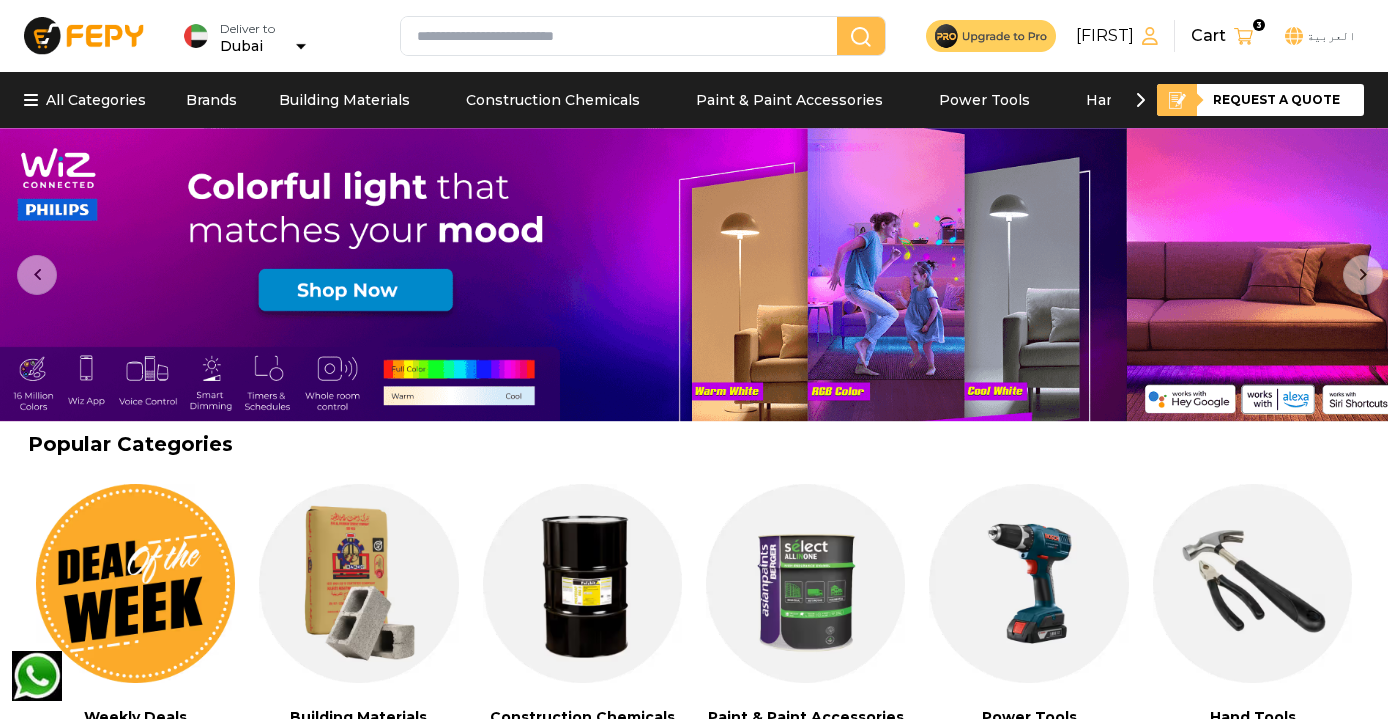 scroll, scrollTop: 0, scrollLeft: 0, axis: both 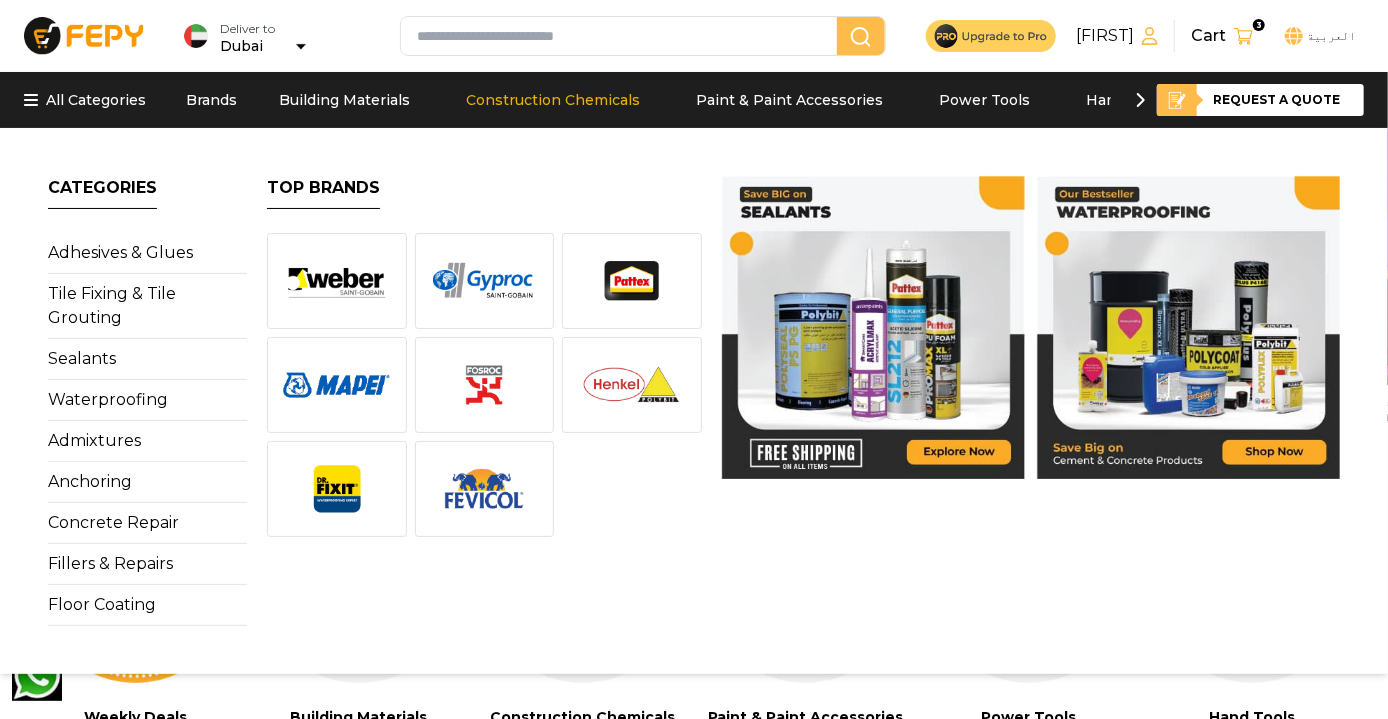 click at bounding box center [623, 36] 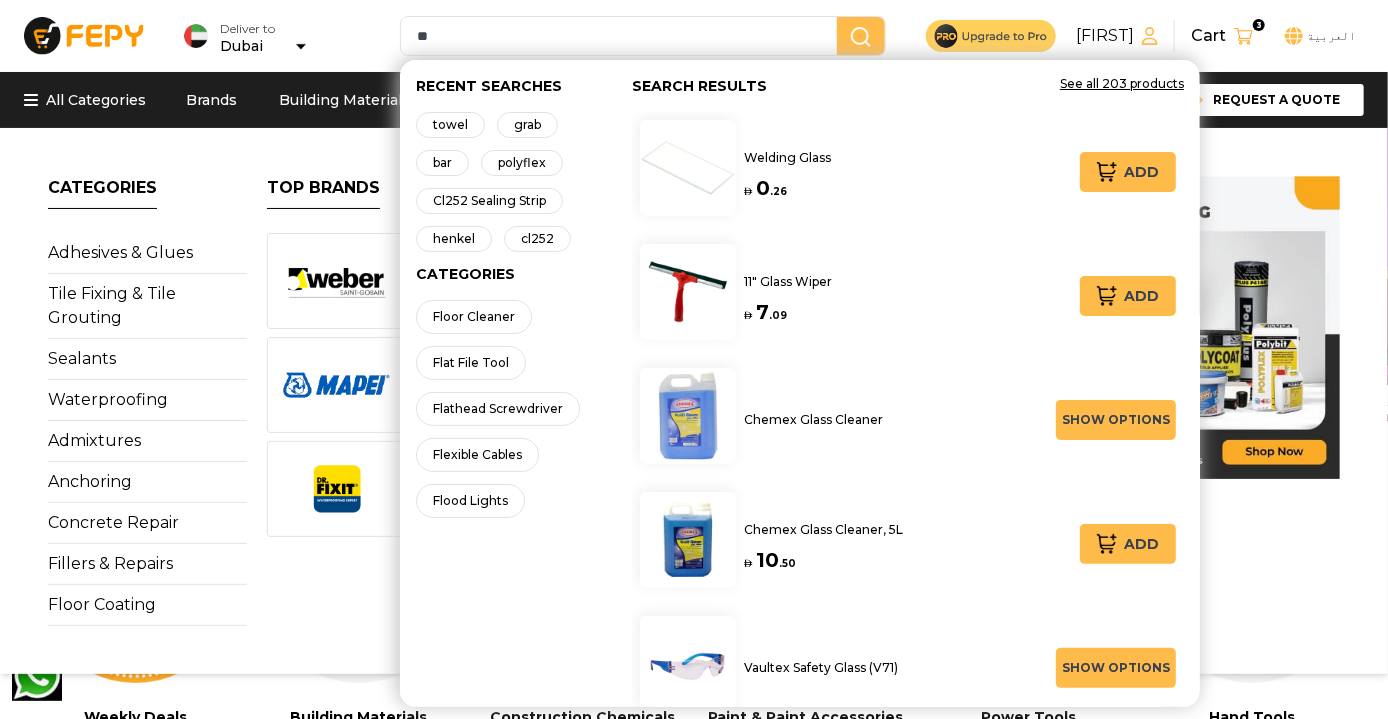 type on "*" 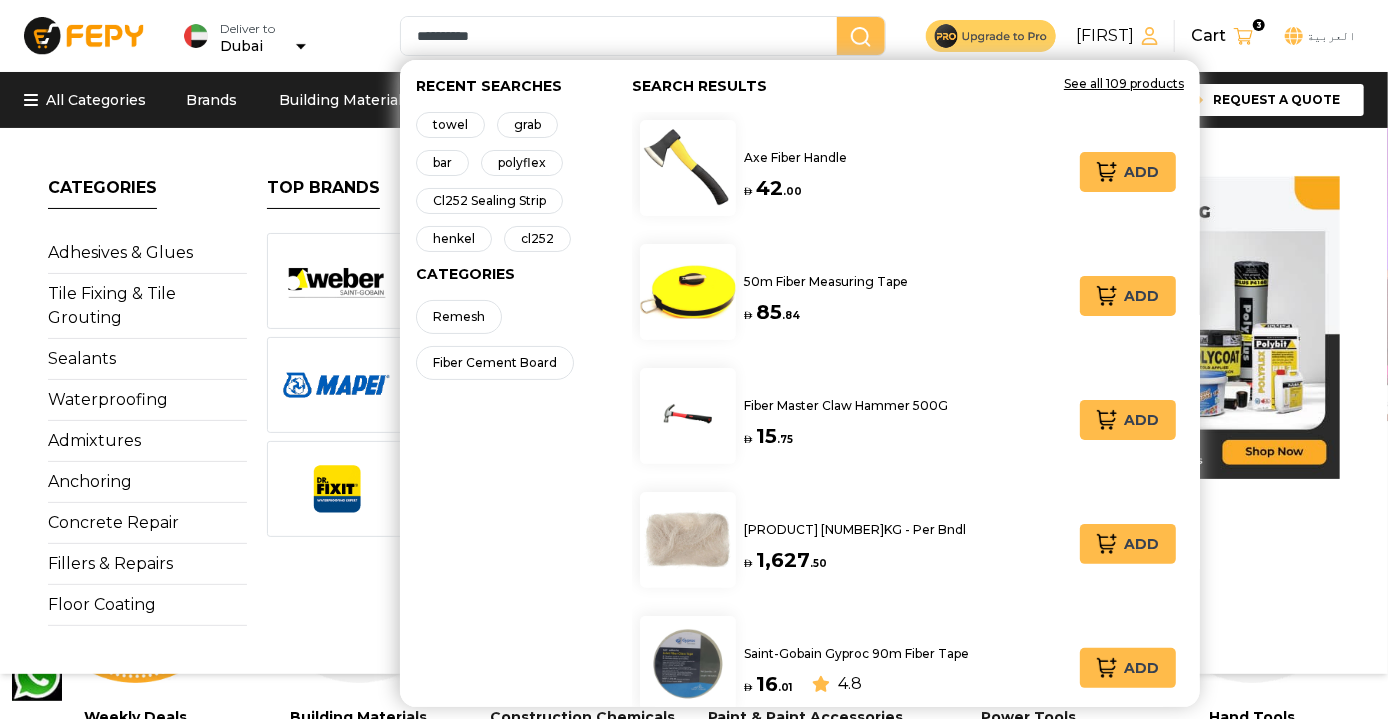 type on "**********" 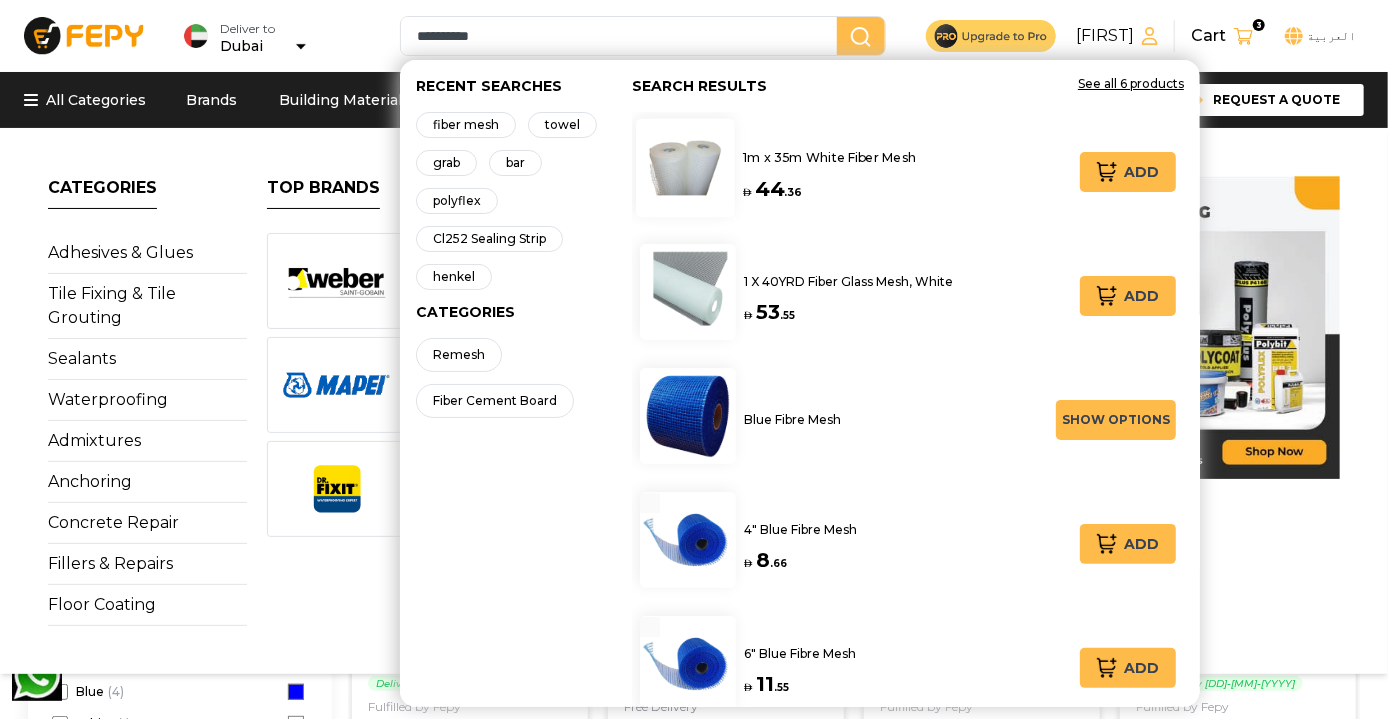 click on "1m x 35m White Fiber Mesh" at bounding box center [829, 157] 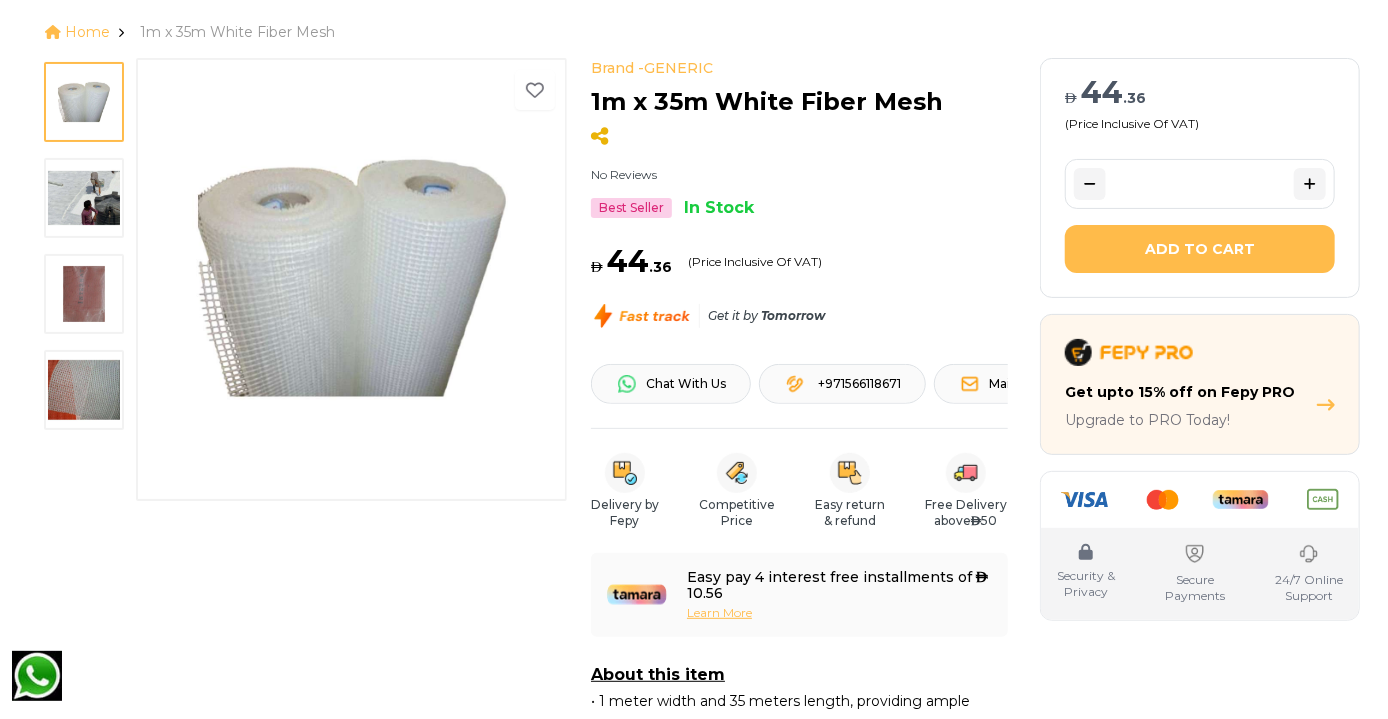 scroll, scrollTop: 130, scrollLeft: 0, axis: vertical 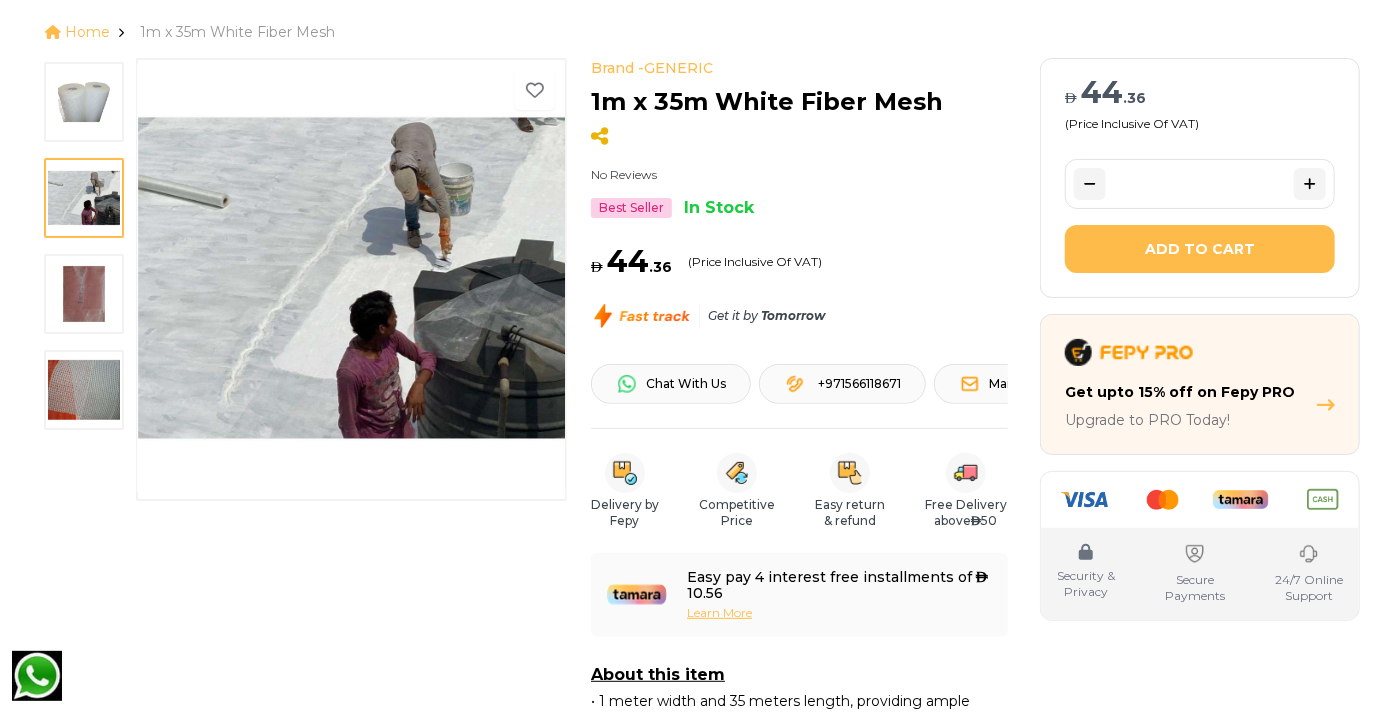 click at bounding box center (84, 294) 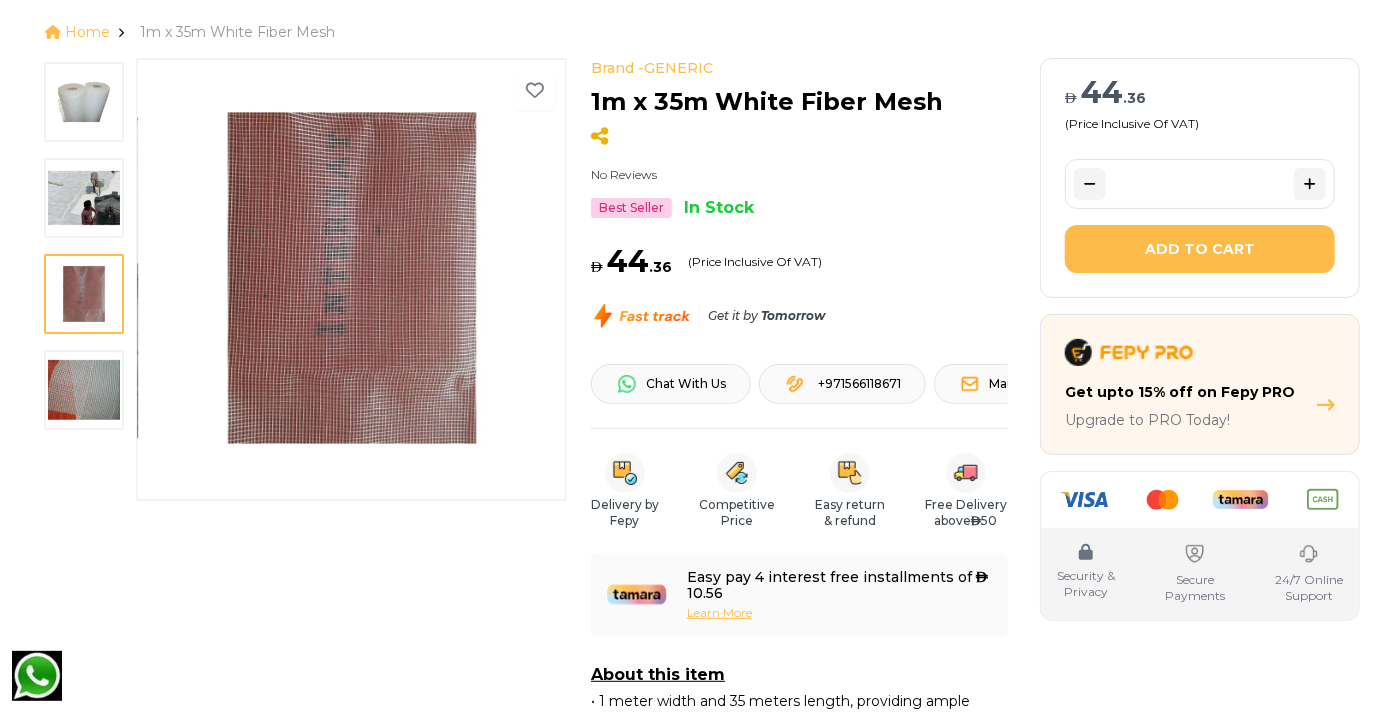 click at bounding box center (84, 294) 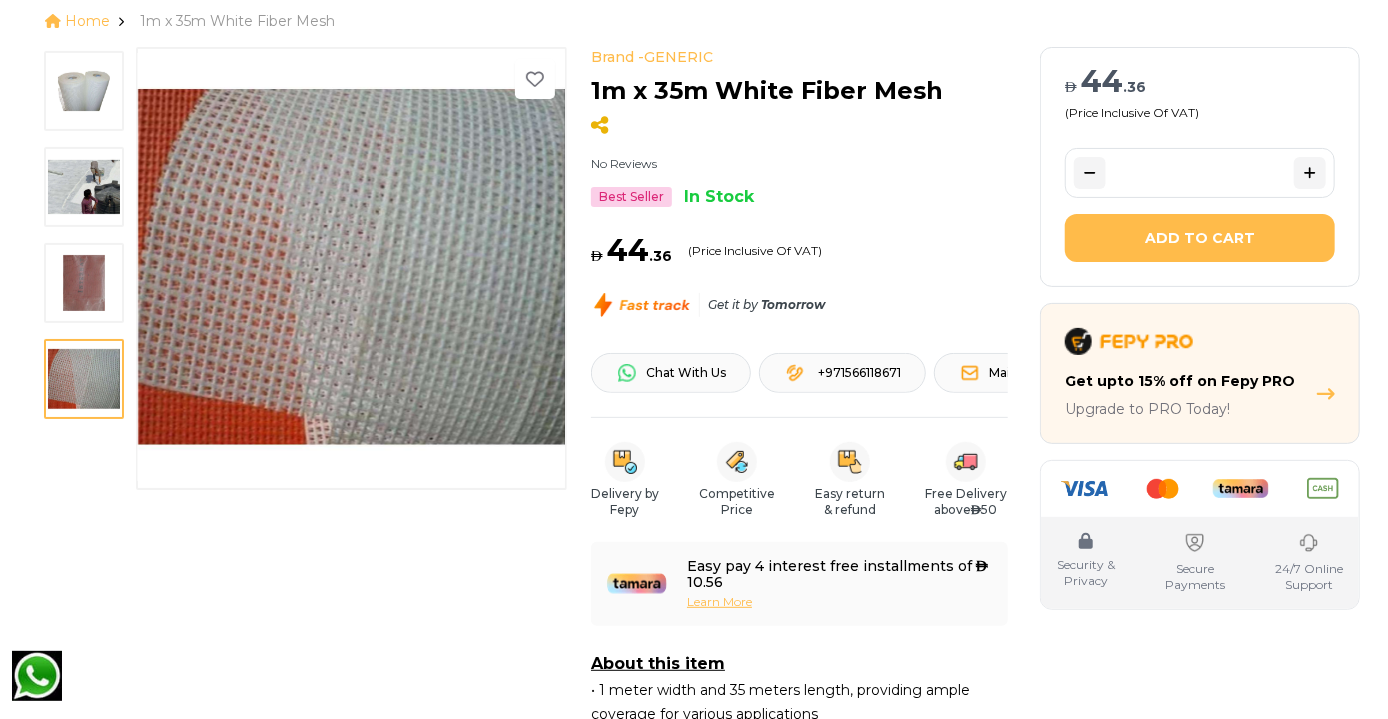 scroll, scrollTop: 0, scrollLeft: 0, axis: both 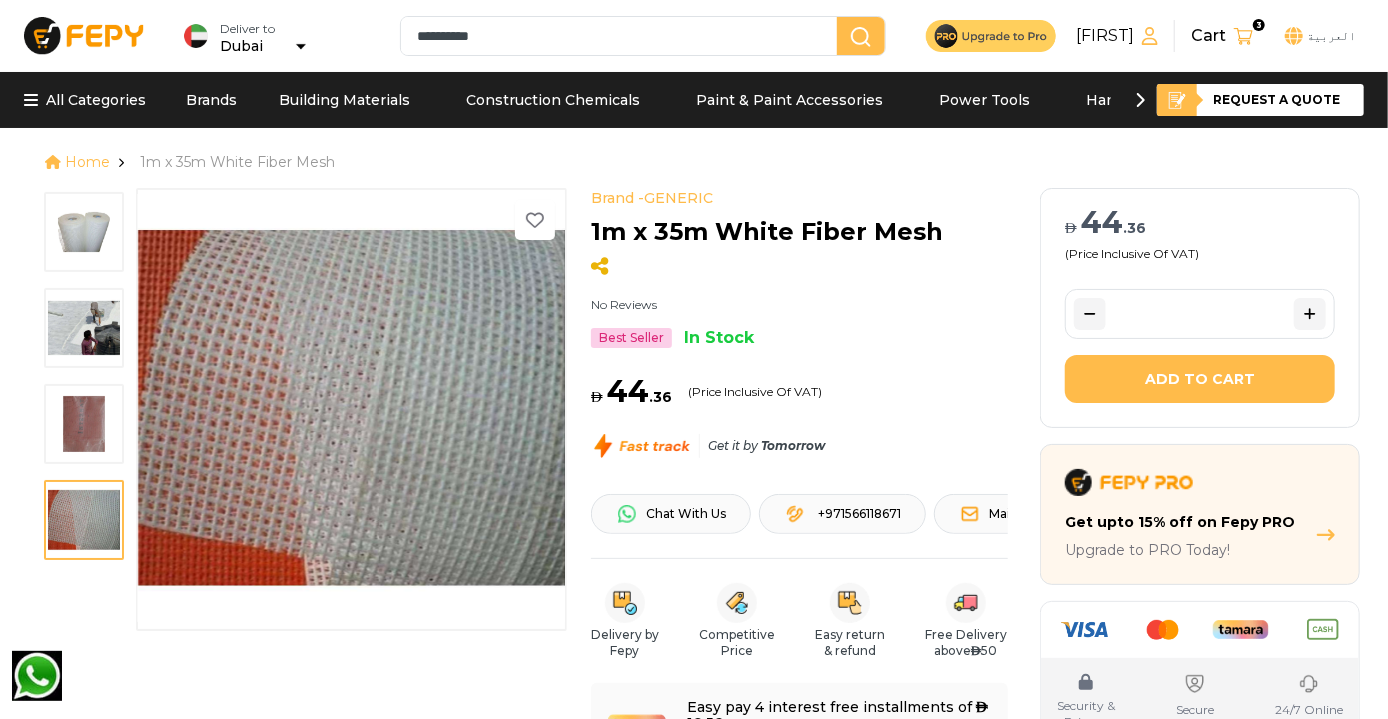 click on "**********" at bounding box center (623, 36) 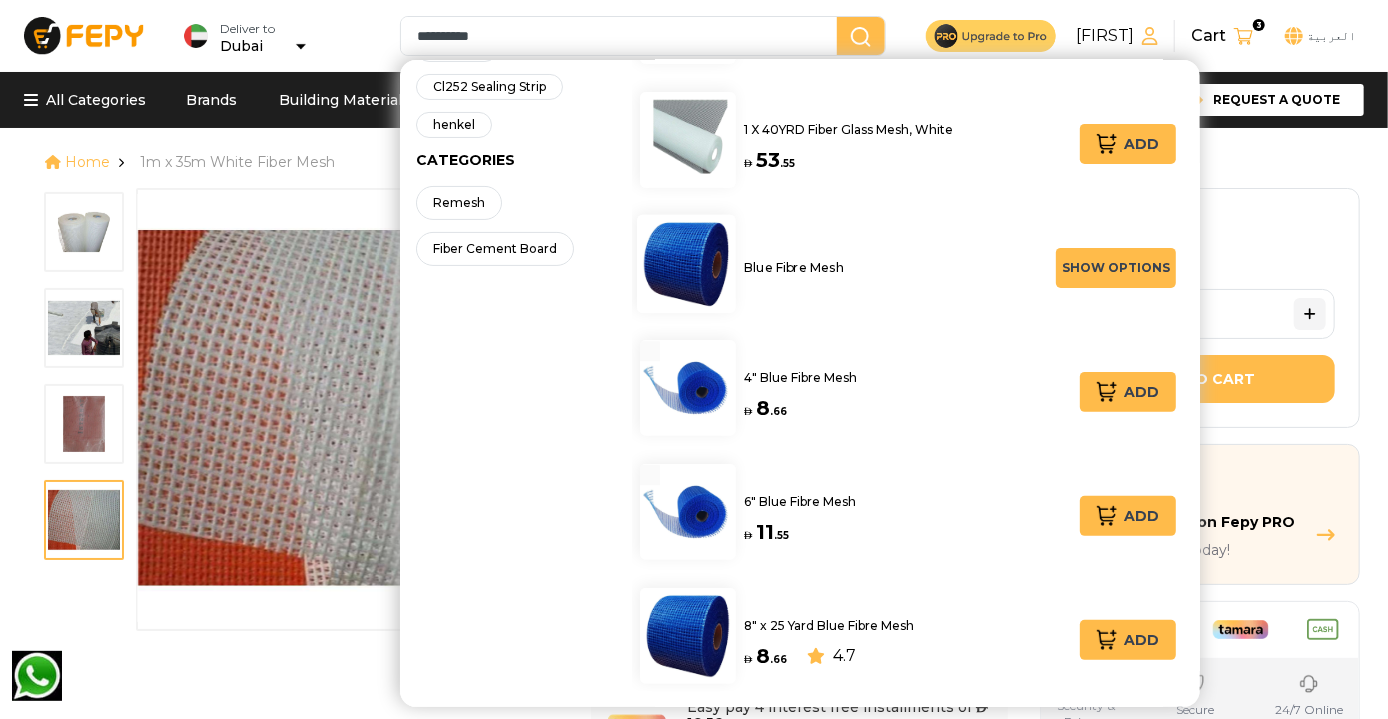 scroll, scrollTop: 0, scrollLeft: 0, axis: both 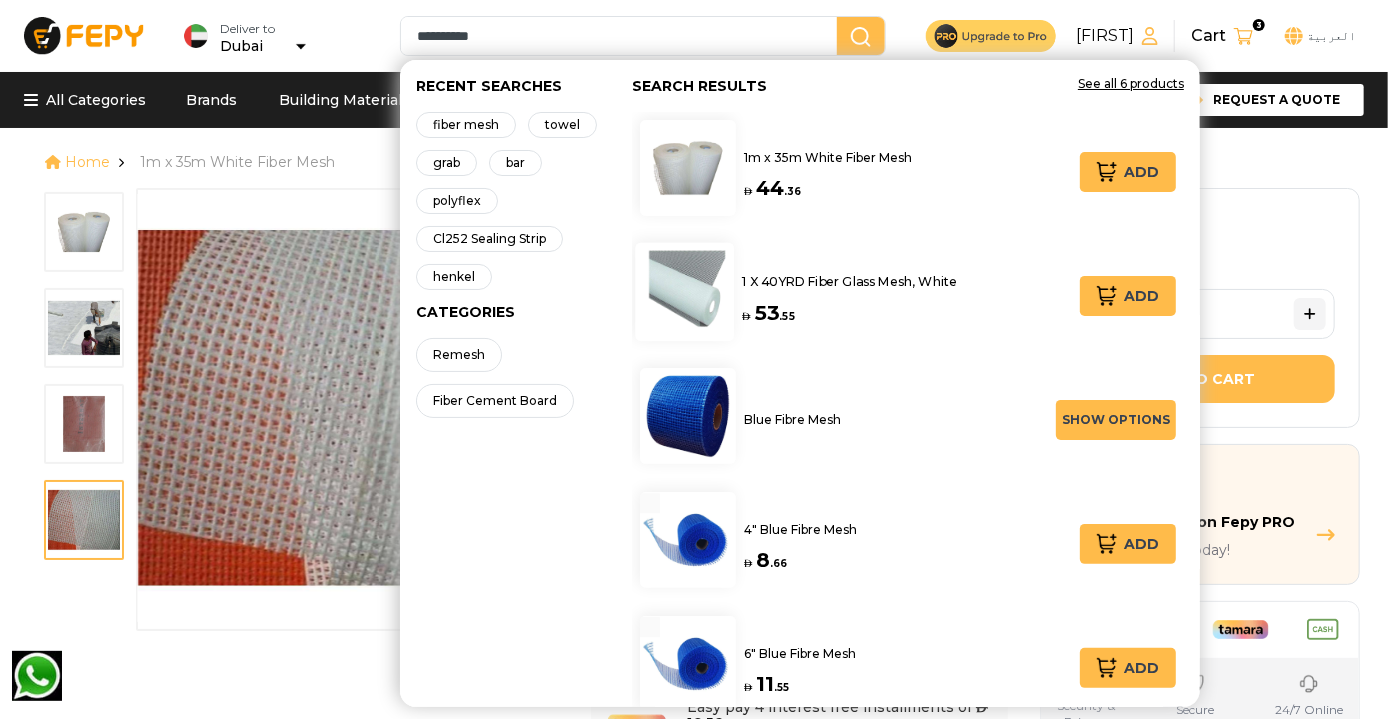 click on "1 X 40YRD Fiber Glass Mesh, White" at bounding box center (849, 281) 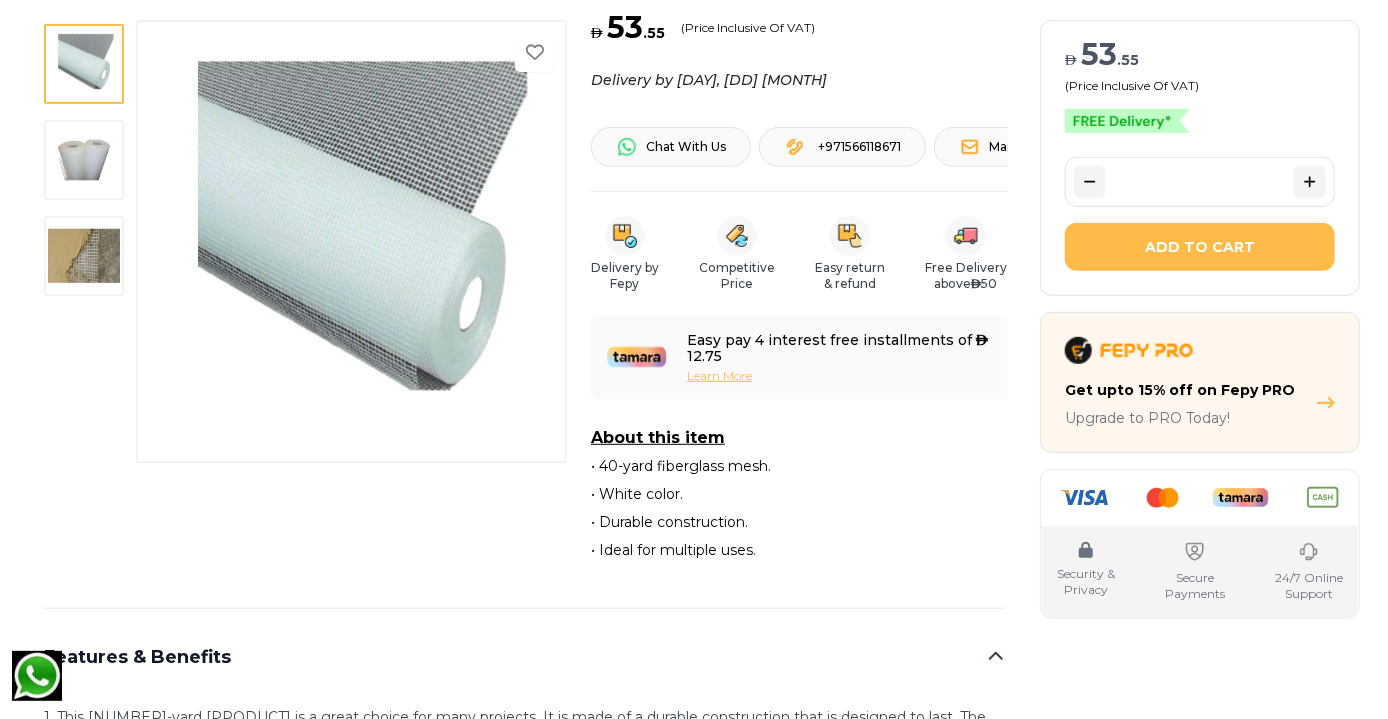 scroll, scrollTop: 394, scrollLeft: 0, axis: vertical 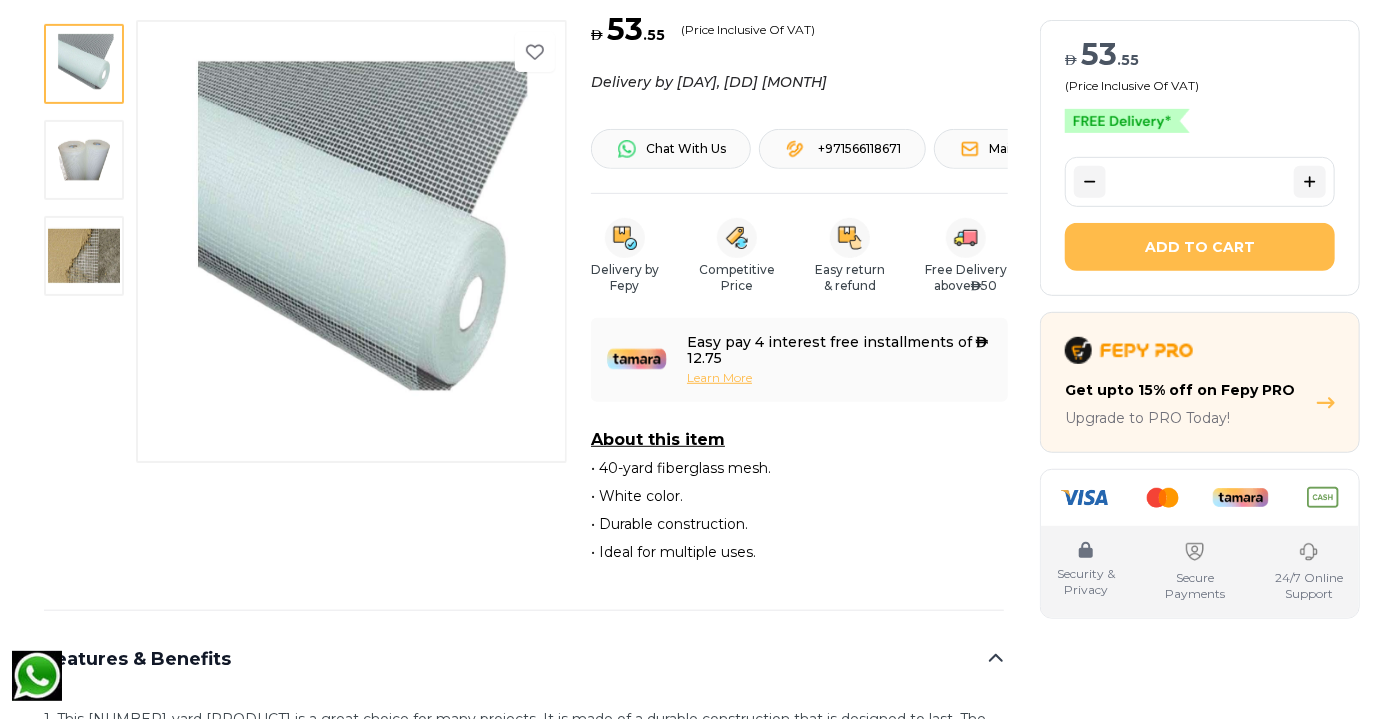 click at bounding box center (84, 160) 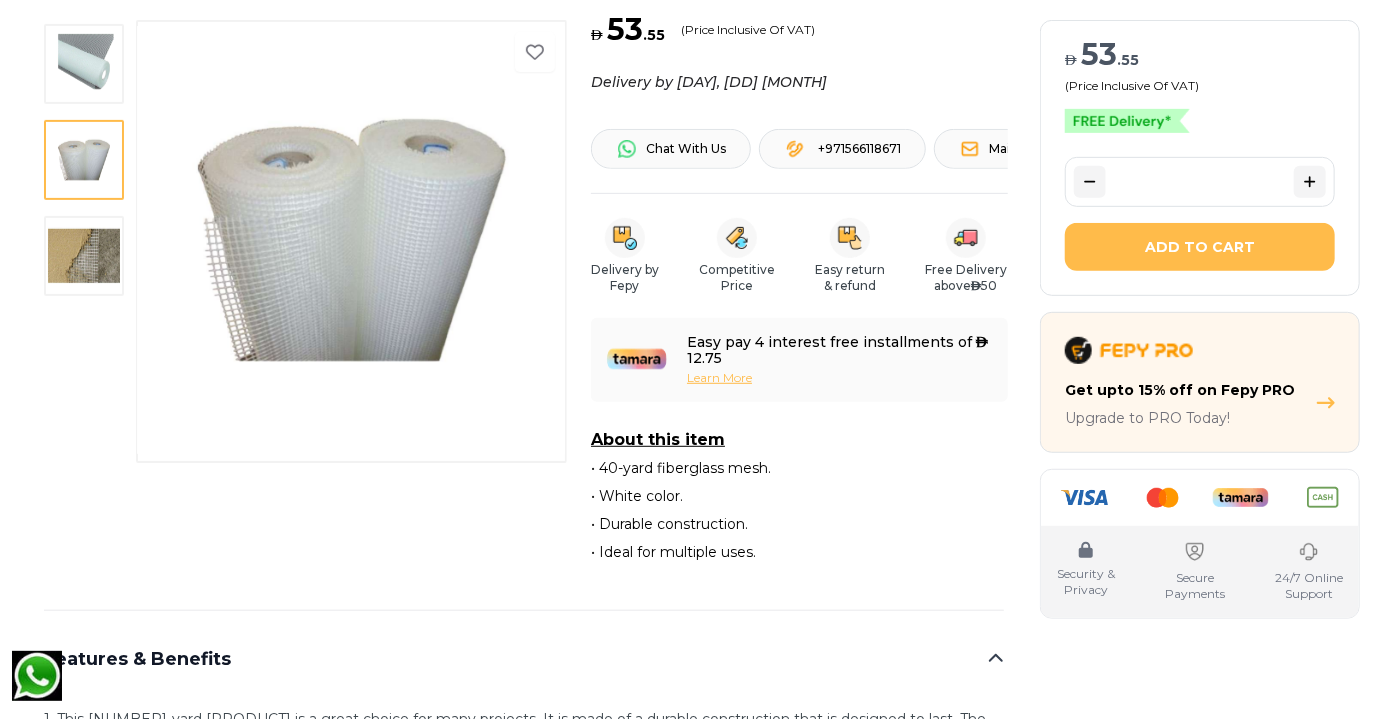 click at bounding box center [84, 256] 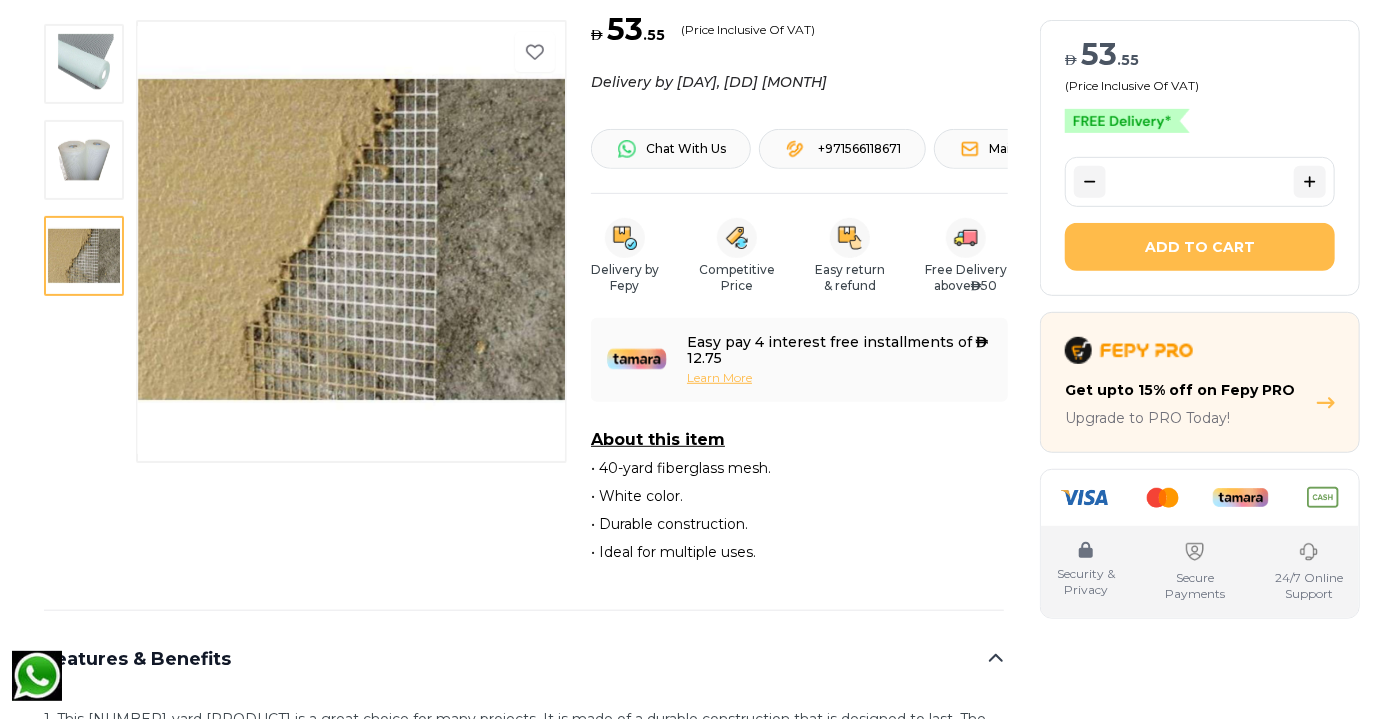 click on "Add to Cart" at bounding box center (1200, 247) 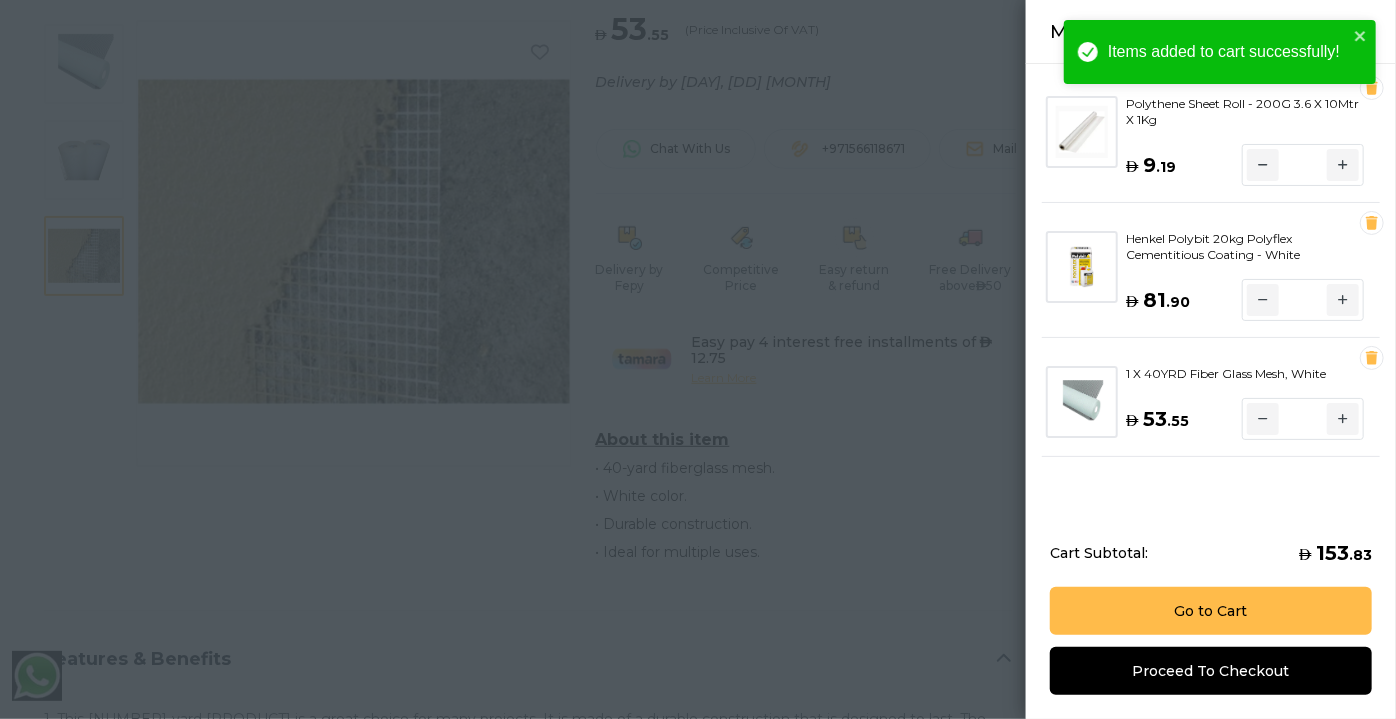 click at bounding box center (698, 359) 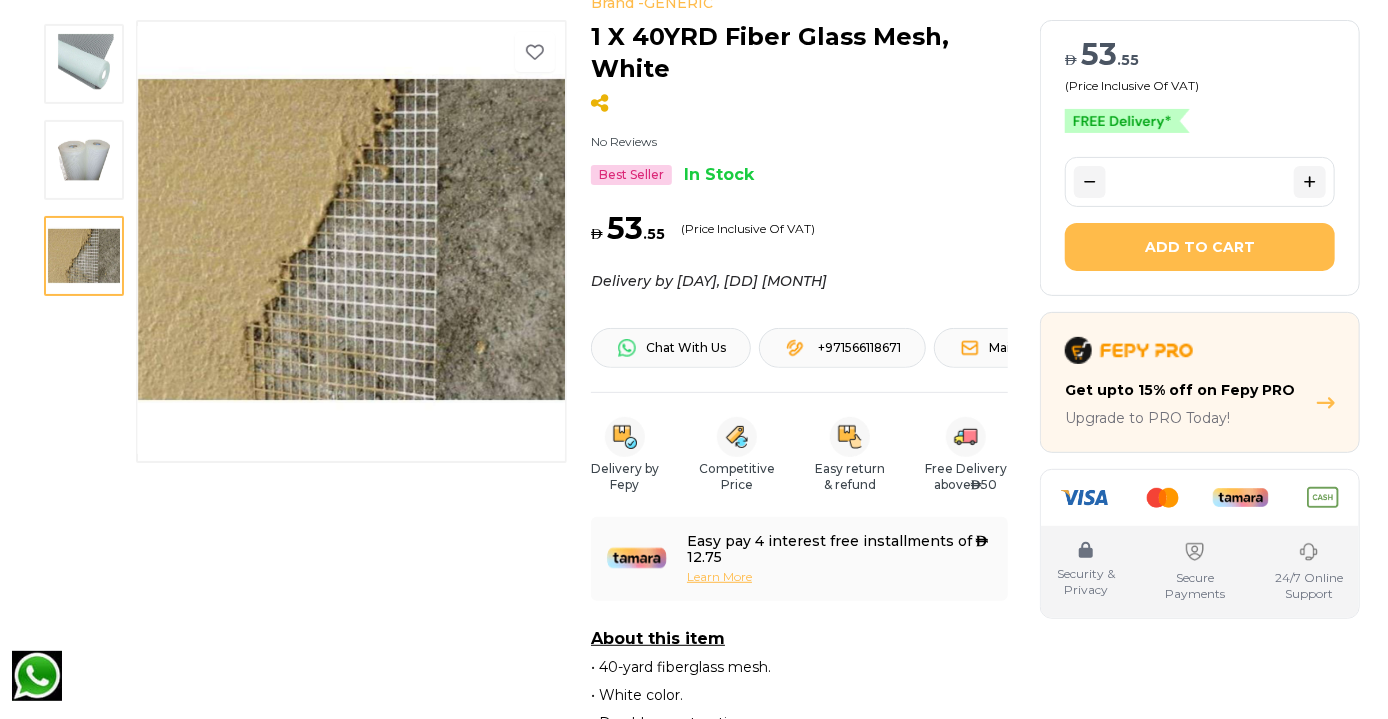 scroll, scrollTop: 0, scrollLeft: 0, axis: both 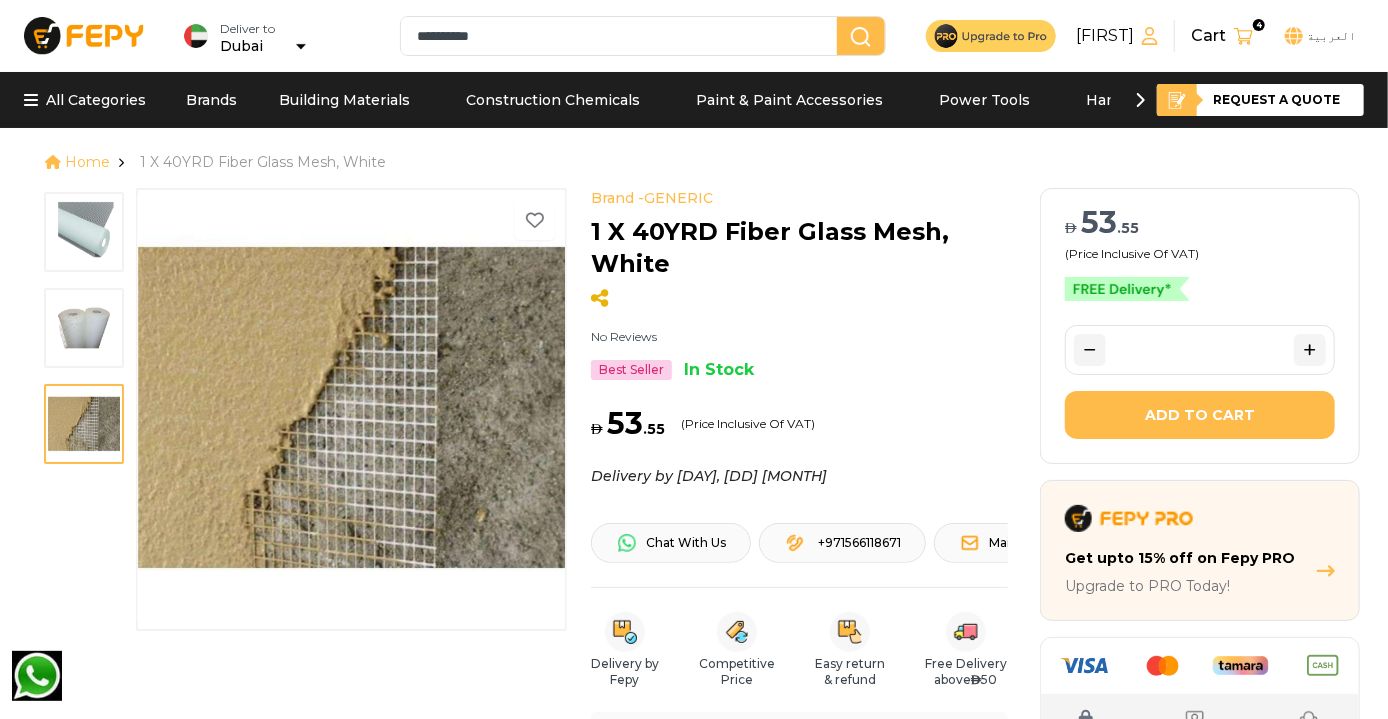 click at bounding box center [84, 328] 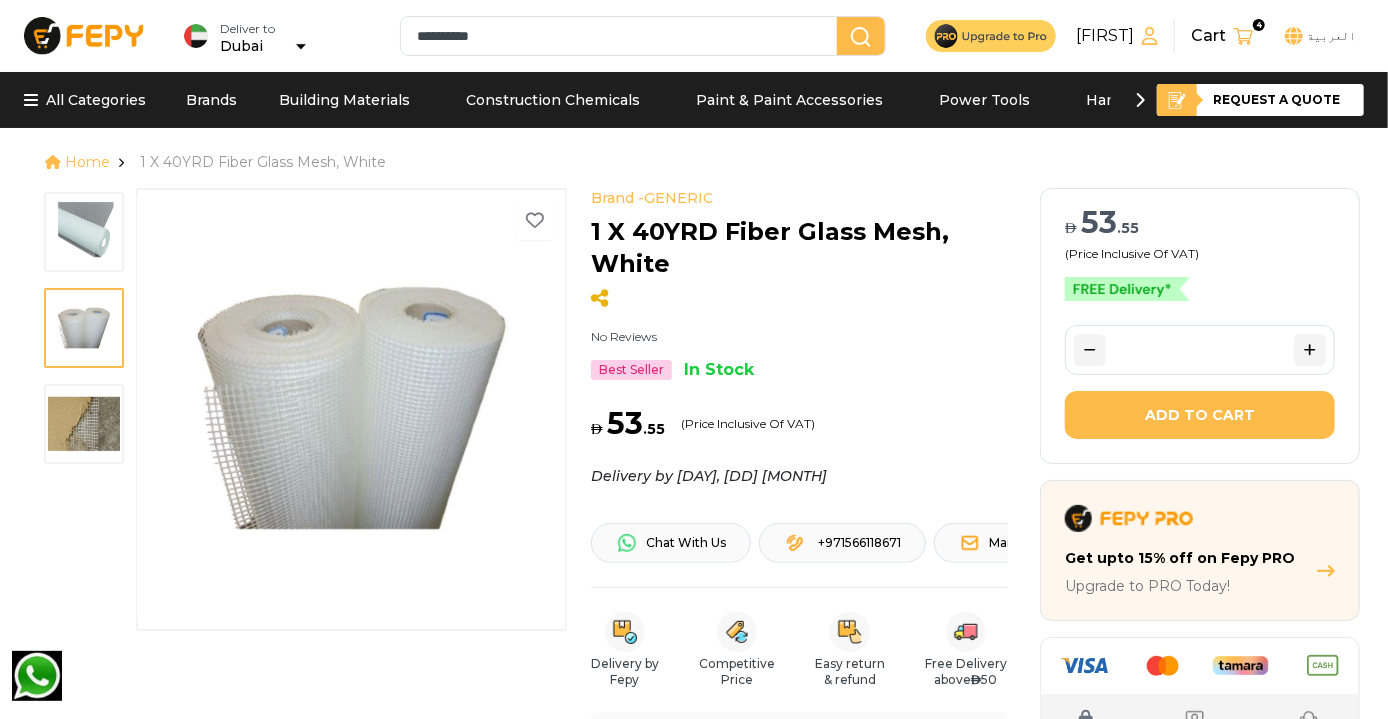 click at bounding box center (84, 232) 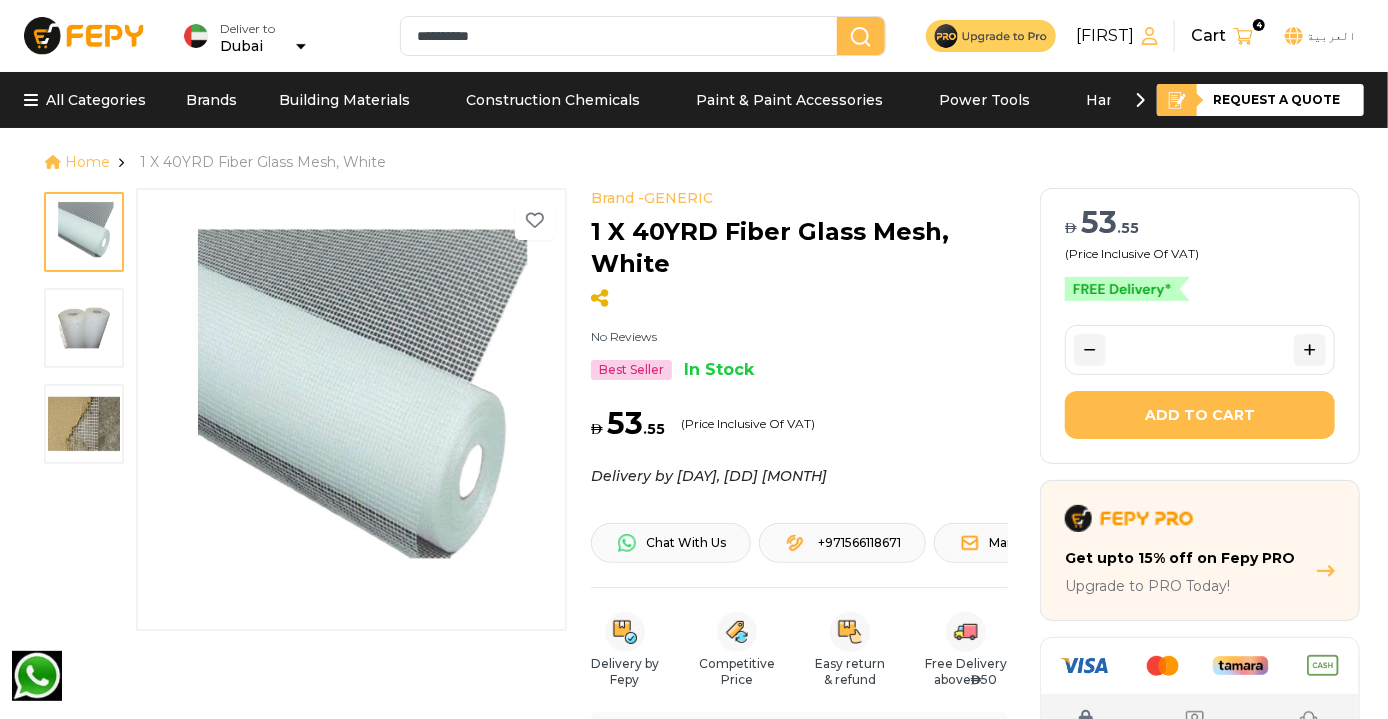 click at bounding box center (84, 328) 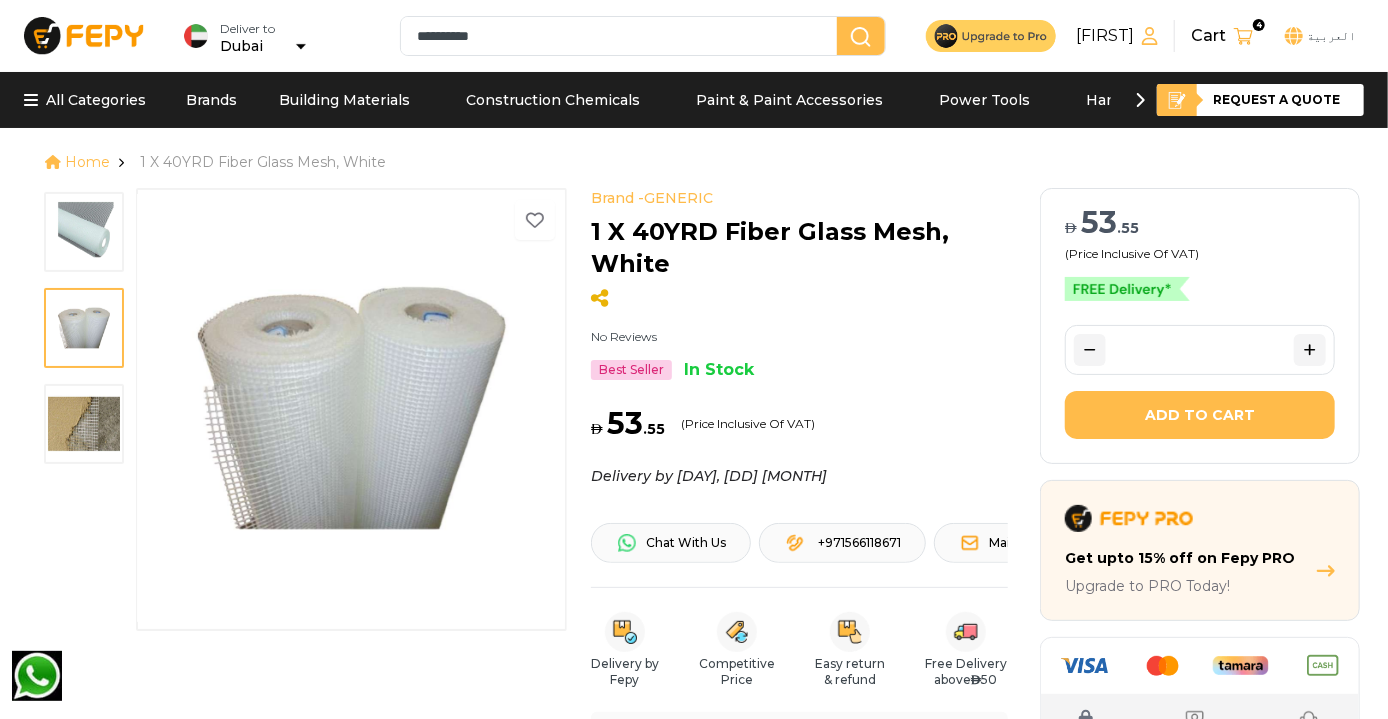 click at bounding box center [84, 232] 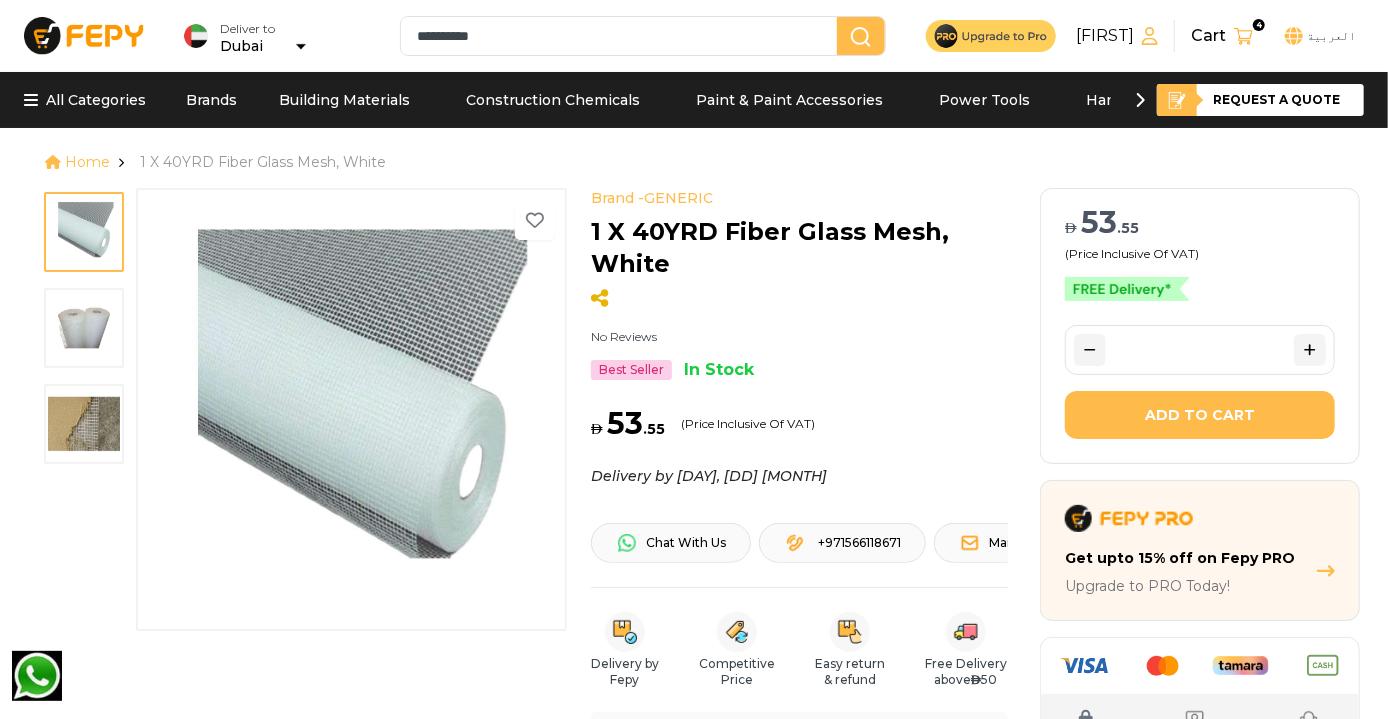 click on "Brands" at bounding box center [211, 100] 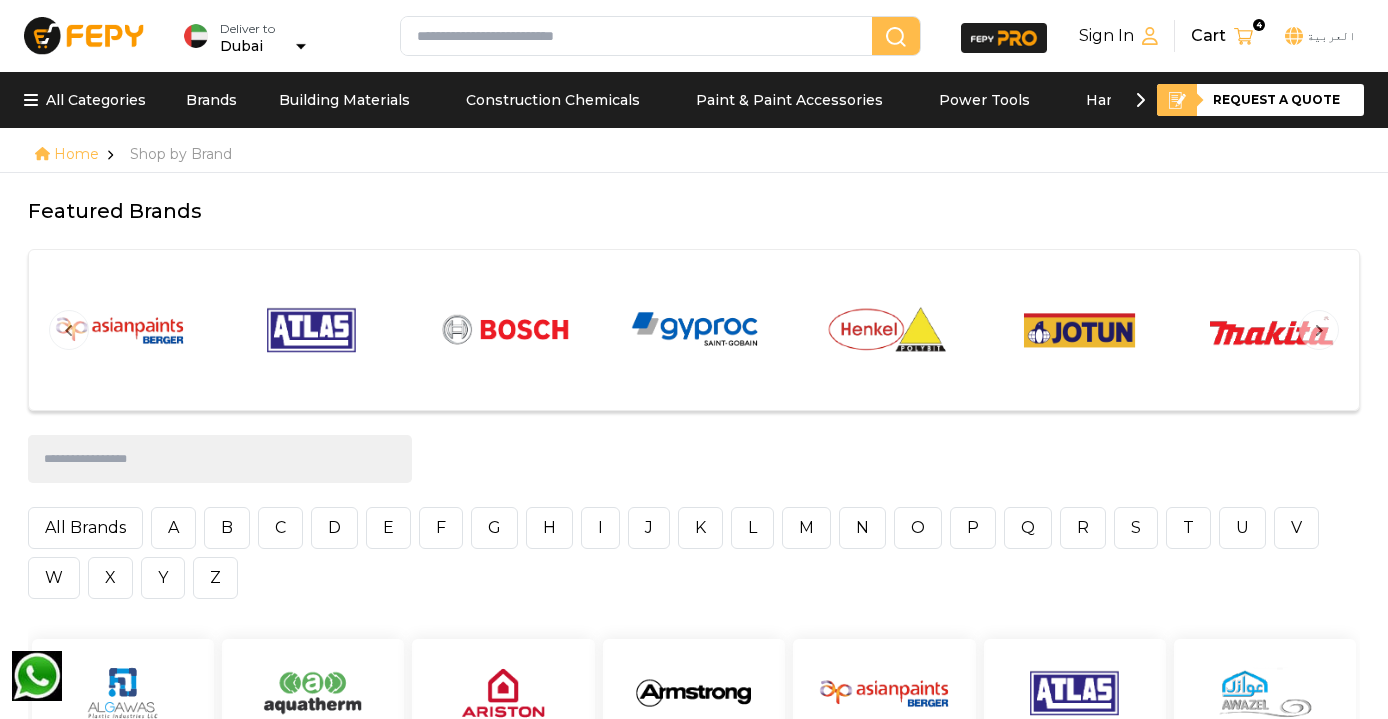 scroll, scrollTop: 0, scrollLeft: 0, axis: both 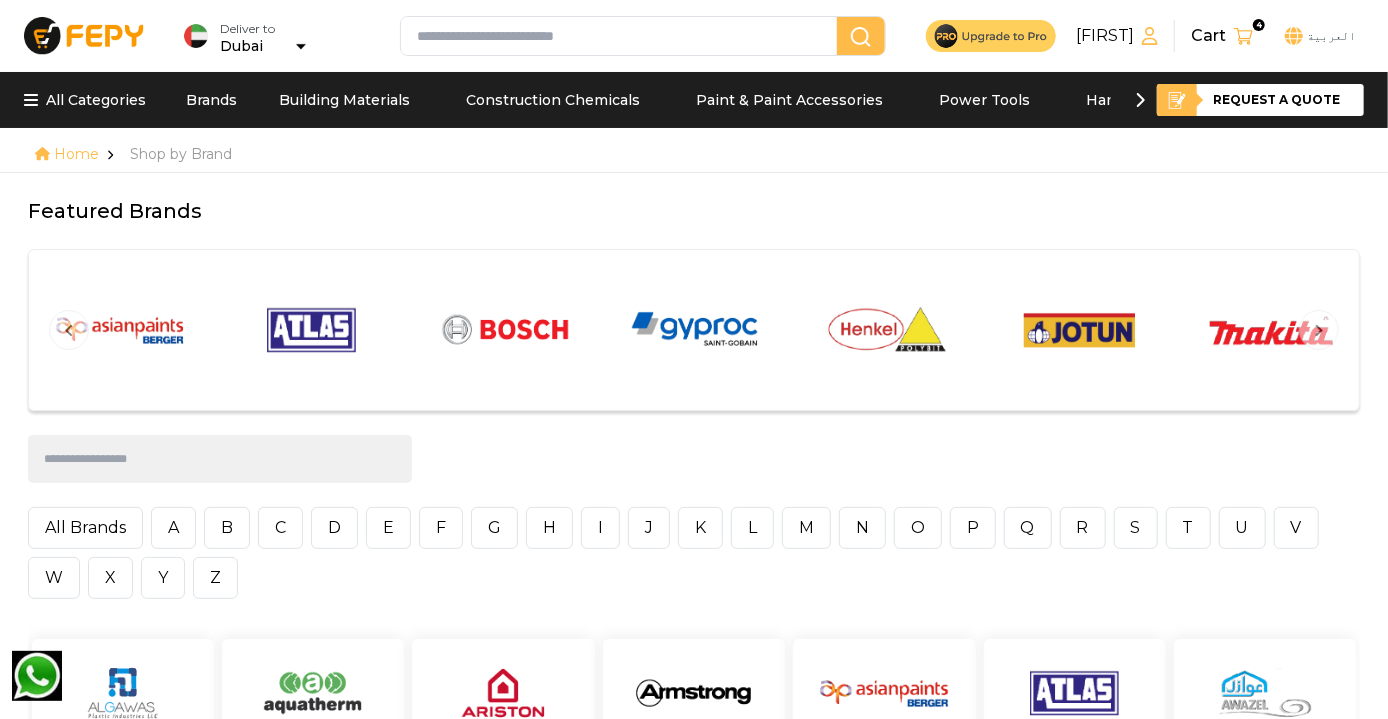 click at bounding box center (1243, 36) 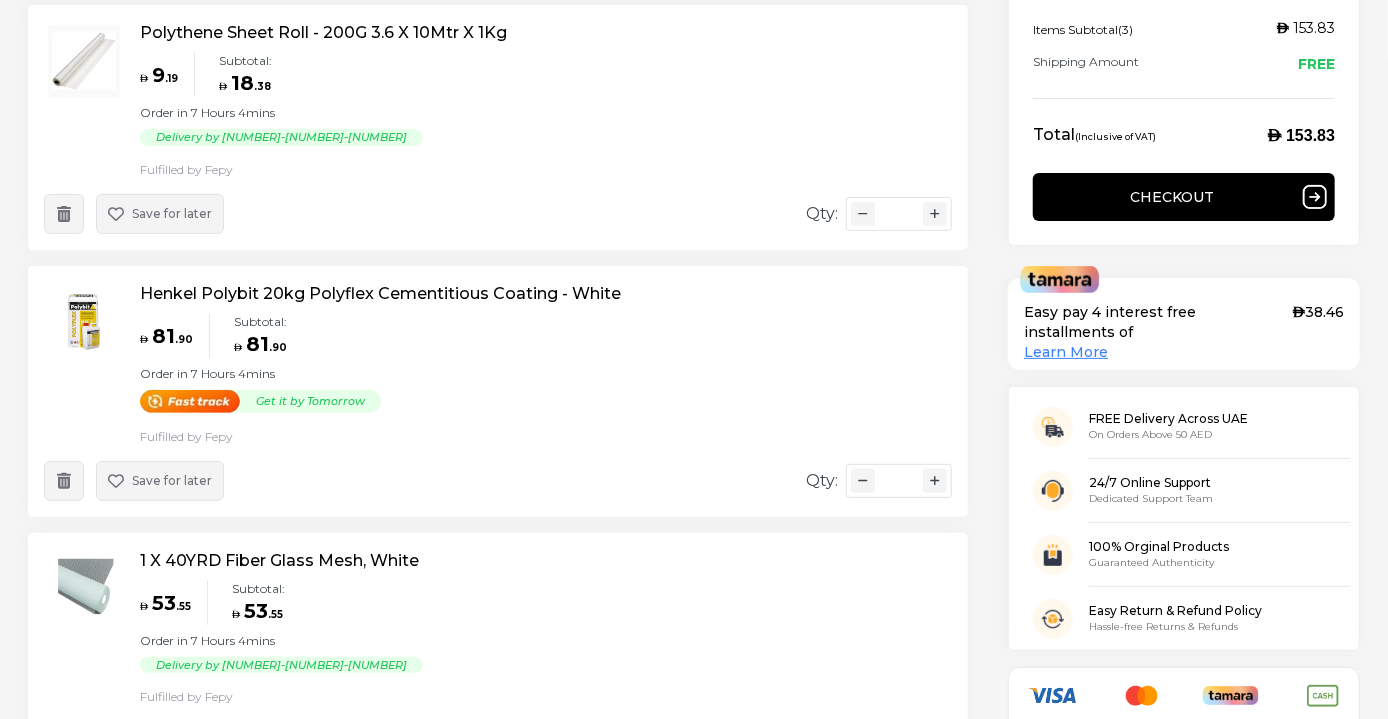 scroll, scrollTop: 198, scrollLeft: 0, axis: vertical 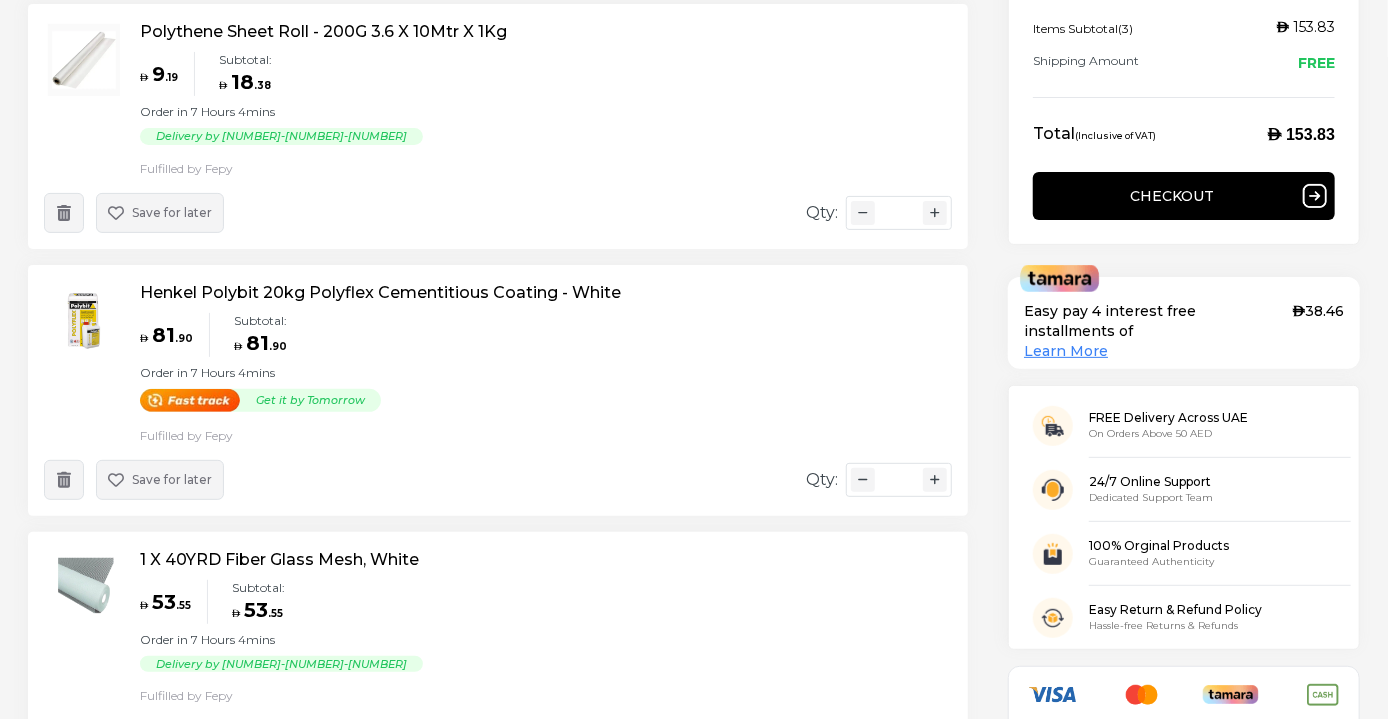 click on "Henkel Polybit 20kg Polyflex Cementitious Coating - White" at bounding box center [380, 293] 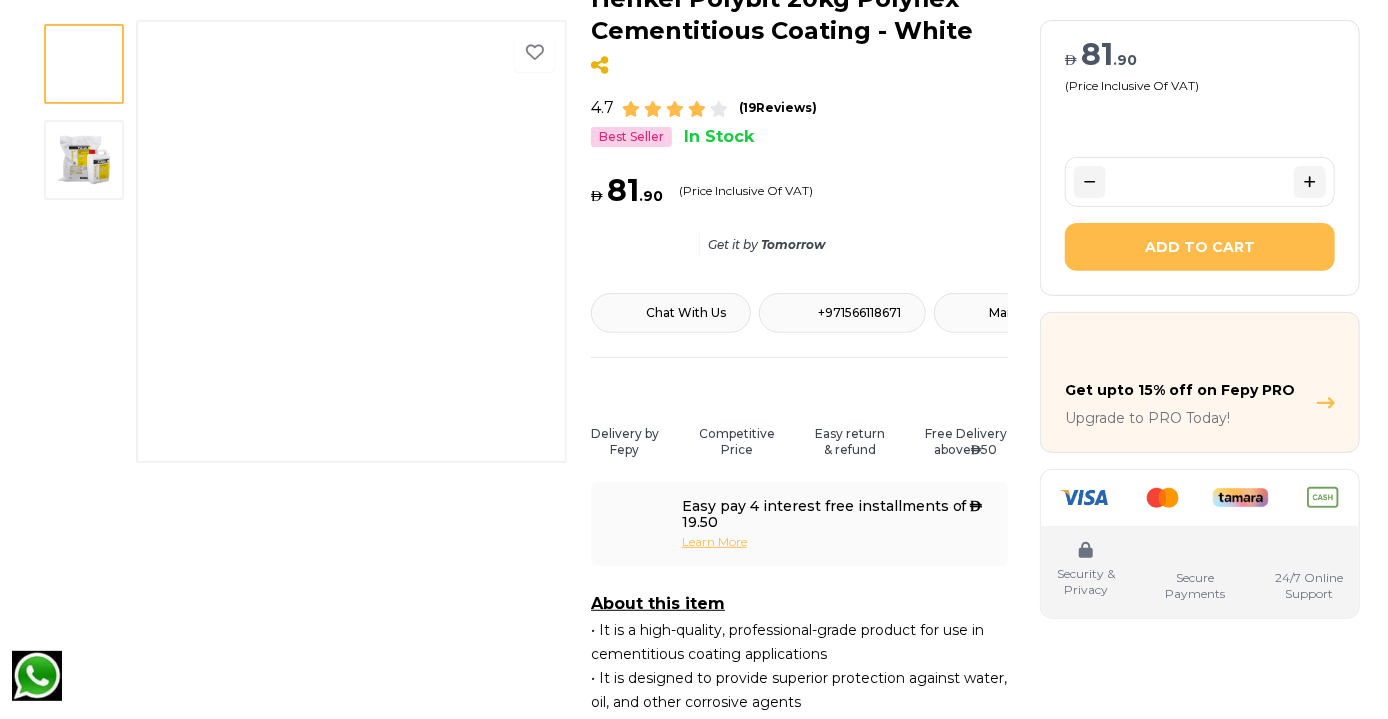 scroll, scrollTop: 0, scrollLeft: 0, axis: both 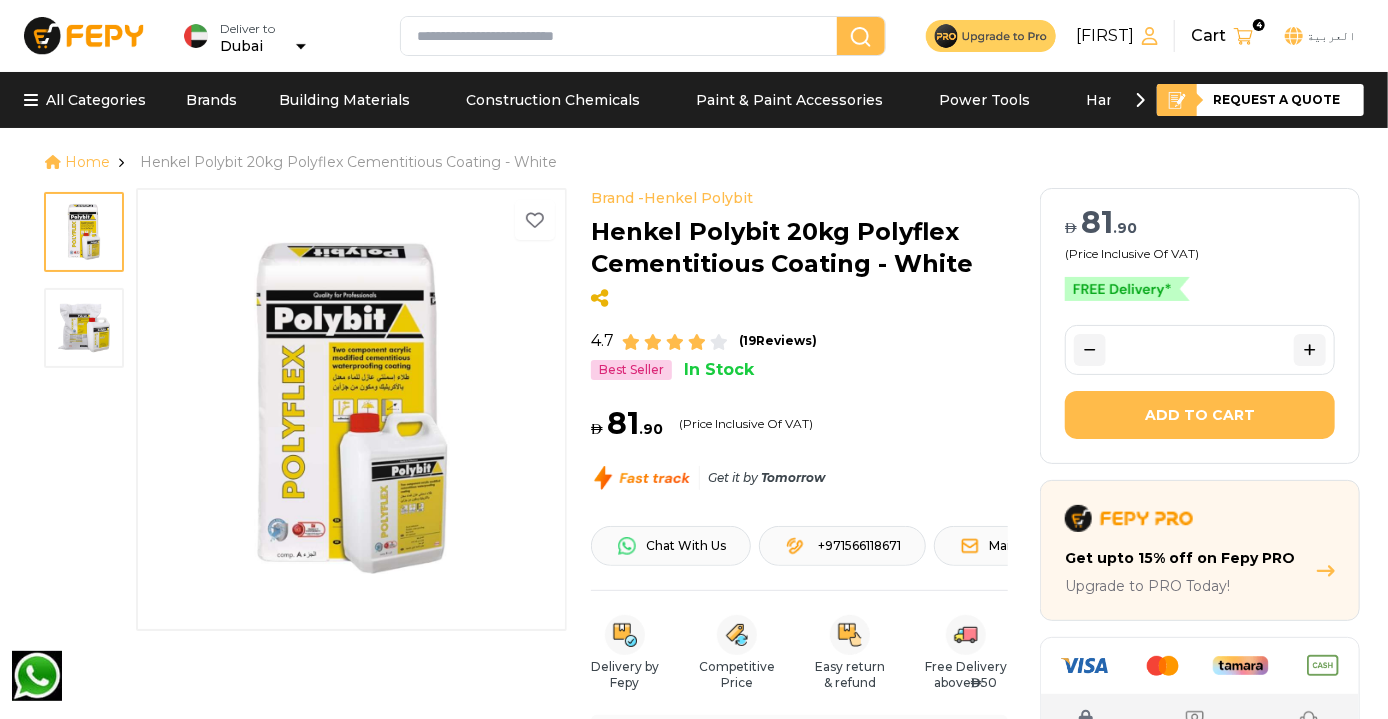 click at bounding box center [1243, 36] 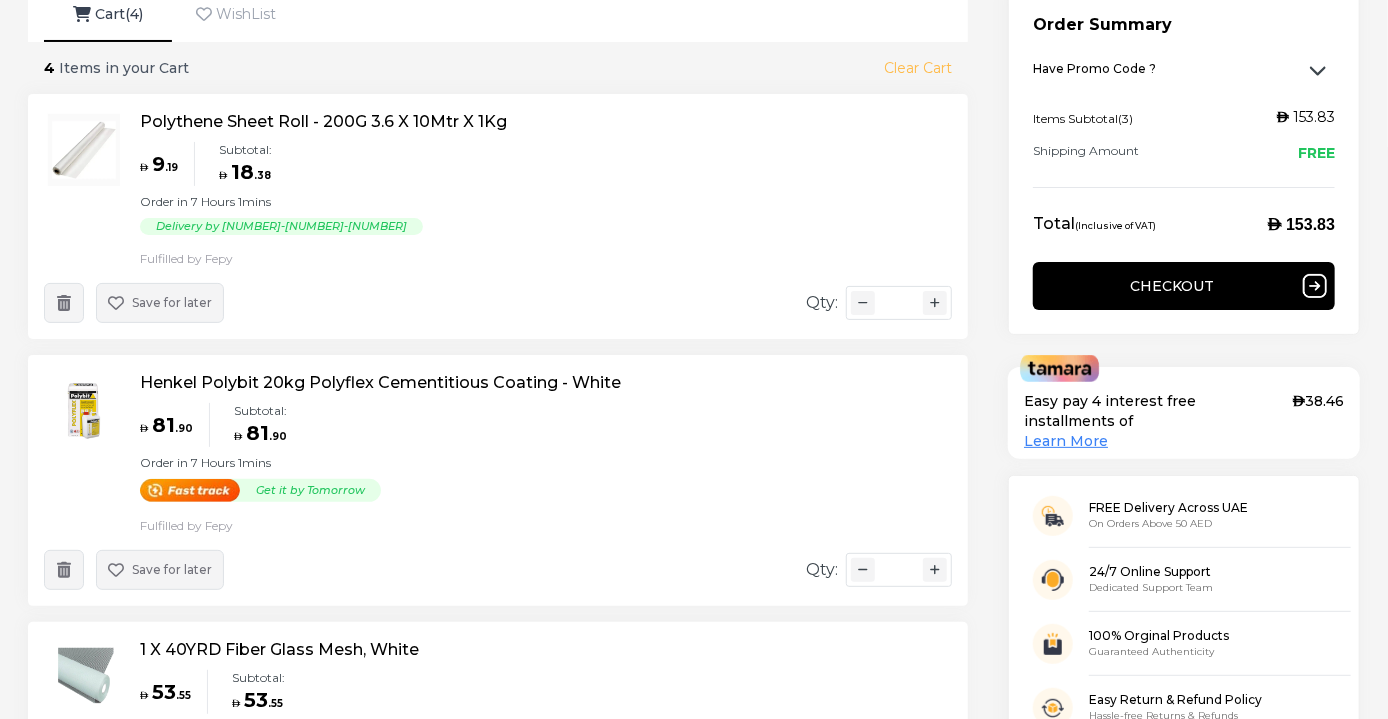 scroll, scrollTop: 107, scrollLeft: 0, axis: vertical 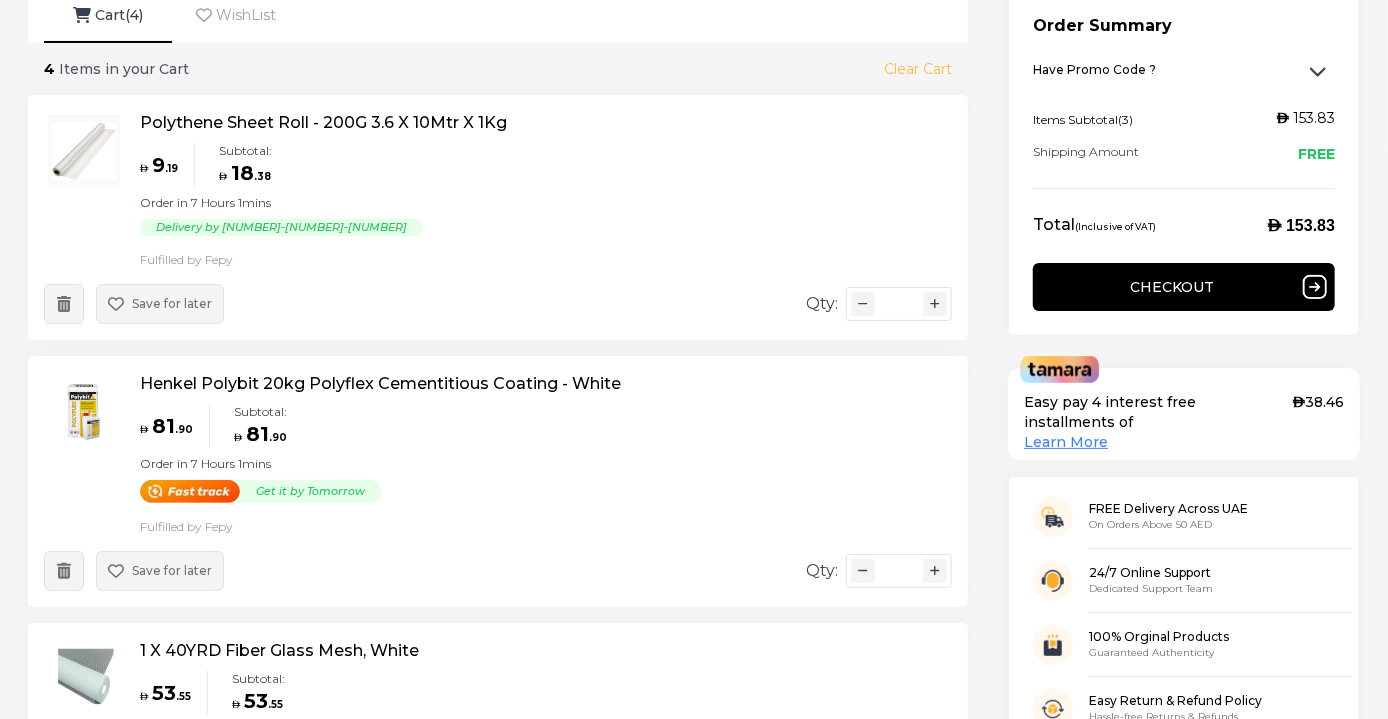 click 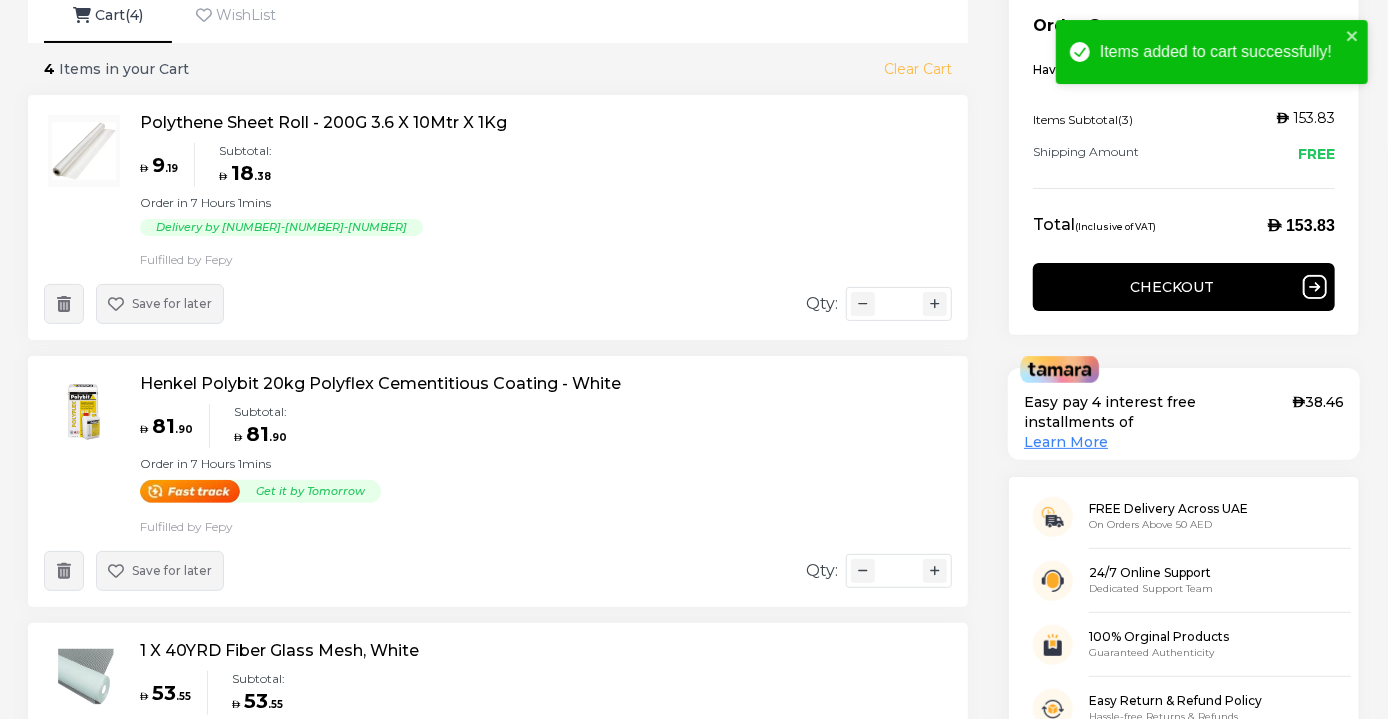 type on "*" 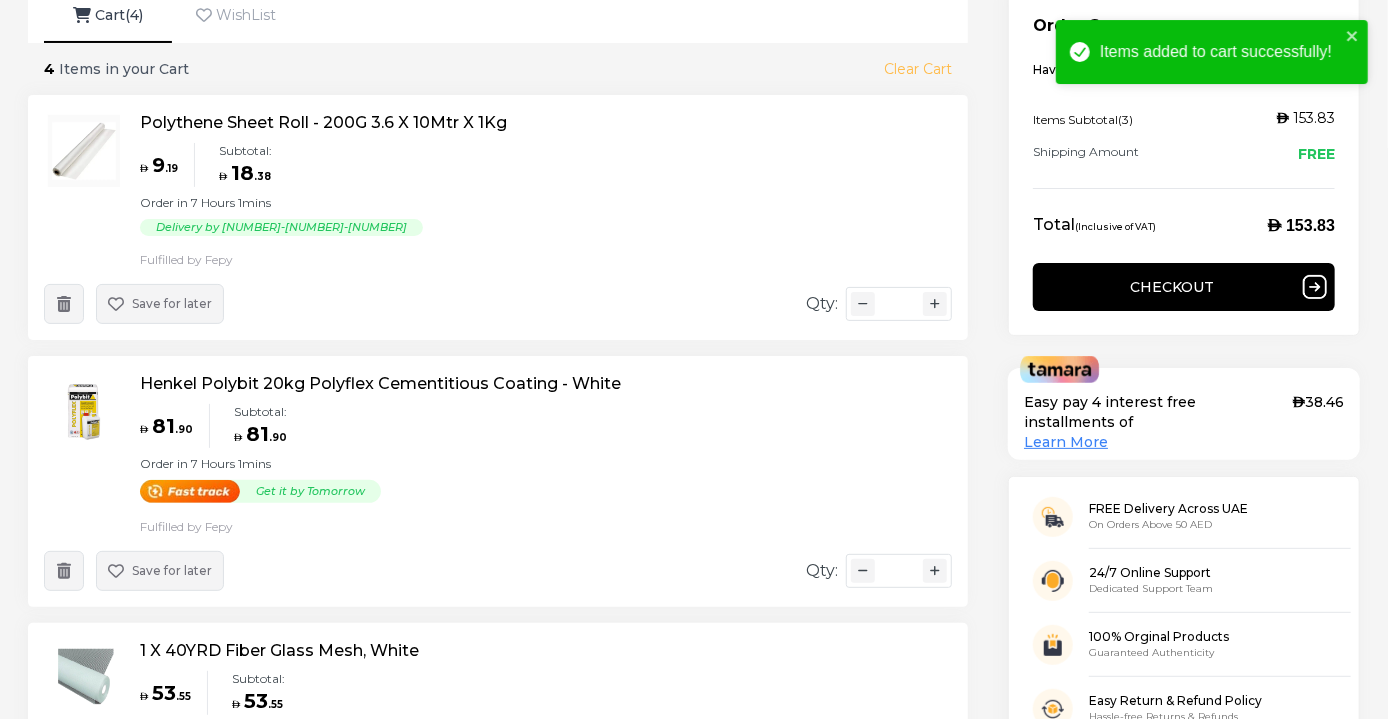 type on "*" 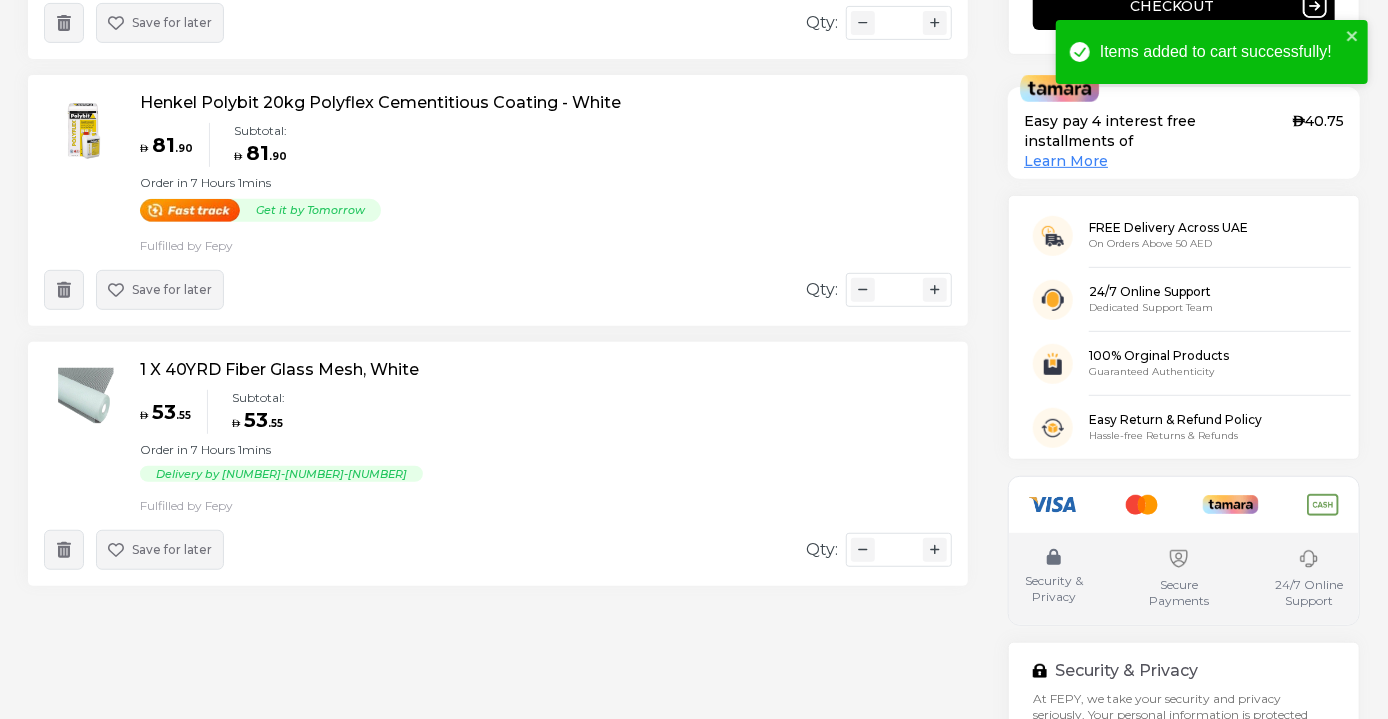 scroll, scrollTop: 544, scrollLeft: 0, axis: vertical 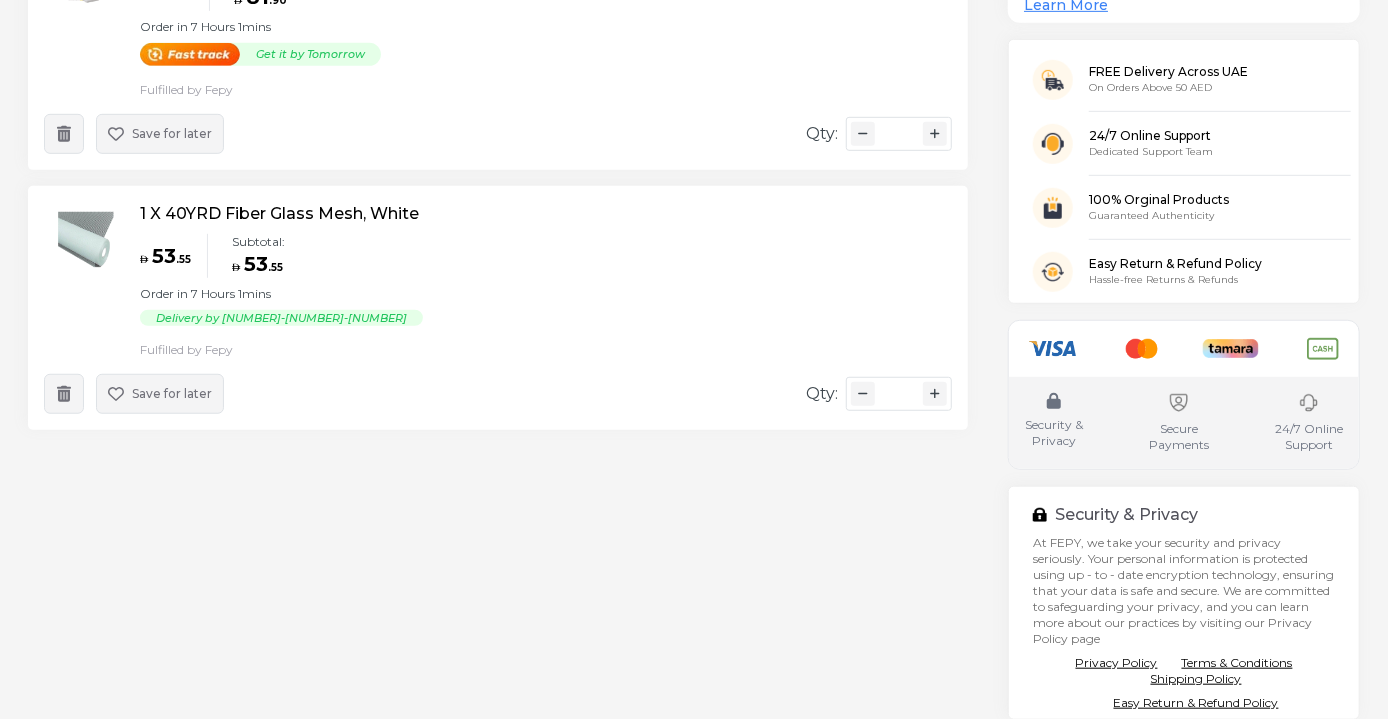 click on "Save for later" at bounding box center (160, 394) 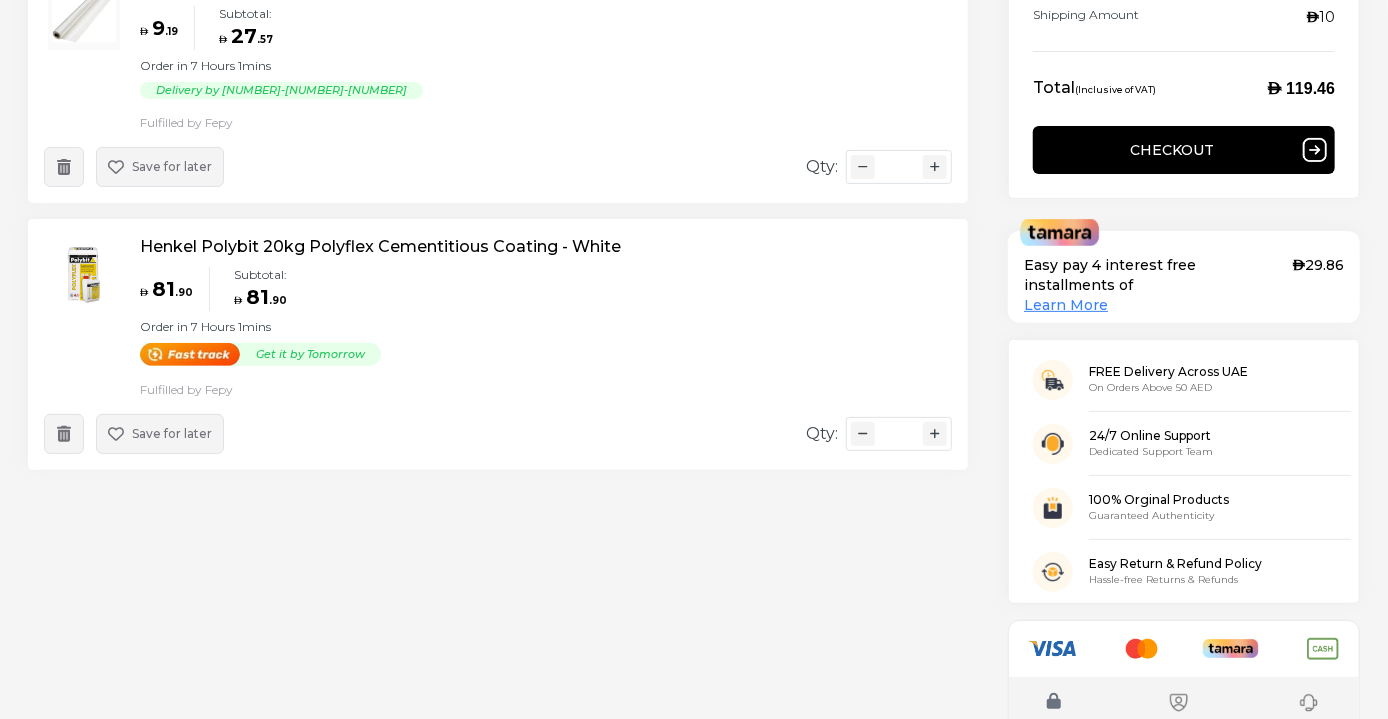 scroll, scrollTop: 0, scrollLeft: 0, axis: both 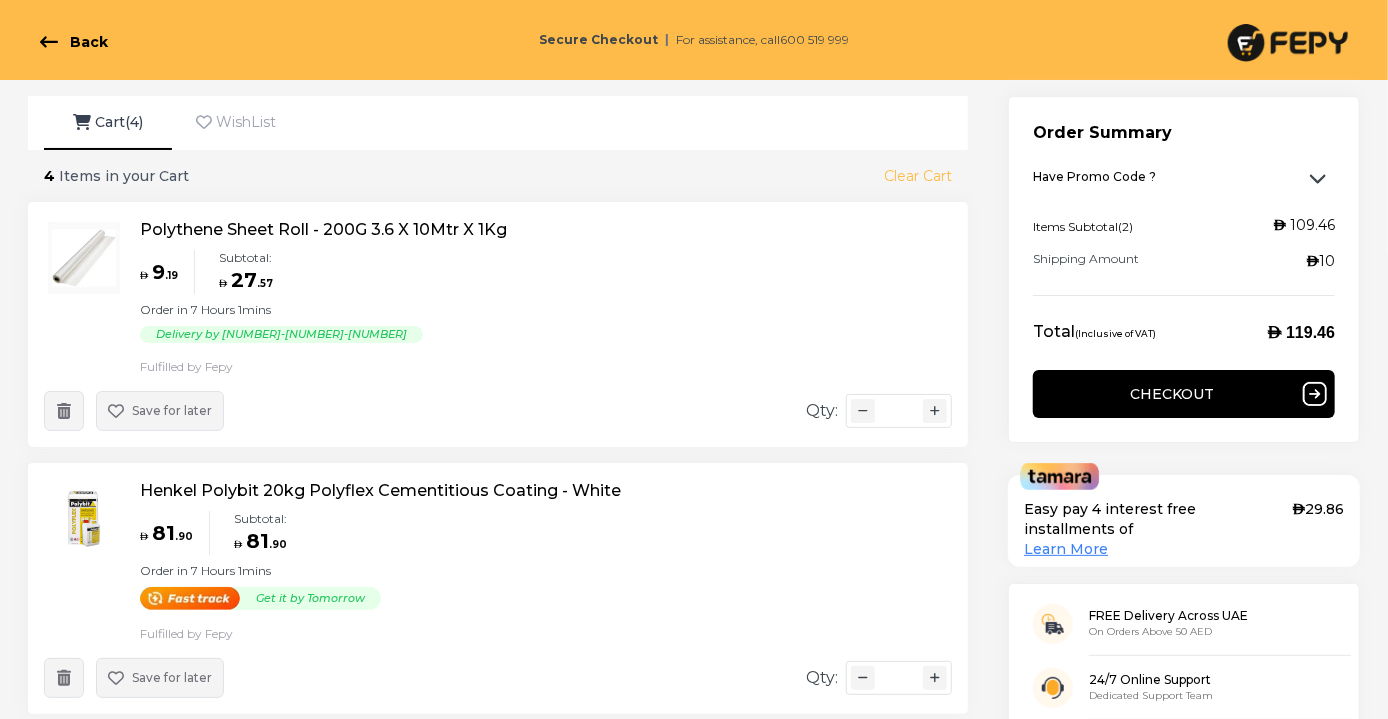 click at bounding box center (1288, 43) 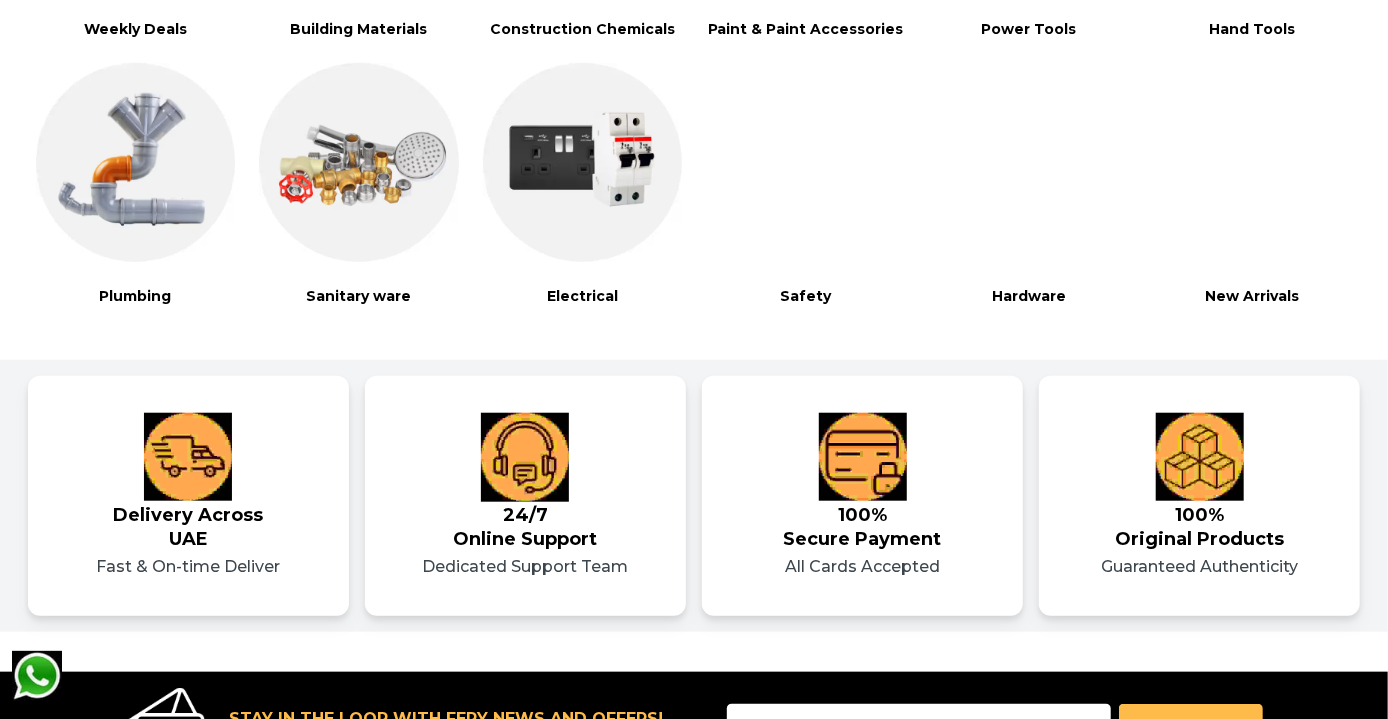 scroll, scrollTop: 689, scrollLeft: 0, axis: vertical 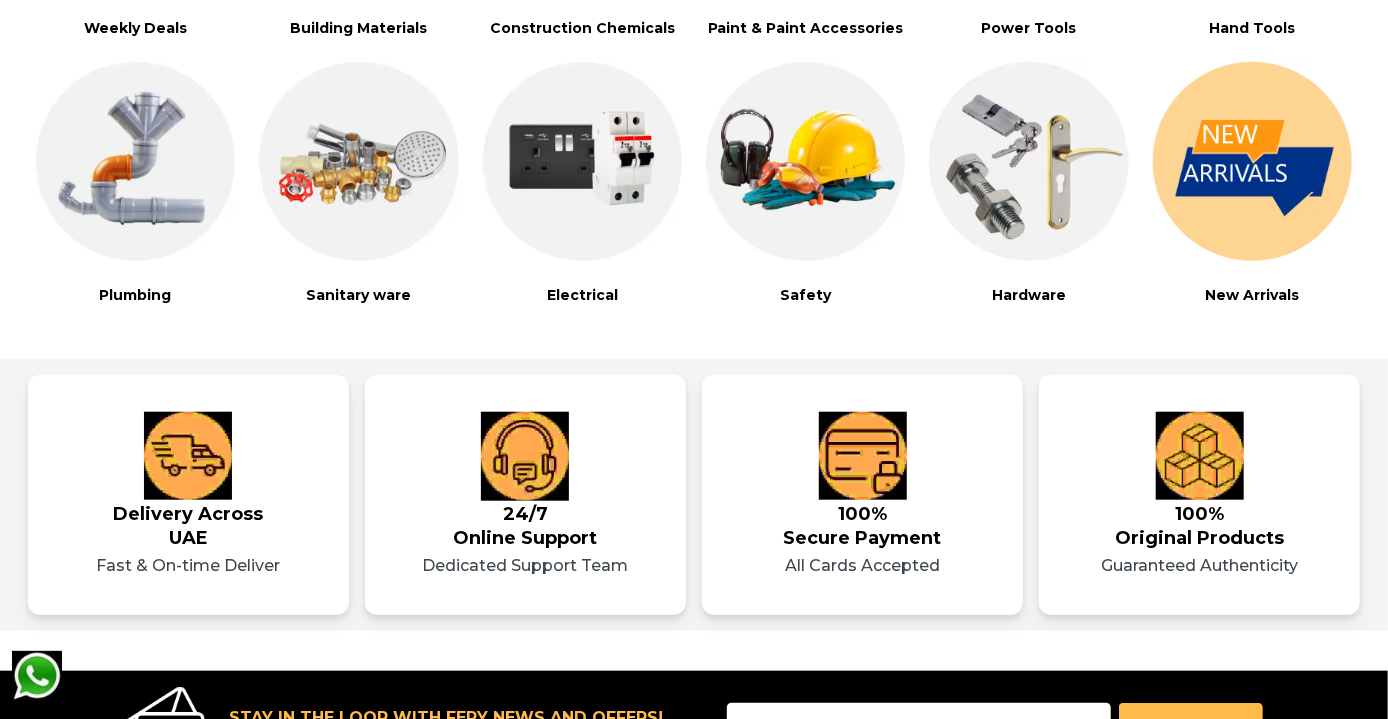 click at bounding box center [135, 161] 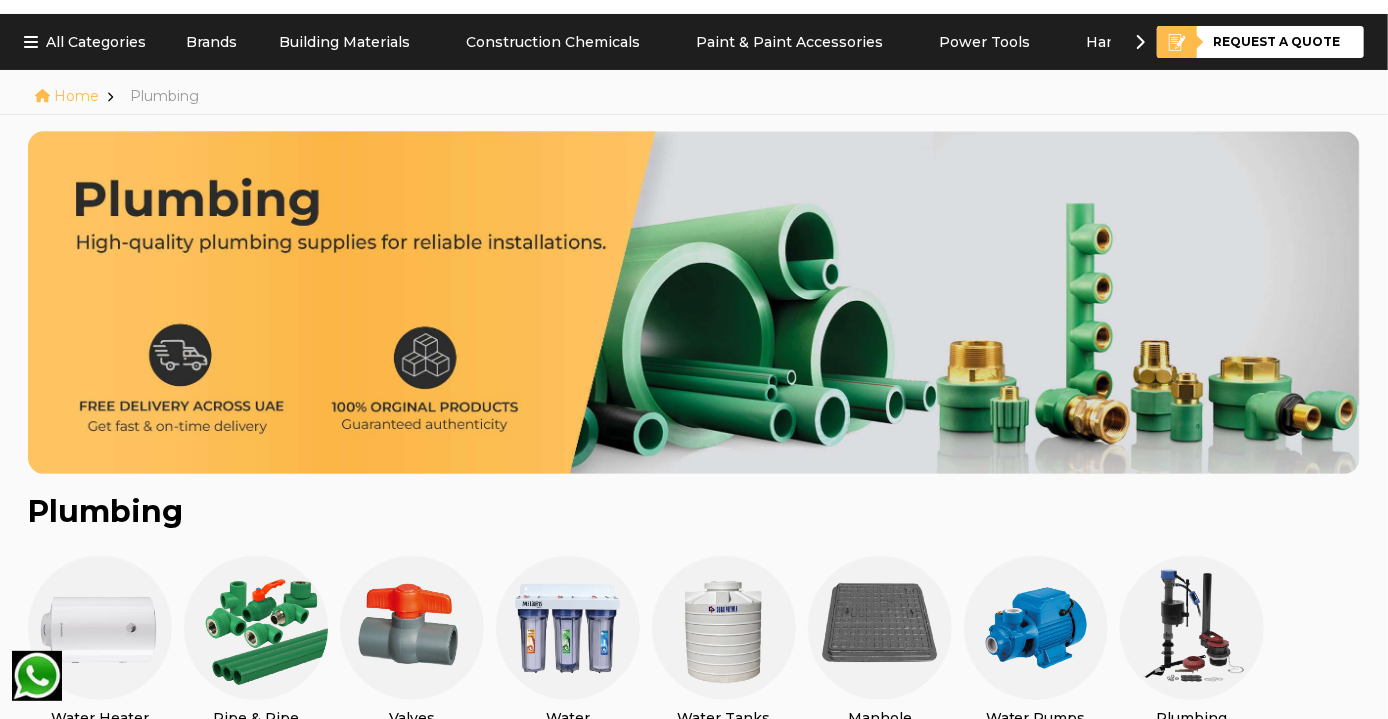 scroll, scrollTop: 0, scrollLeft: 0, axis: both 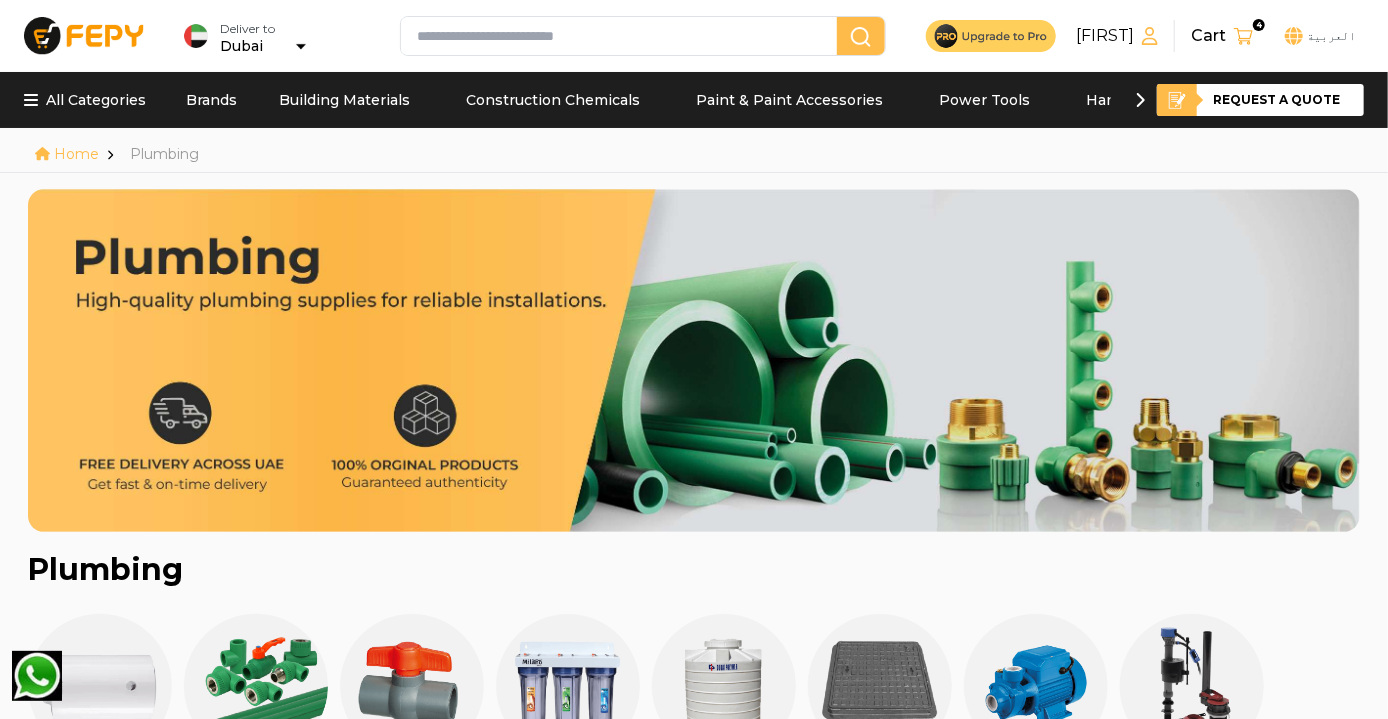 click at bounding box center (623, 36) 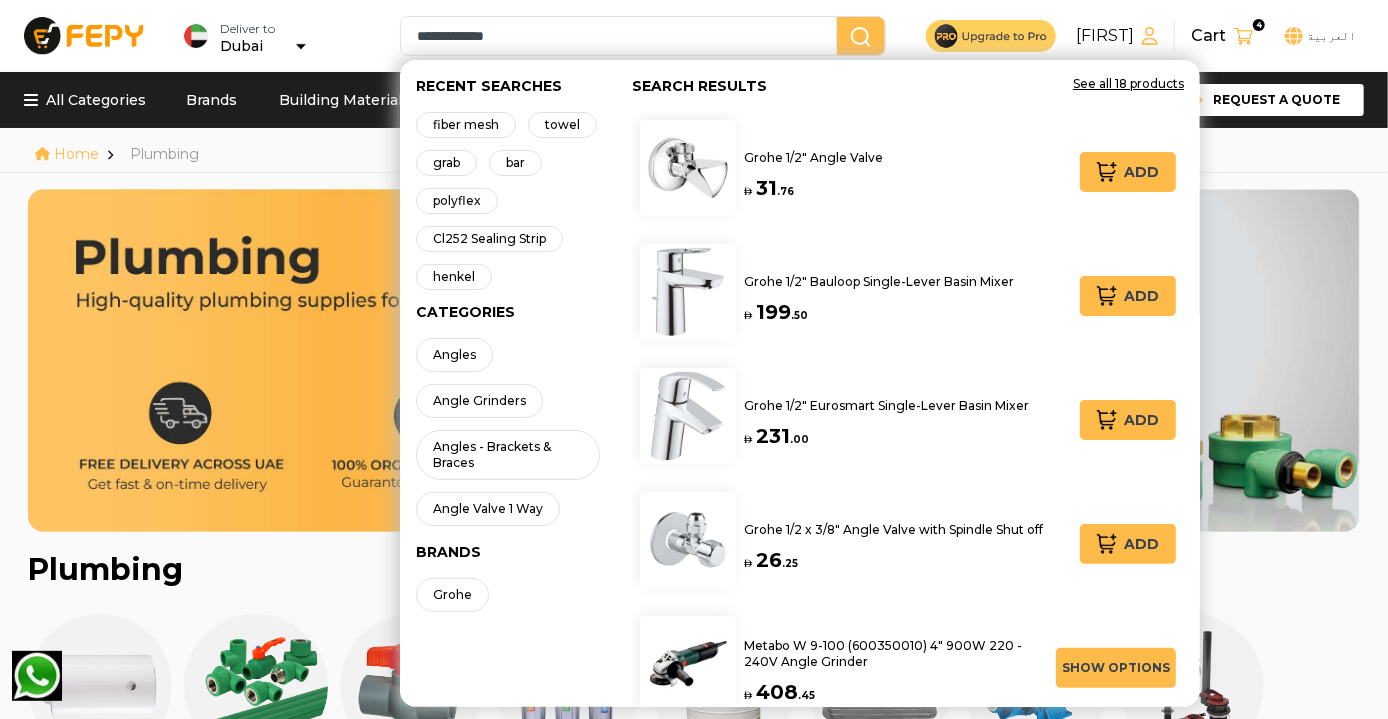 type on "**********" 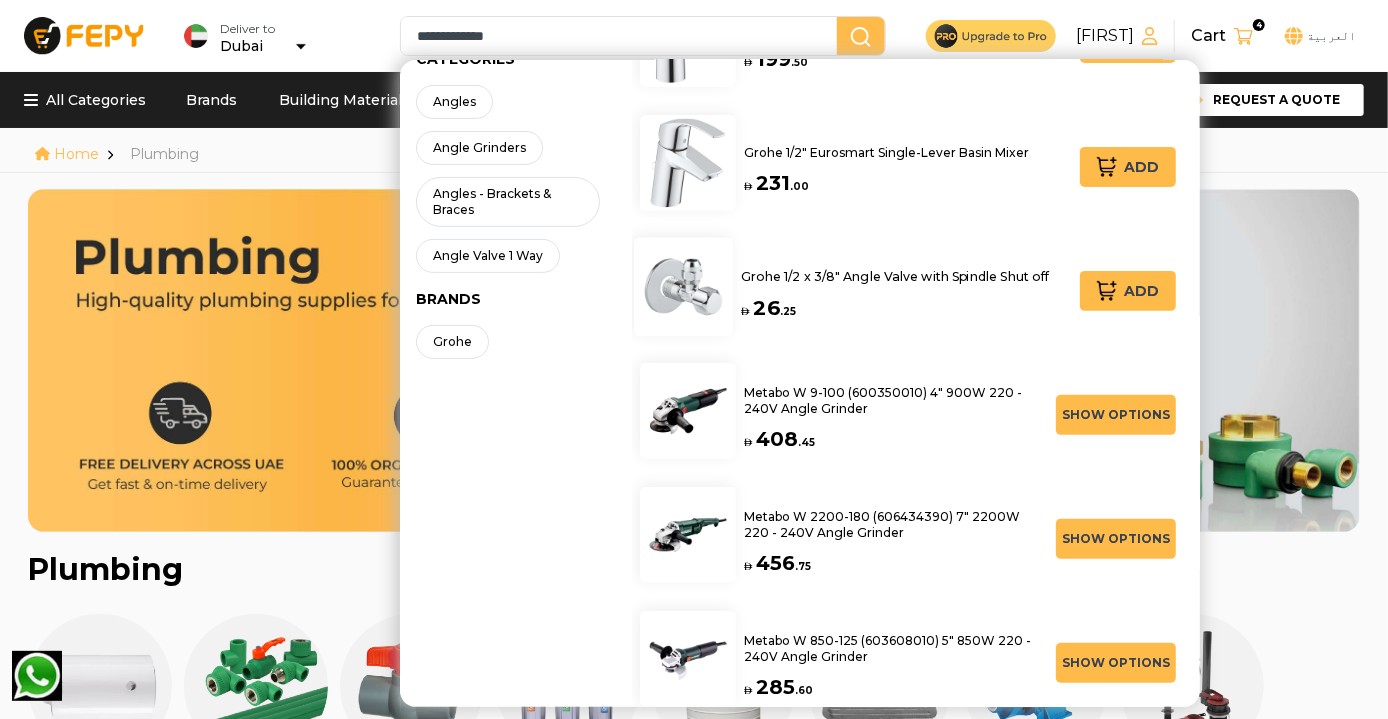 scroll, scrollTop: 0, scrollLeft: 0, axis: both 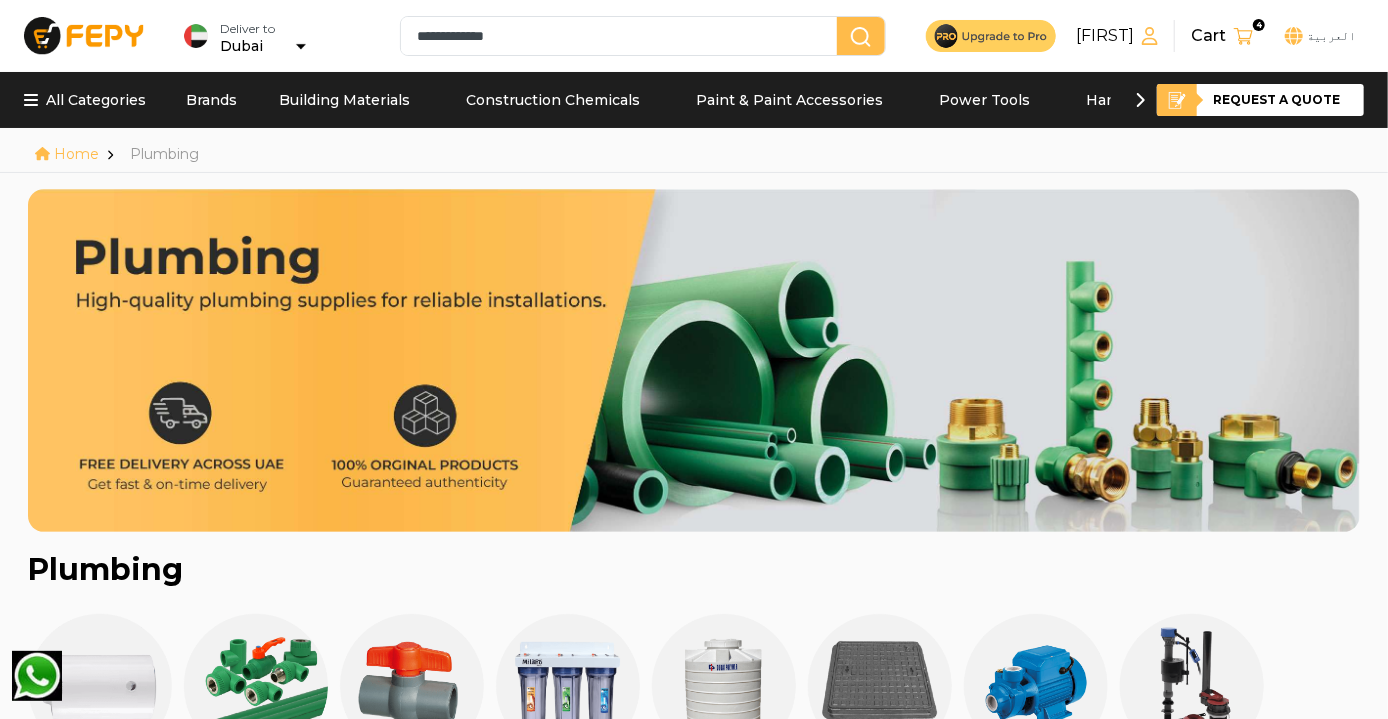 click on "Home Plumbing" at bounding box center (694, 154) 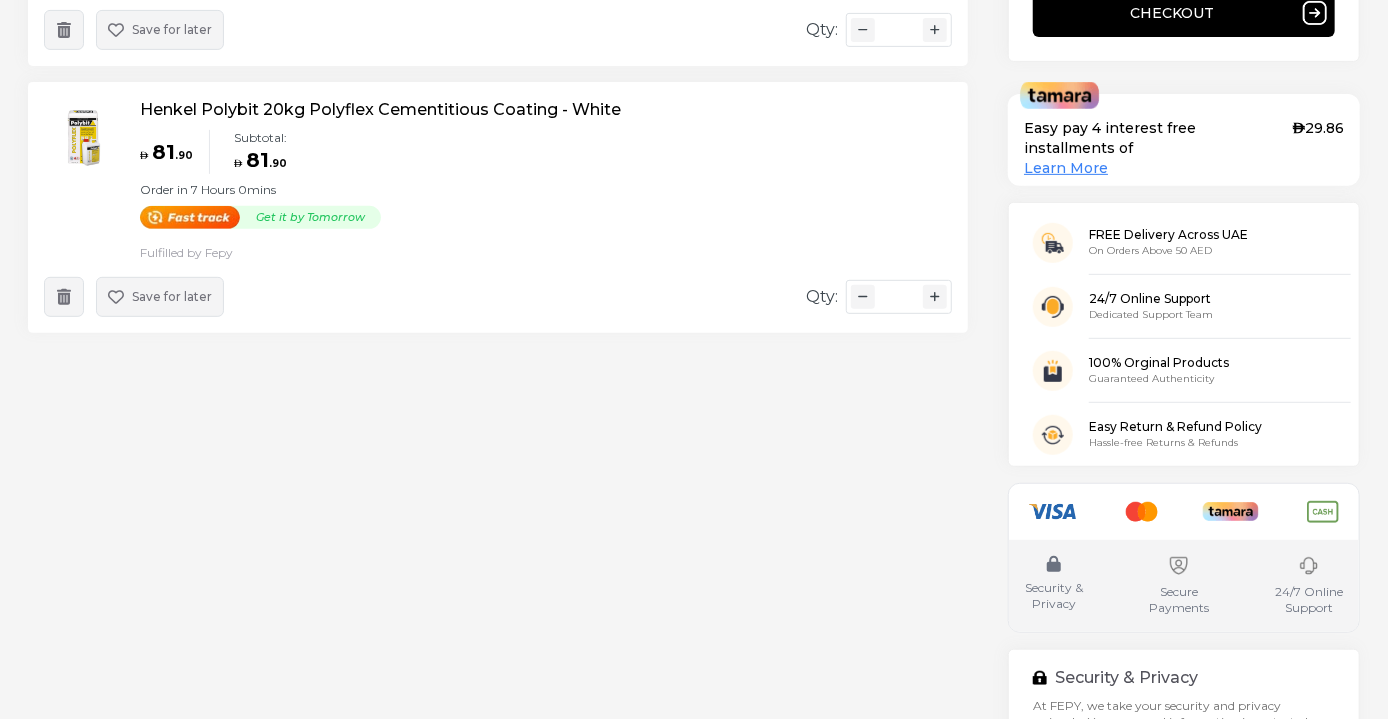 scroll, scrollTop: 0, scrollLeft: 0, axis: both 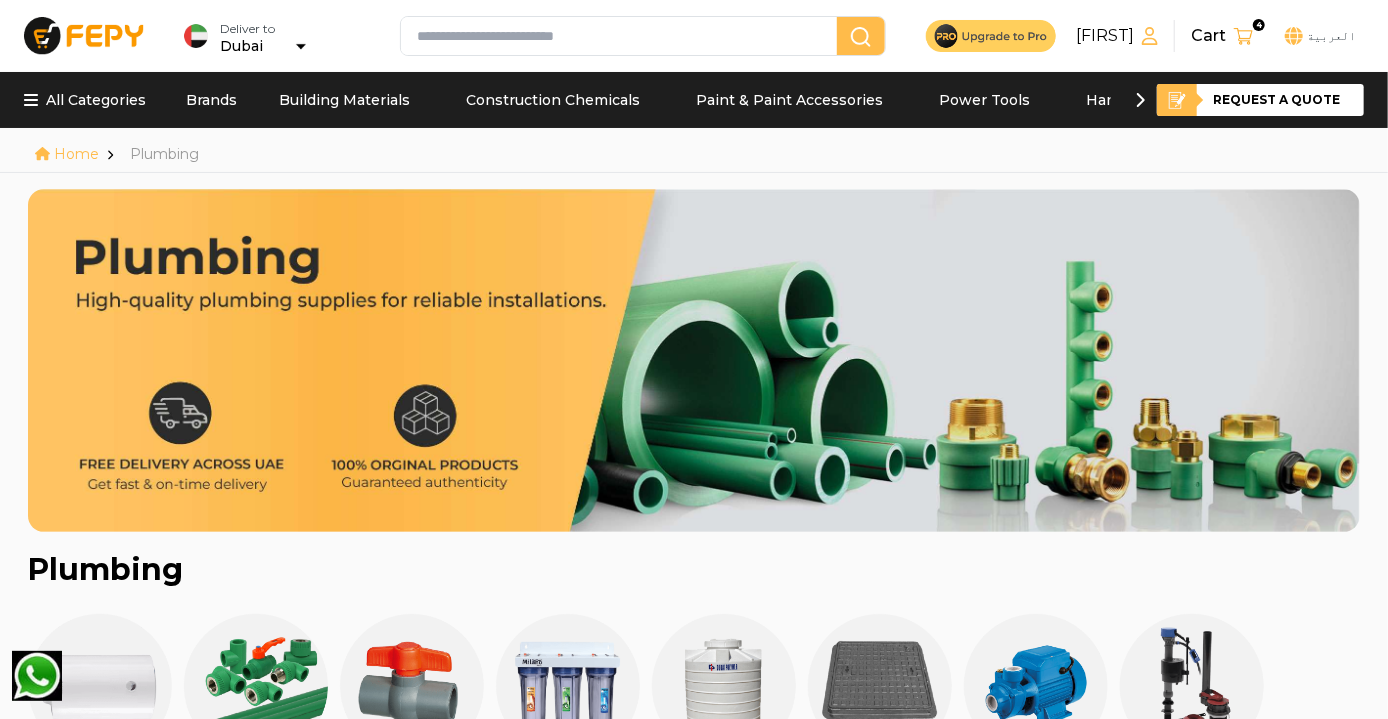 click at bounding box center [623, 36] 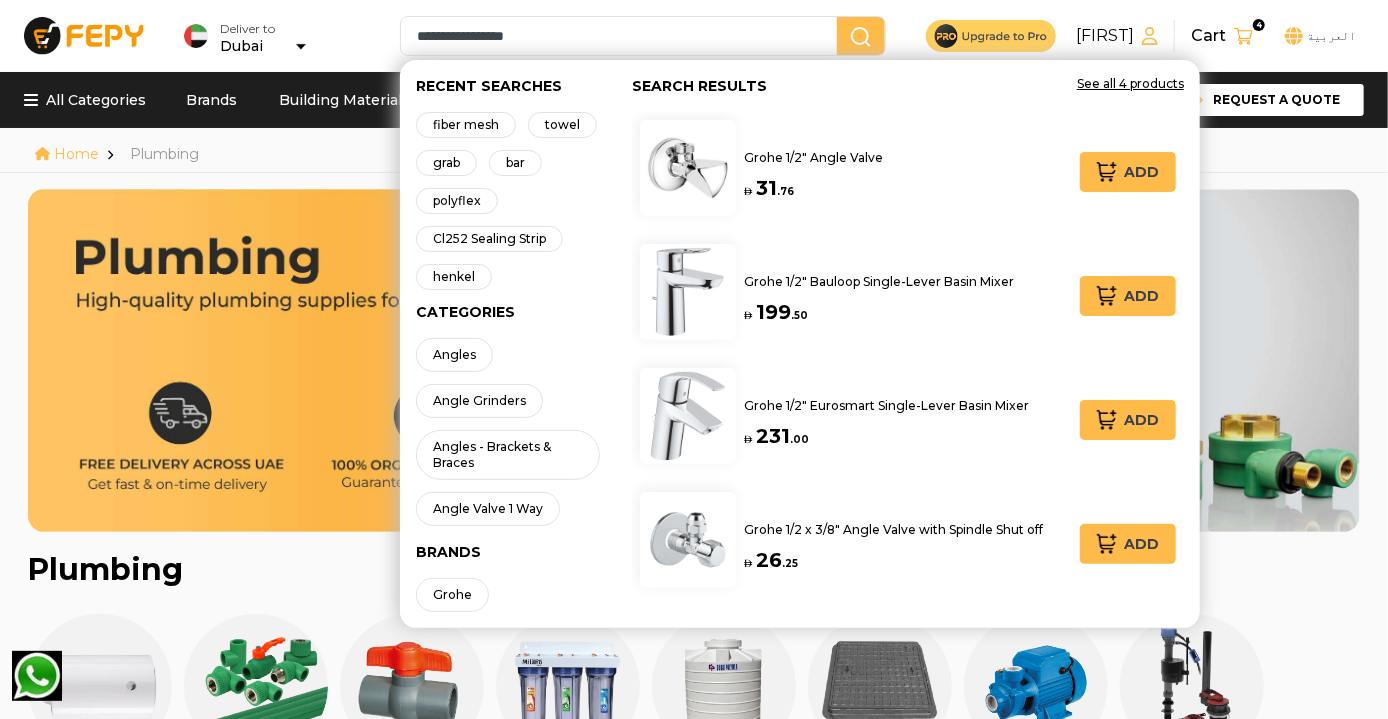 type on "**********" 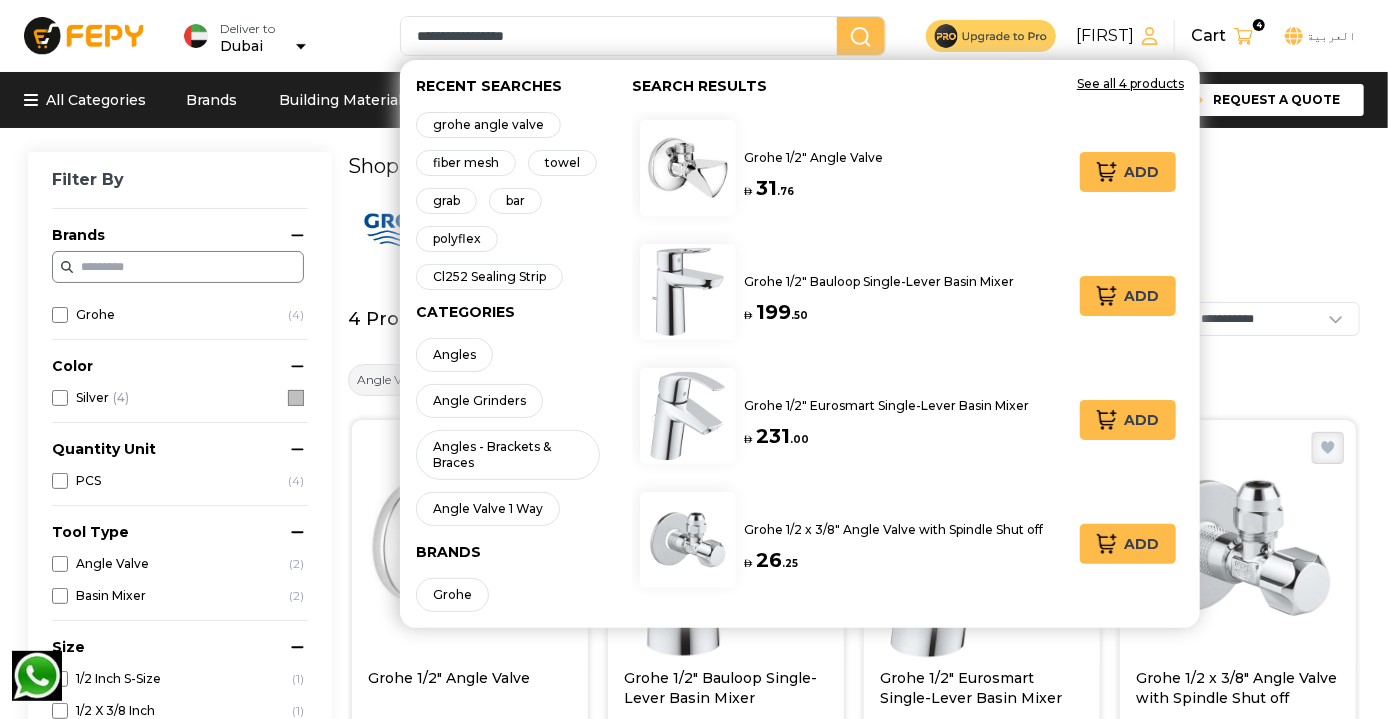 click on "Add" at bounding box center (1128, 172) 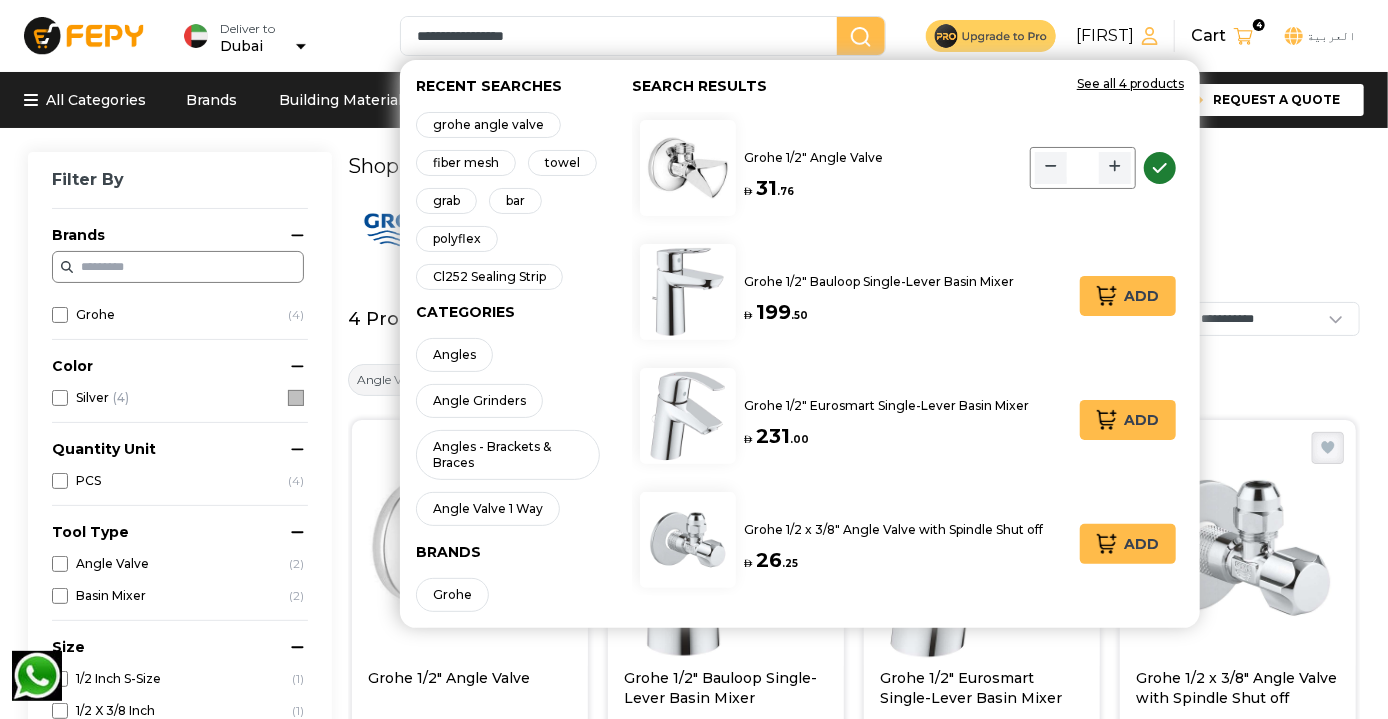 click 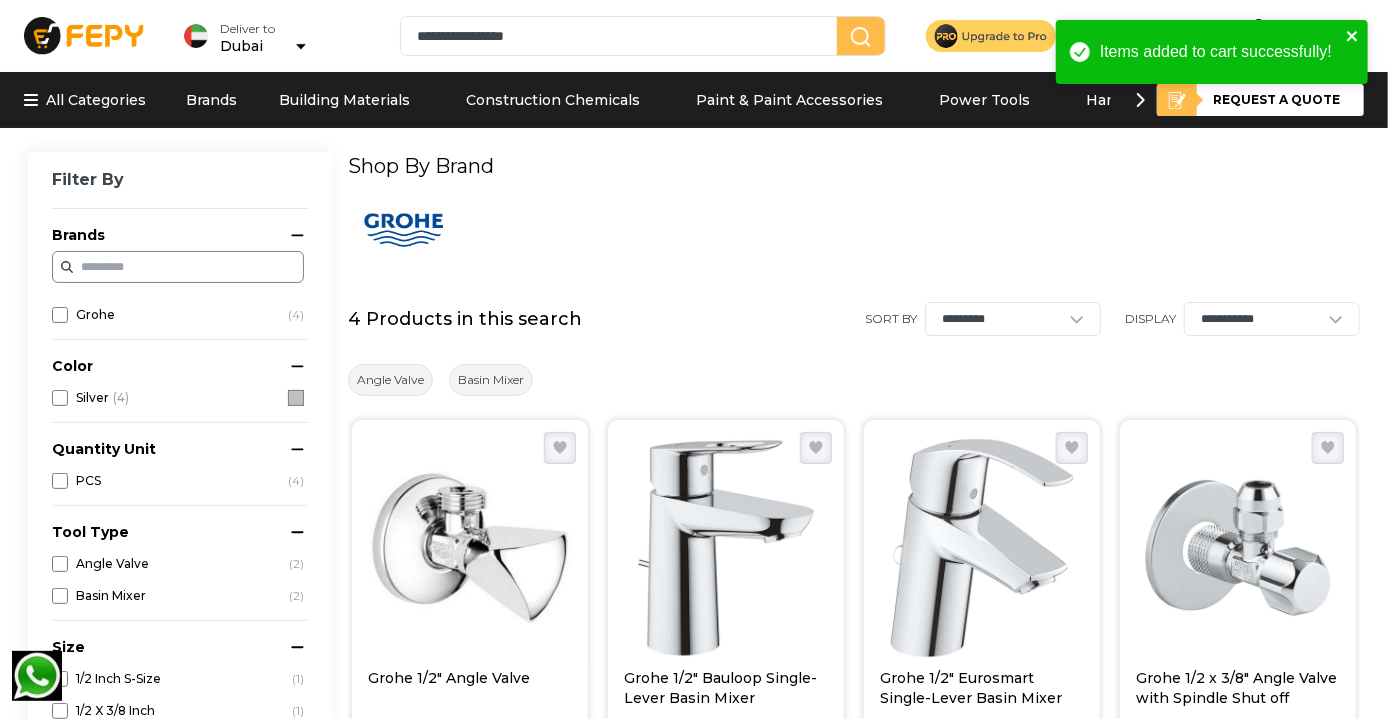 click 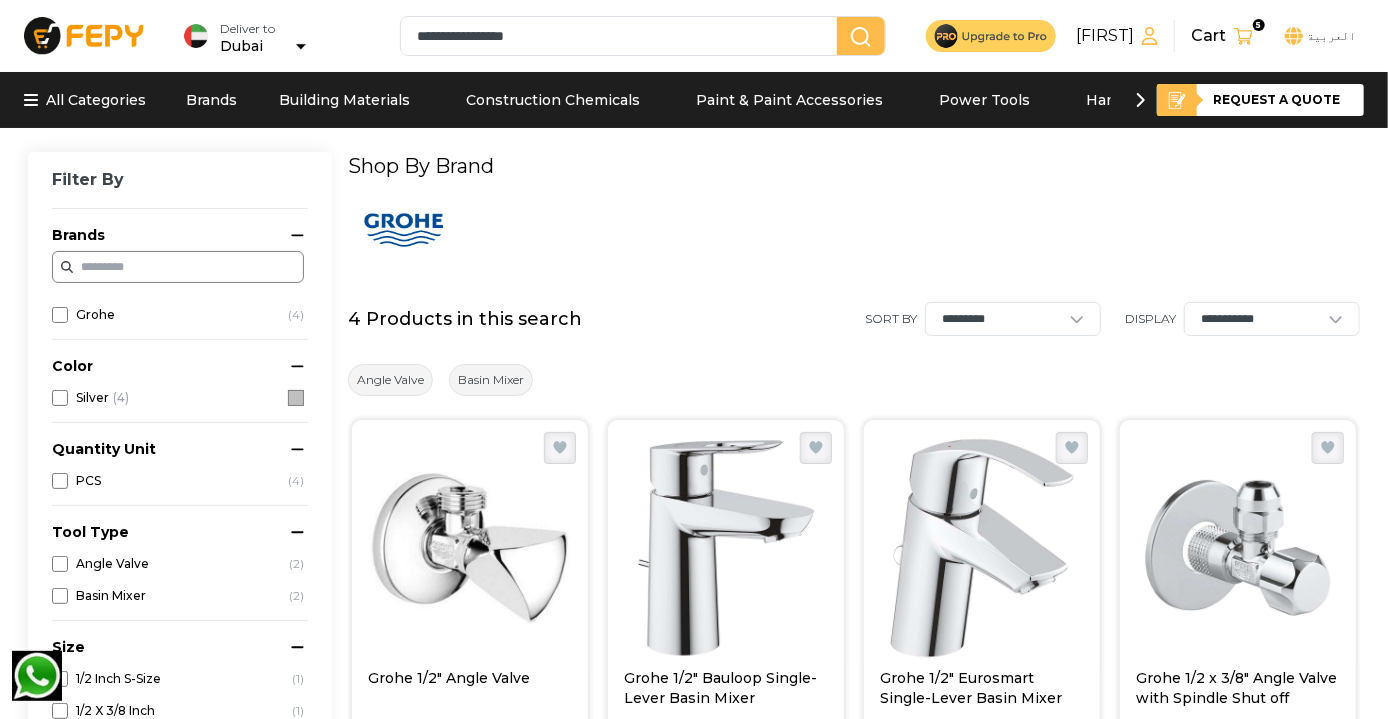 click at bounding box center [1243, 36] 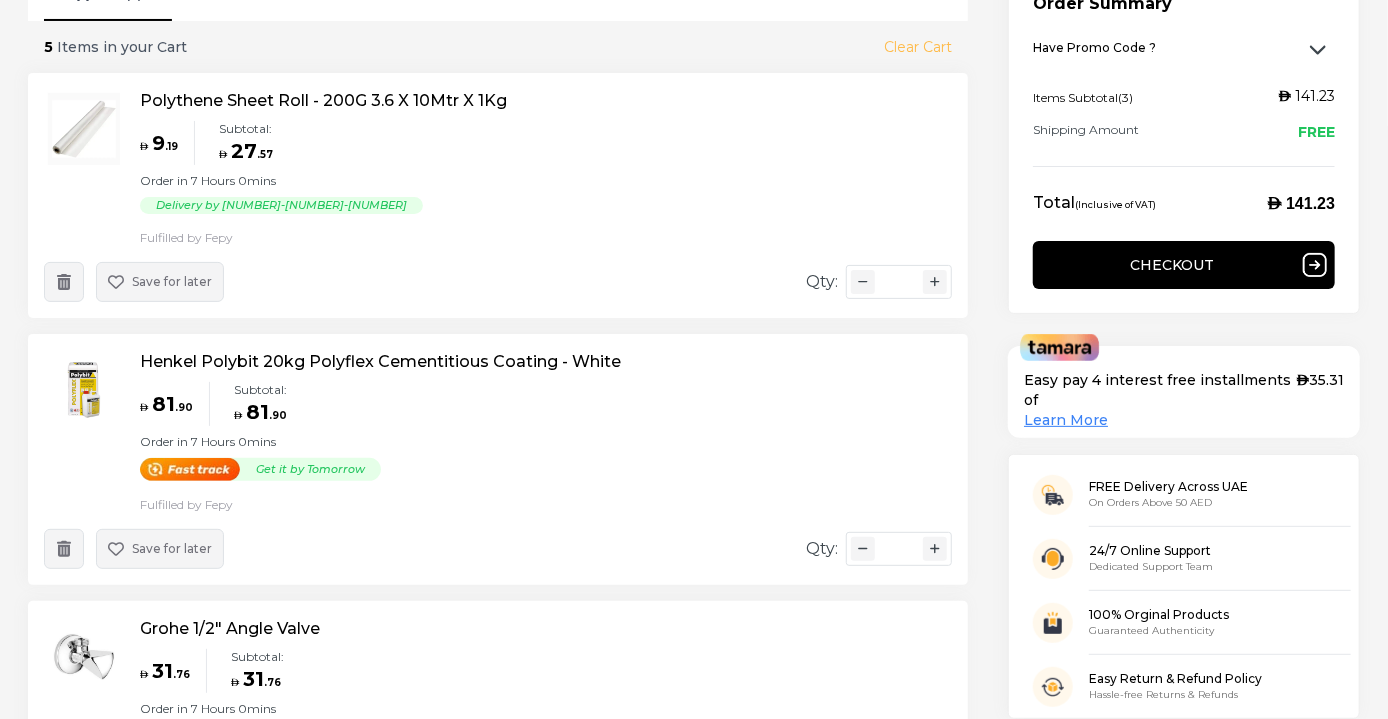 scroll, scrollTop: 127, scrollLeft: 0, axis: vertical 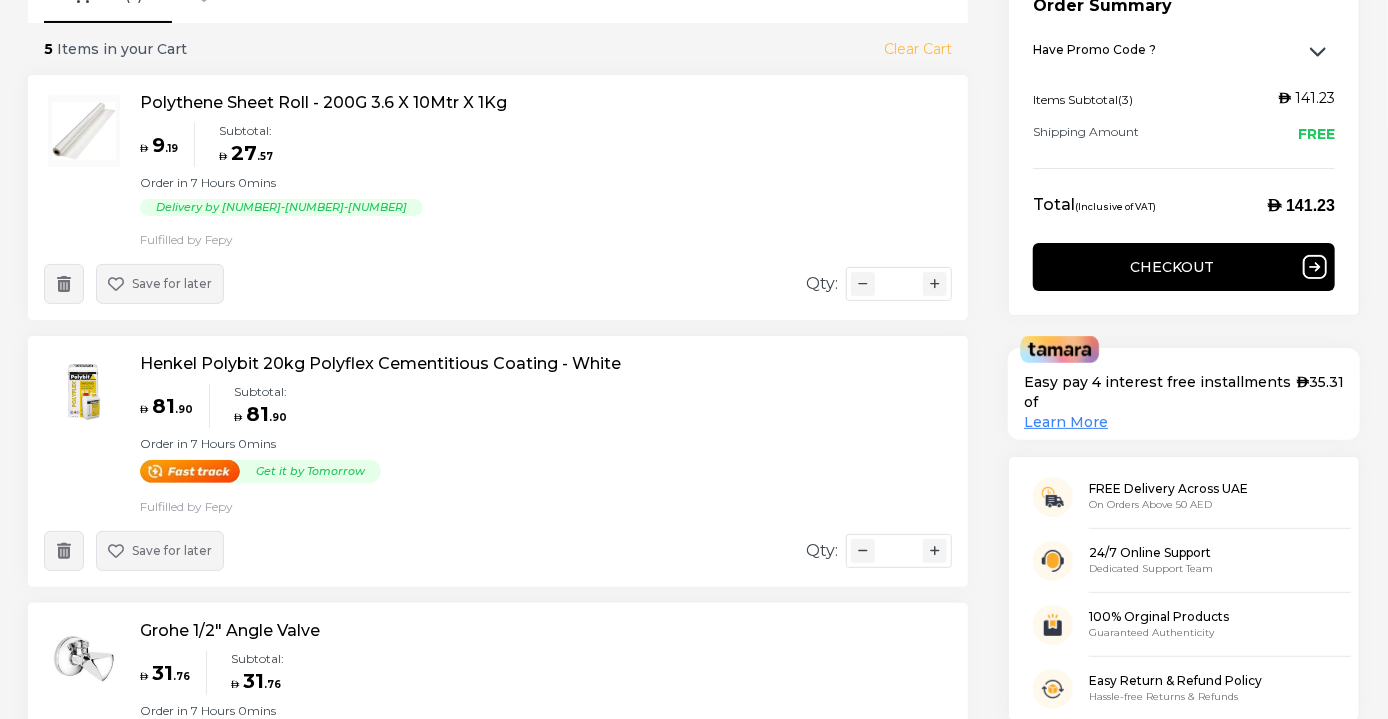 click 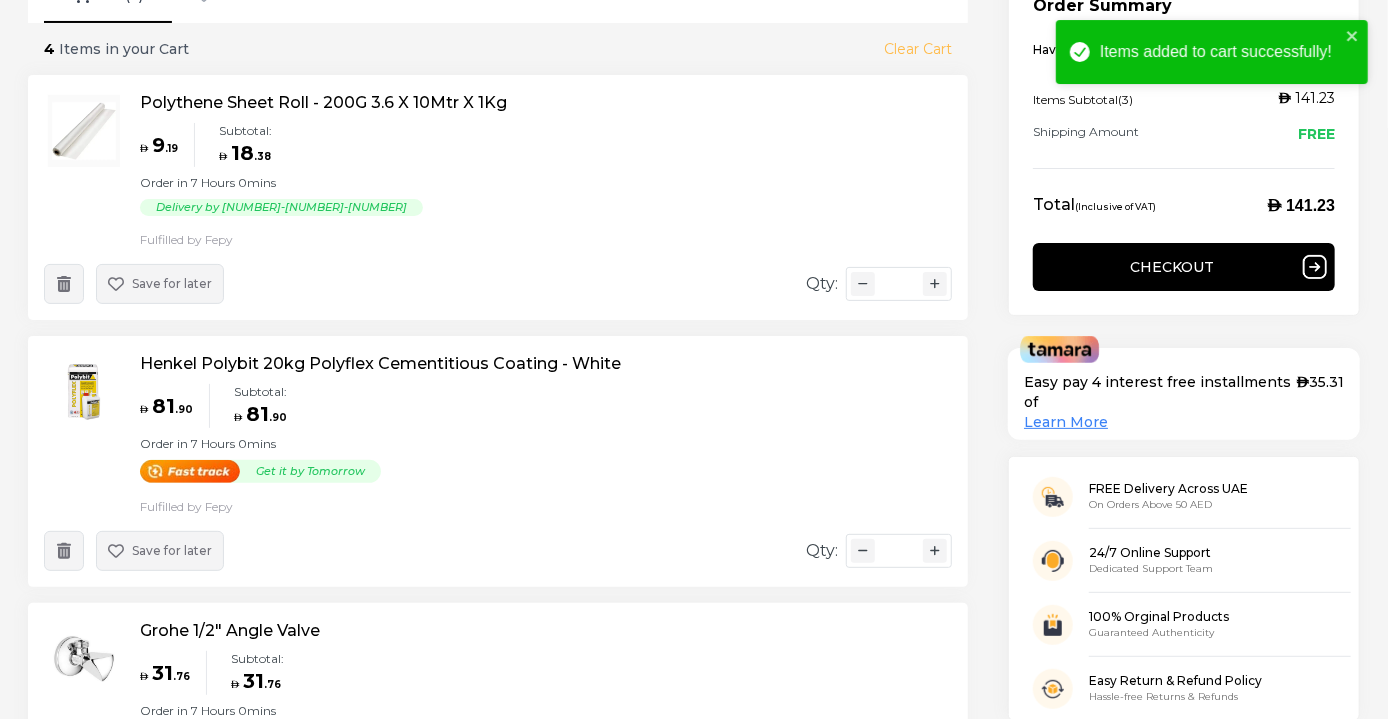 type on "*" 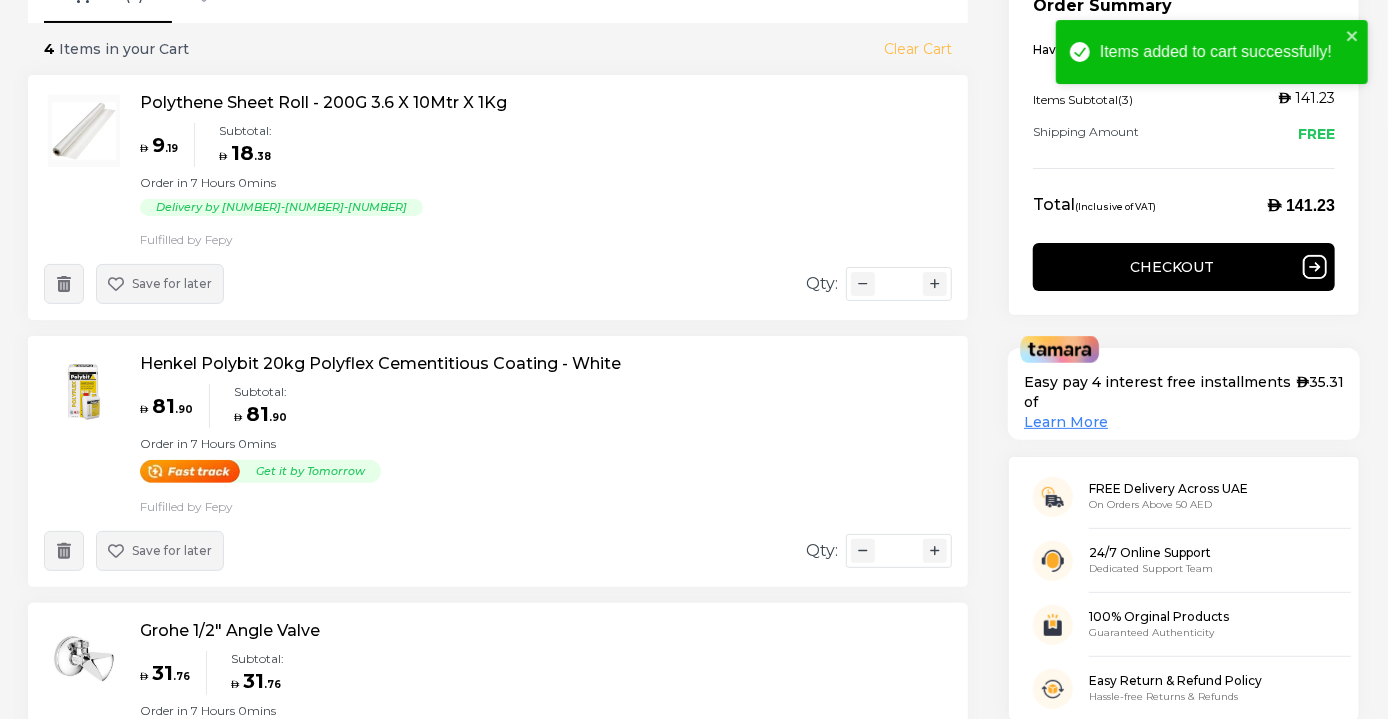 type on "*" 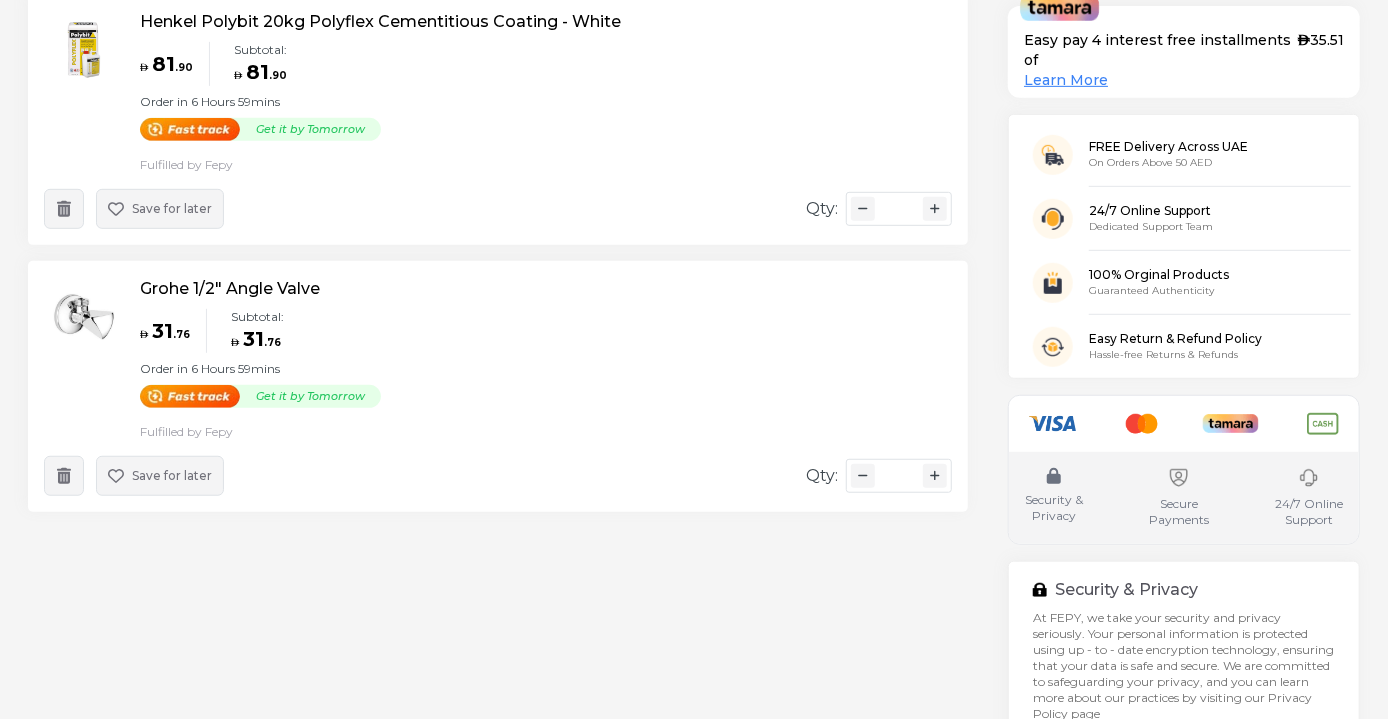scroll, scrollTop: 0, scrollLeft: 0, axis: both 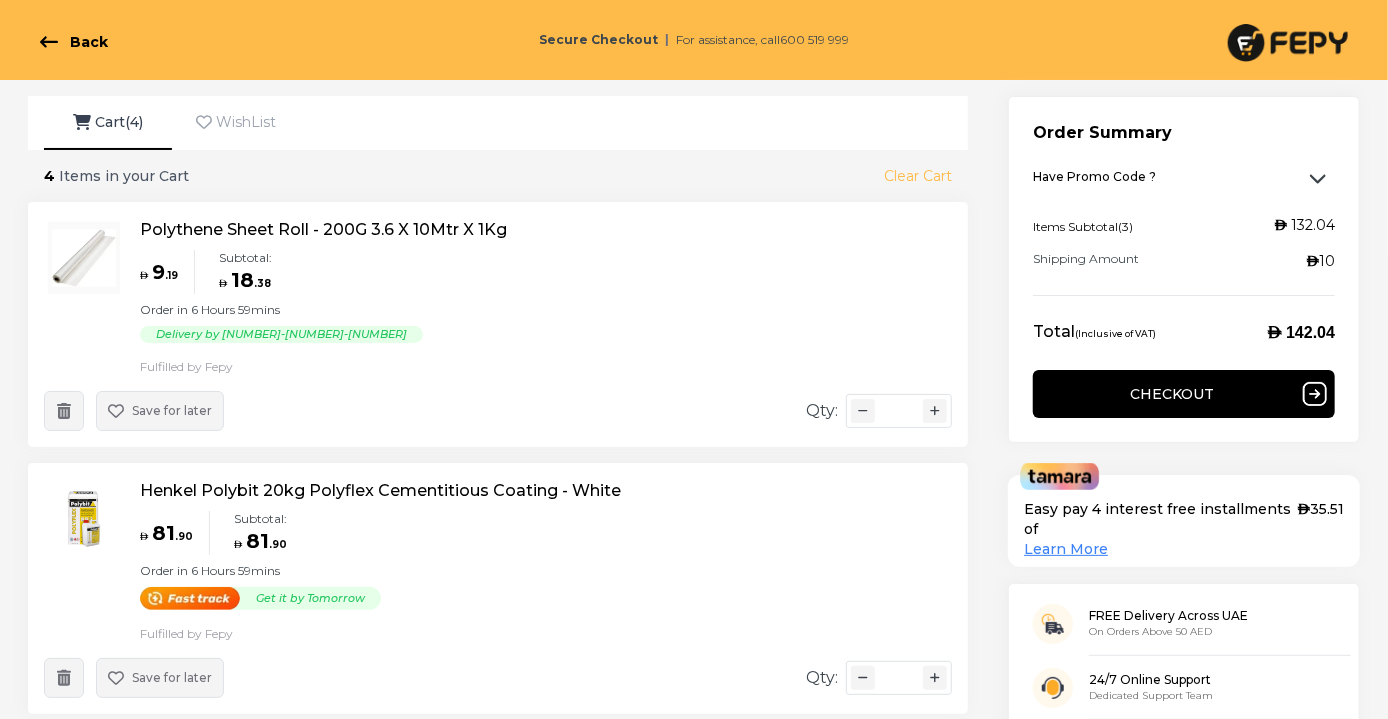 click at bounding box center [1288, 43] 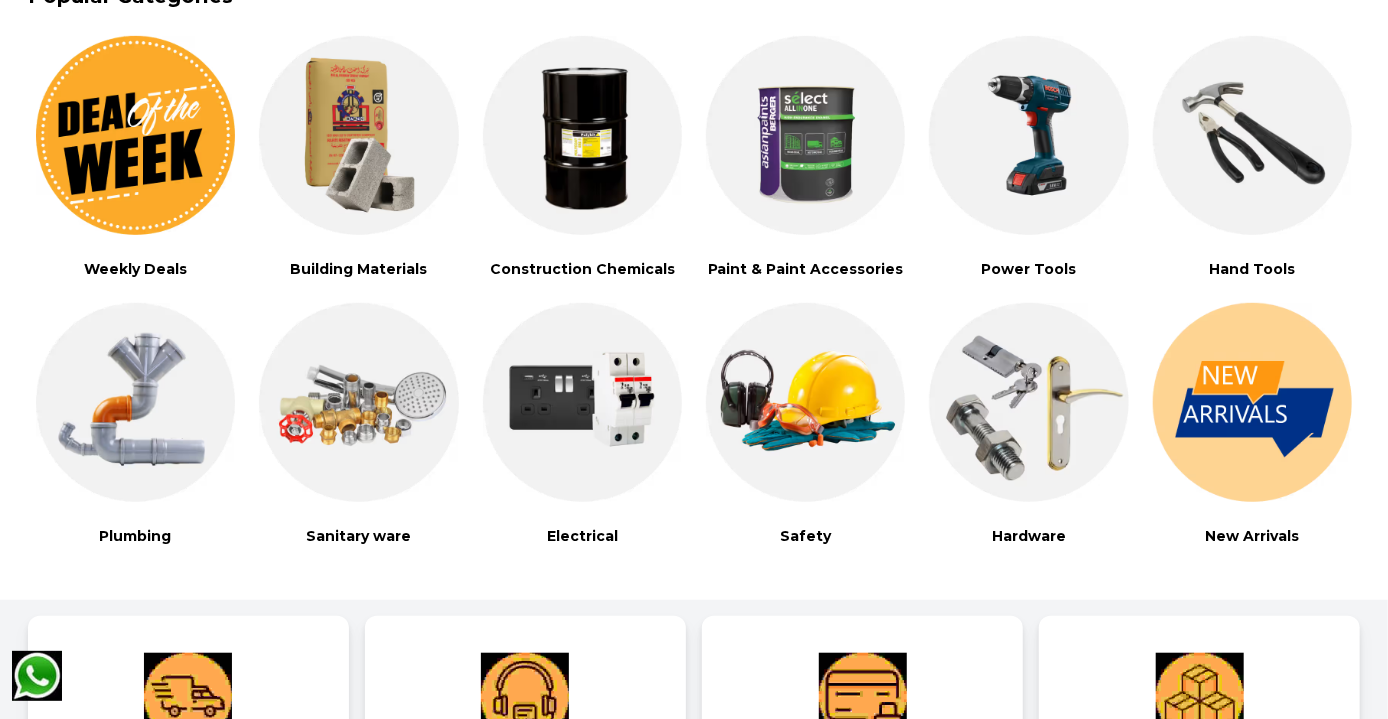 scroll, scrollTop: 450, scrollLeft: 0, axis: vertical 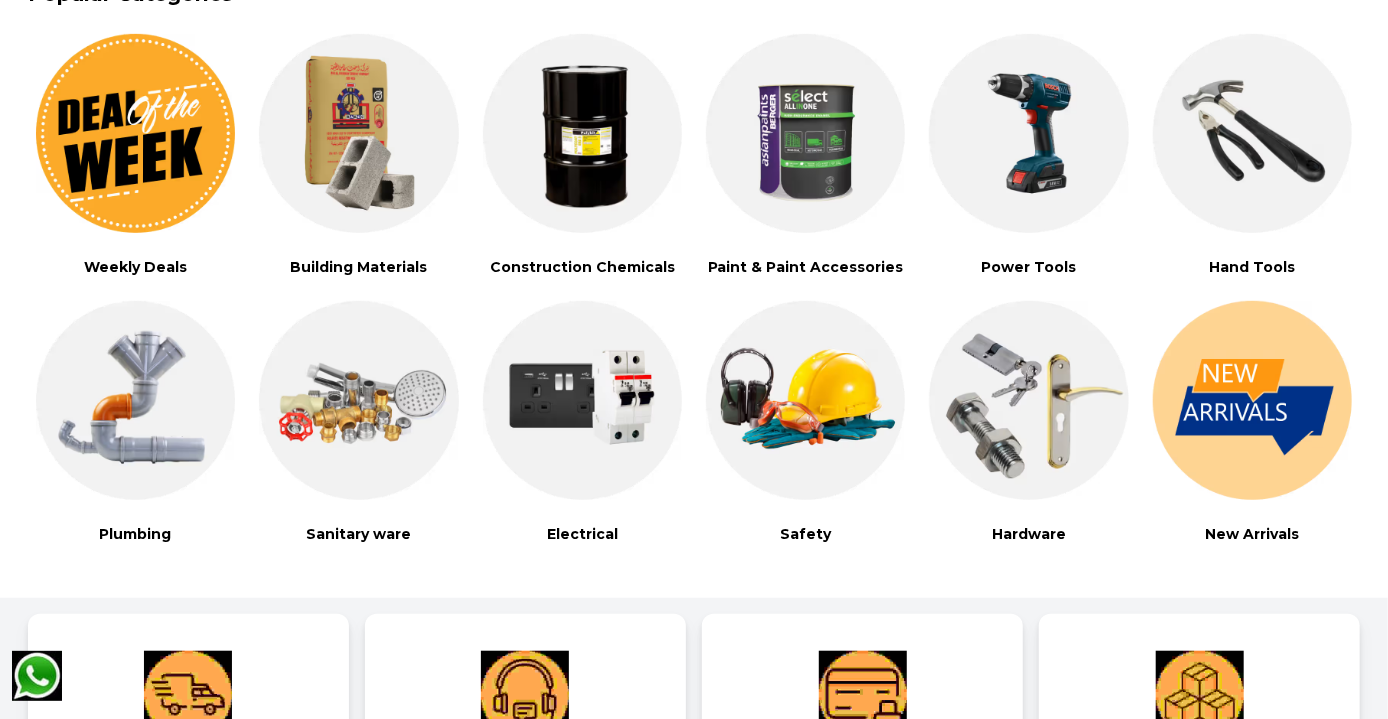 click at bounding box center [358, 400] 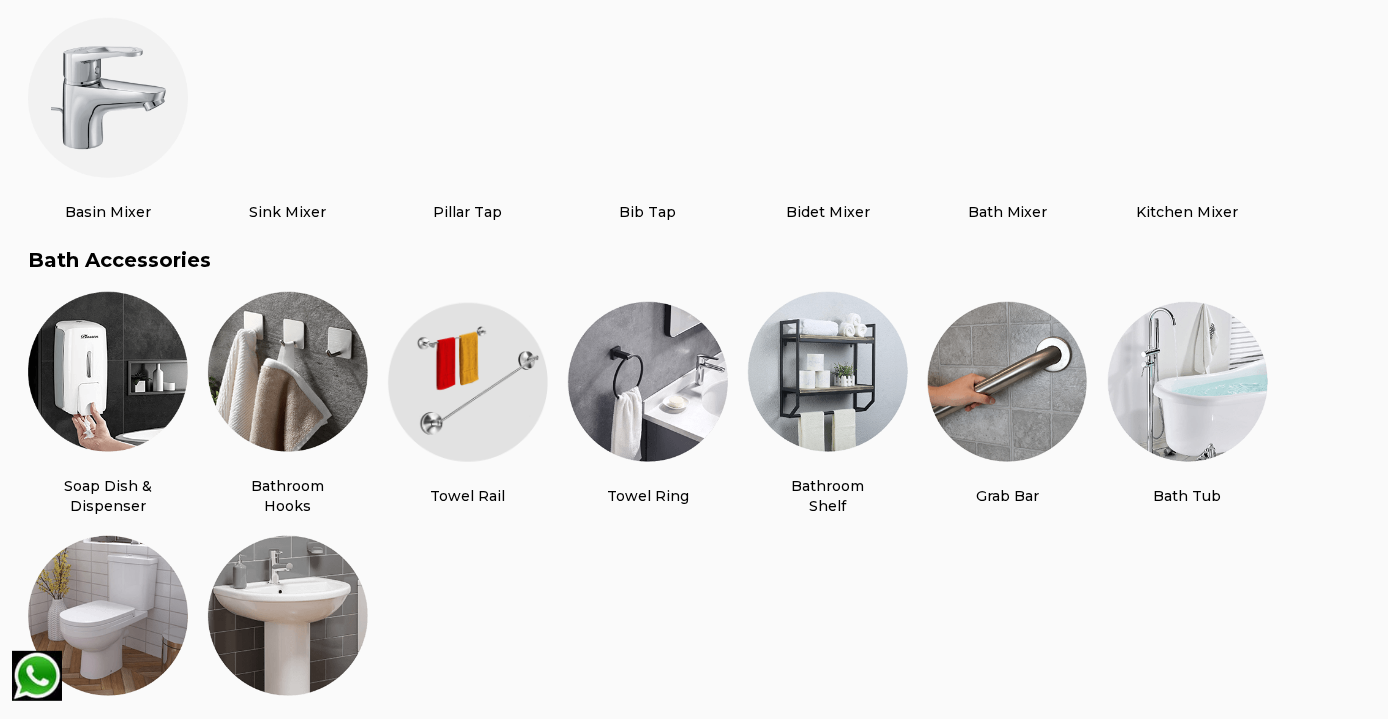 scroll, scrollTop: 887, scrollLeft: 0, axis: vertical 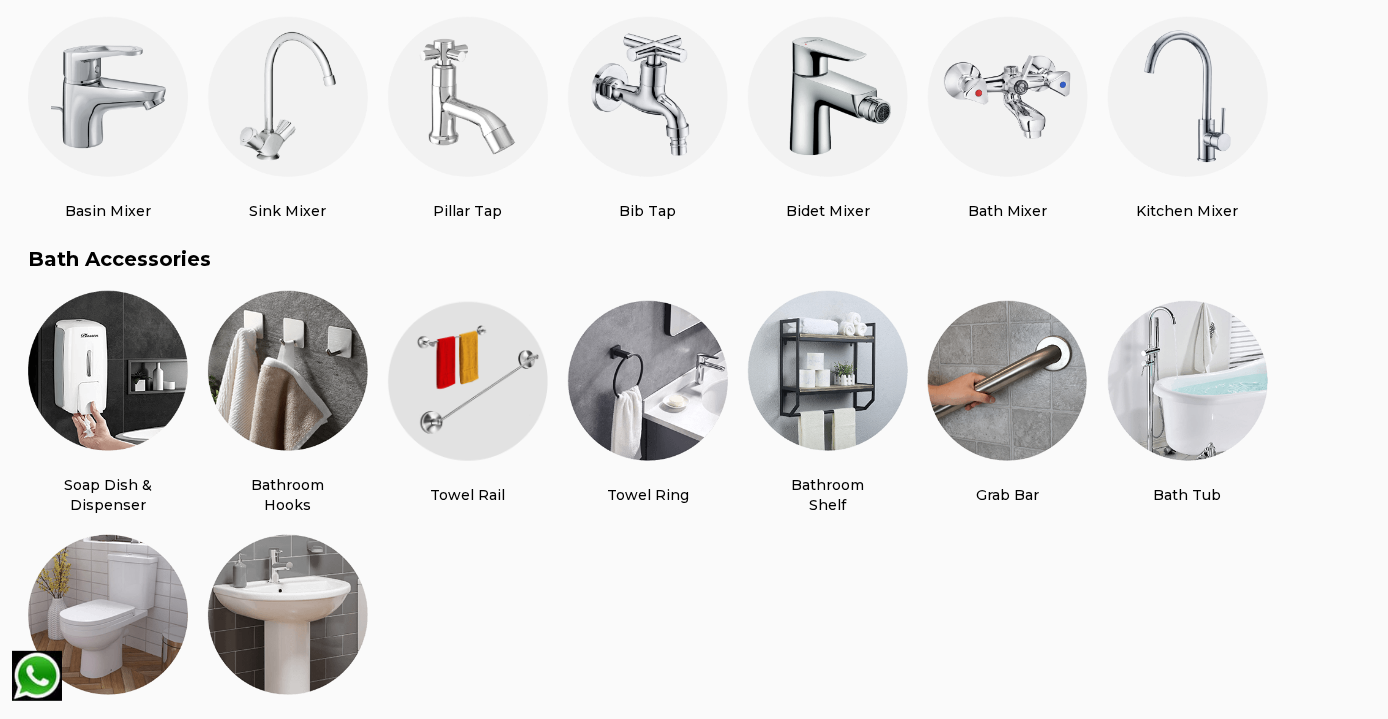 click on "Grab Bar" at bounding box center [1008, 495] 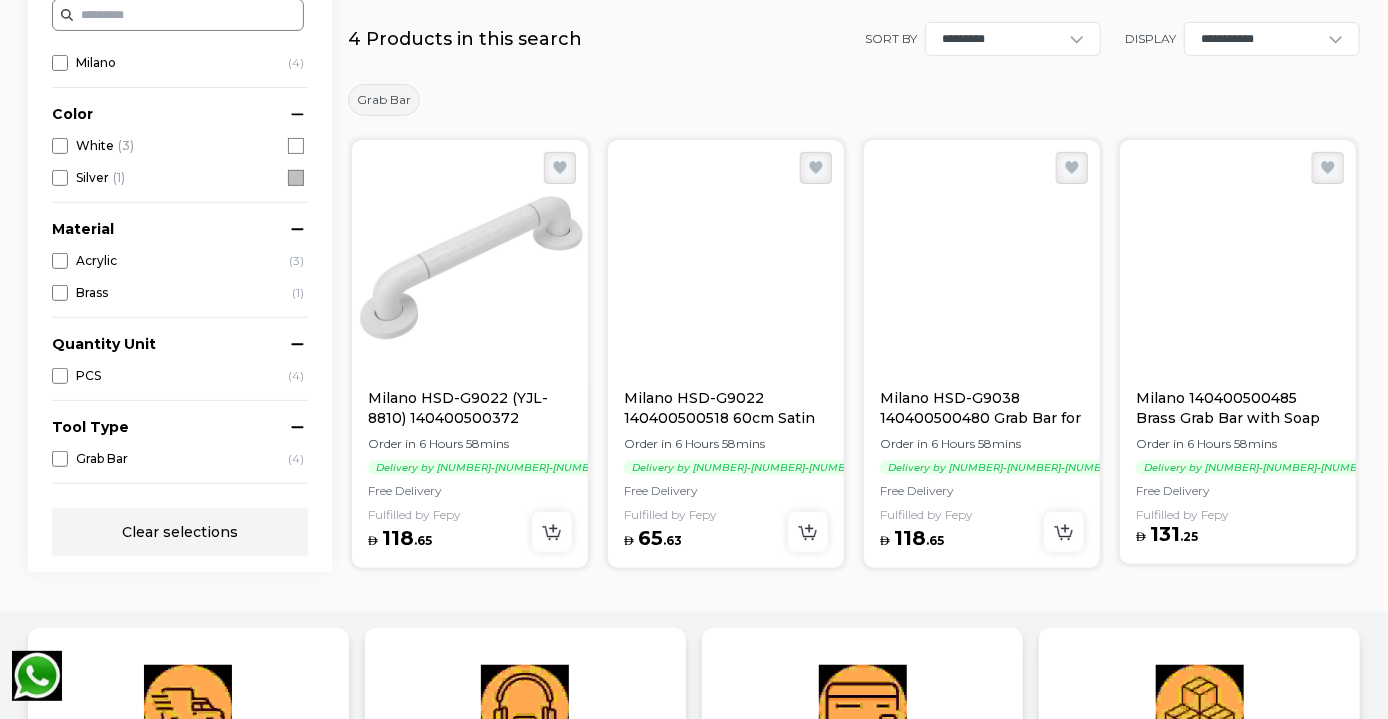 scroll, scrollTop: 306, scrollLeft: 0, axis: vertical 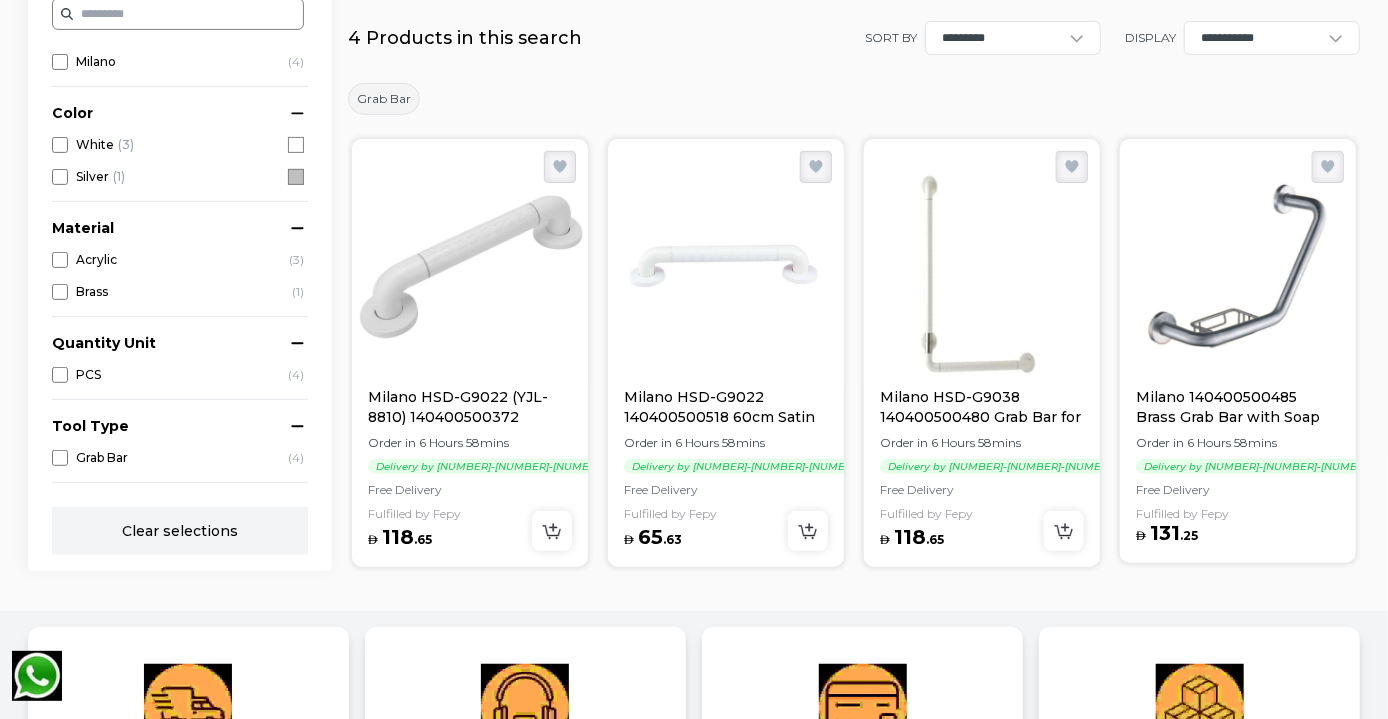 click on "Milano HSD-G9038 140400500480 Grab Bar for Wash Basin" at bounding box center [982, 407] 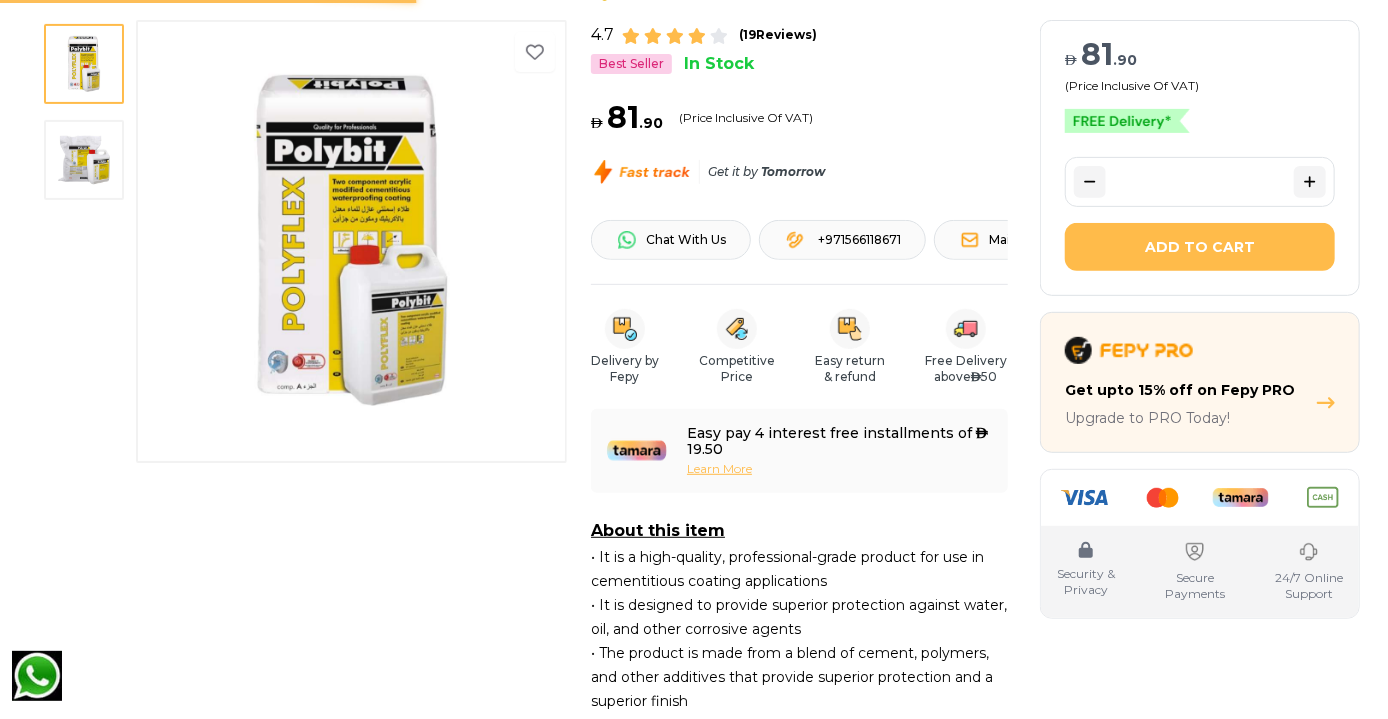 scroll, scrollTop: 0, scrollLeft: 0, axis: both 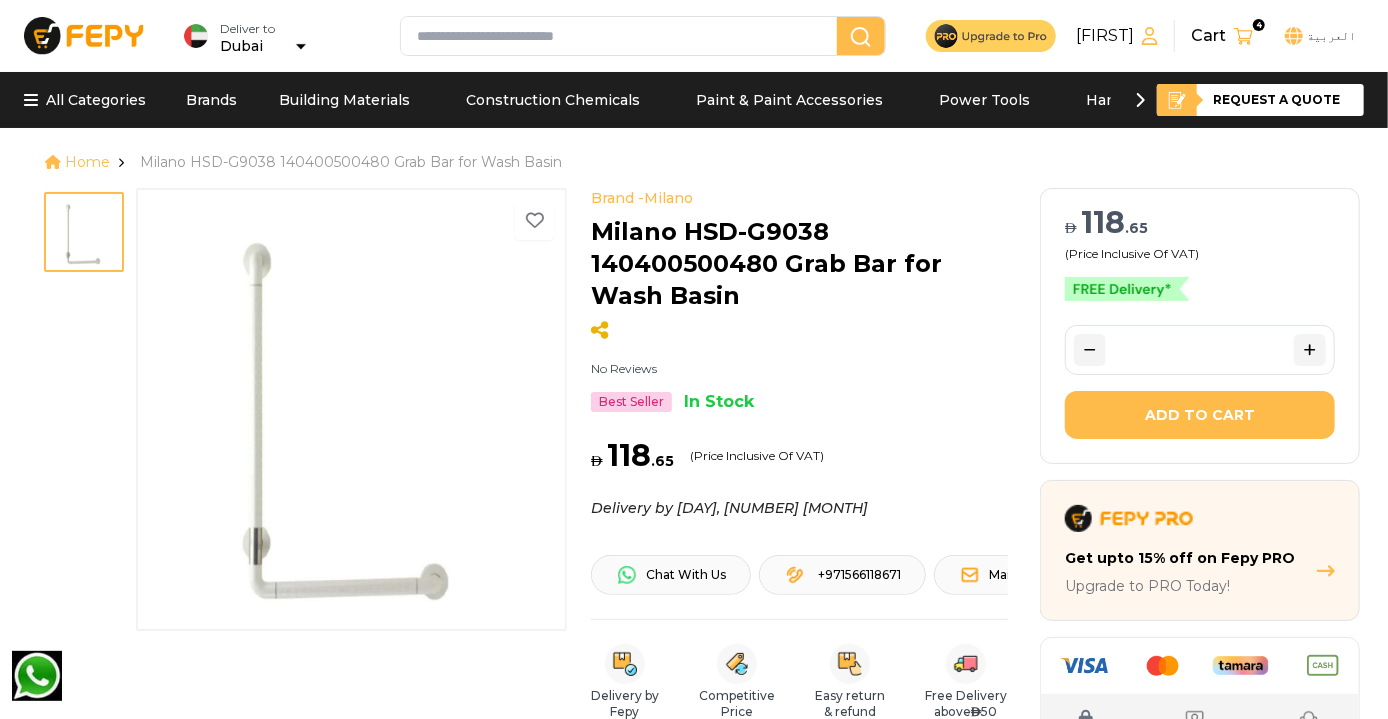 click on "Milano HSD-G9038 140400500480 Grab Bar for Wash Basin" at bounding box center [799, 264] 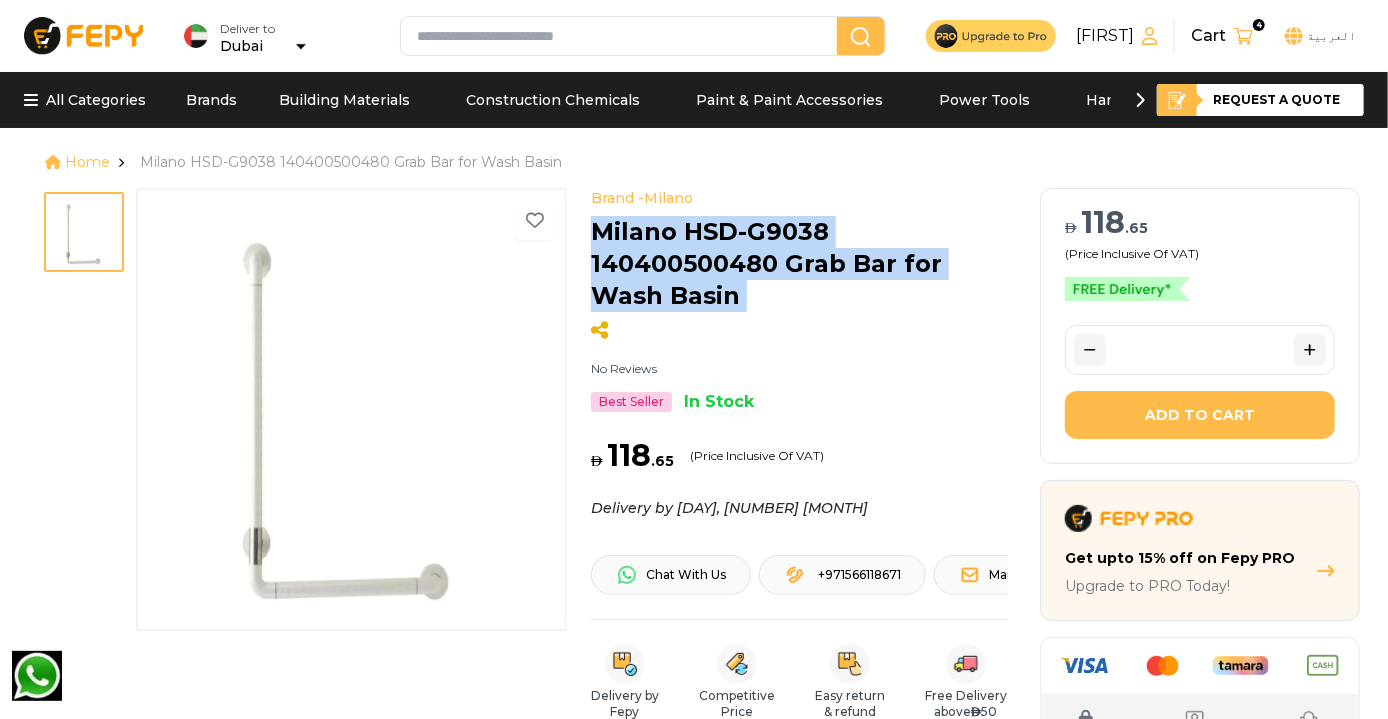 click on "Milano HSD-G9038 140400500480 Grab Bar for Wash Basin" at bounding box center [799, 264] 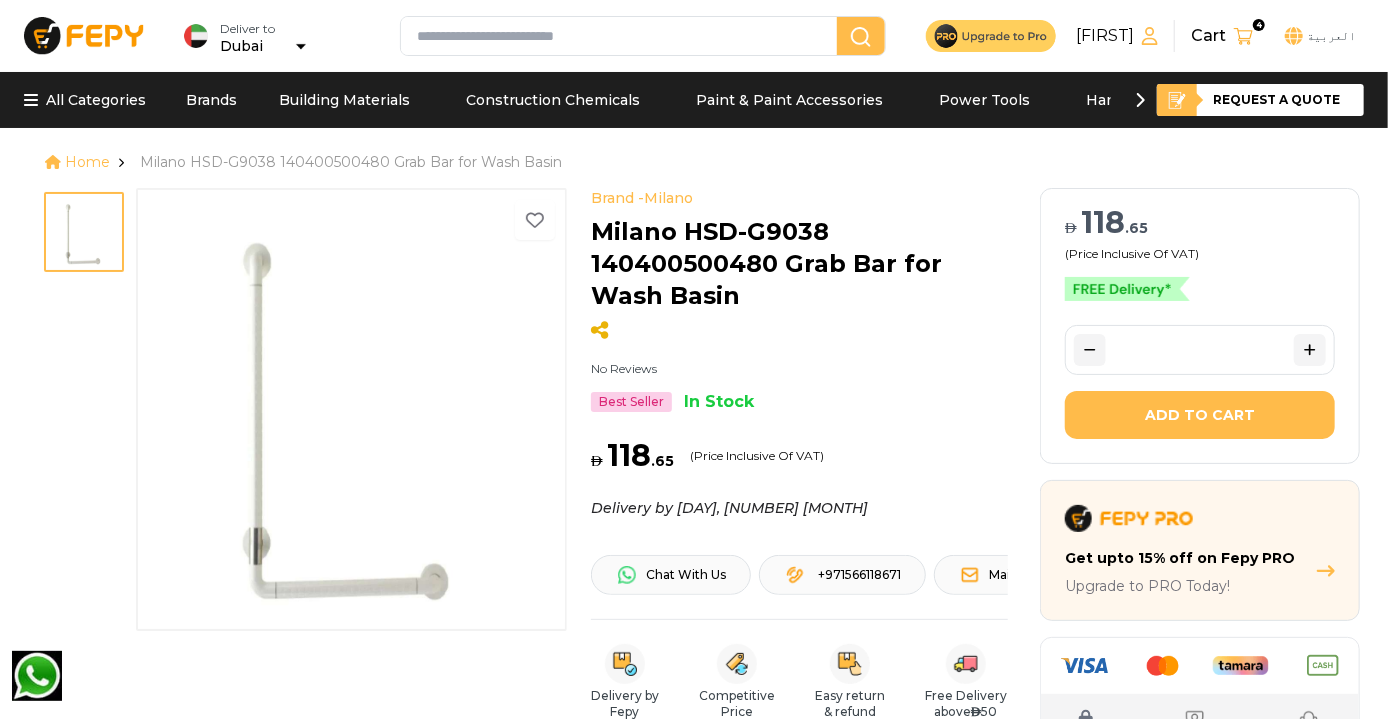 click at bounding box center [84, 35] 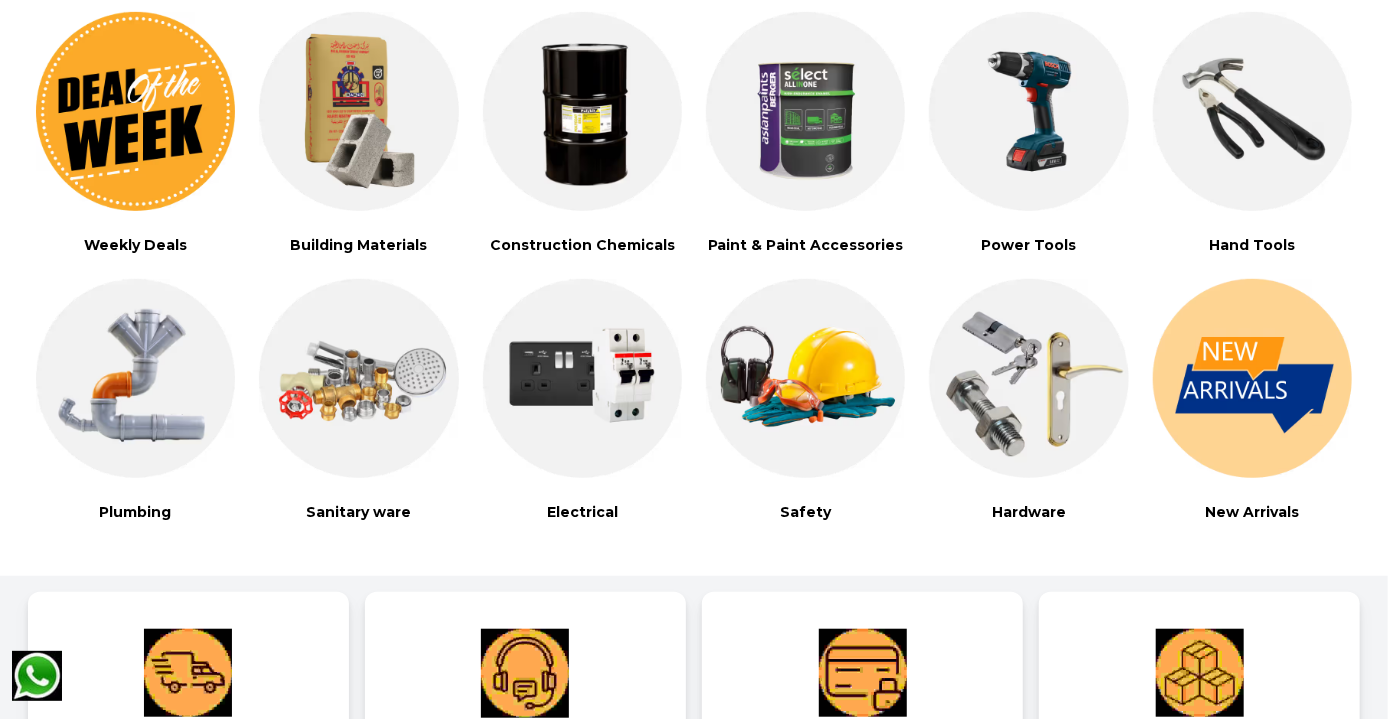 scroll, scrollTop: 472, scrollLeft: 0, axis: vertical 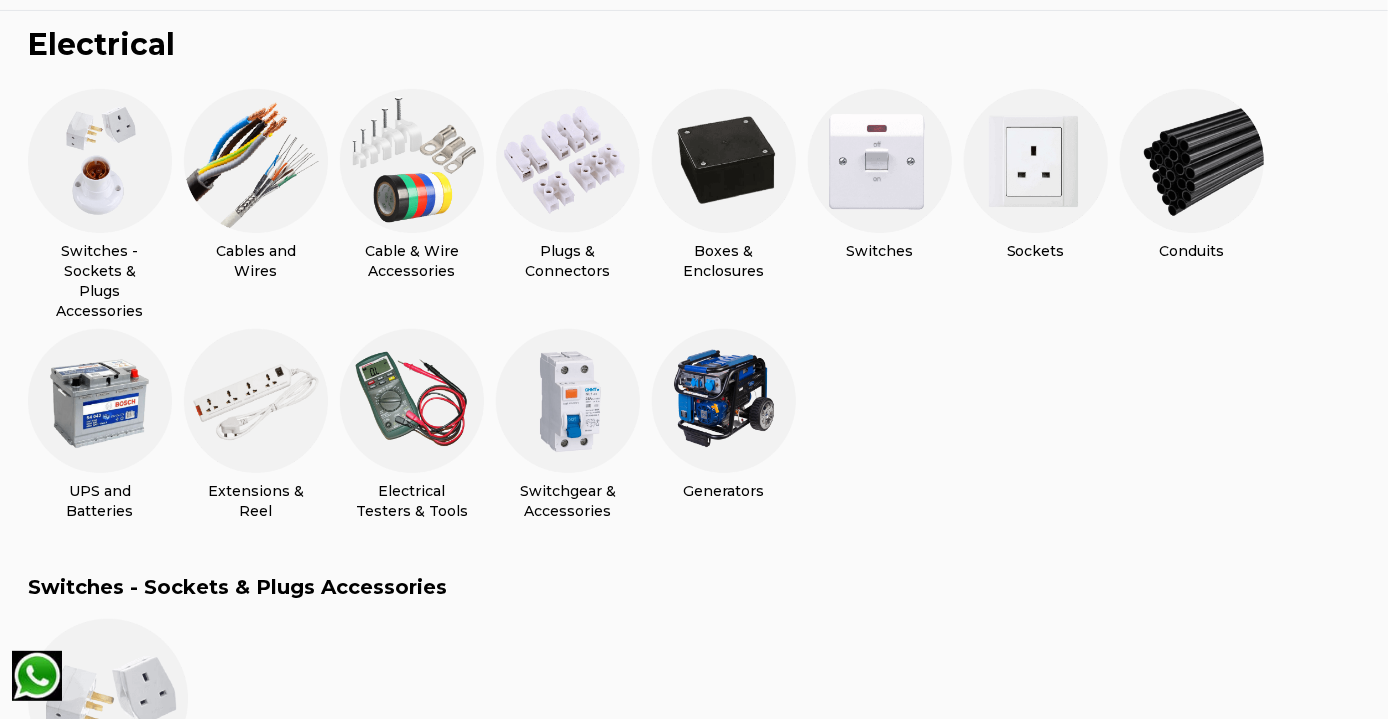 click at bounding box center [568, 401] 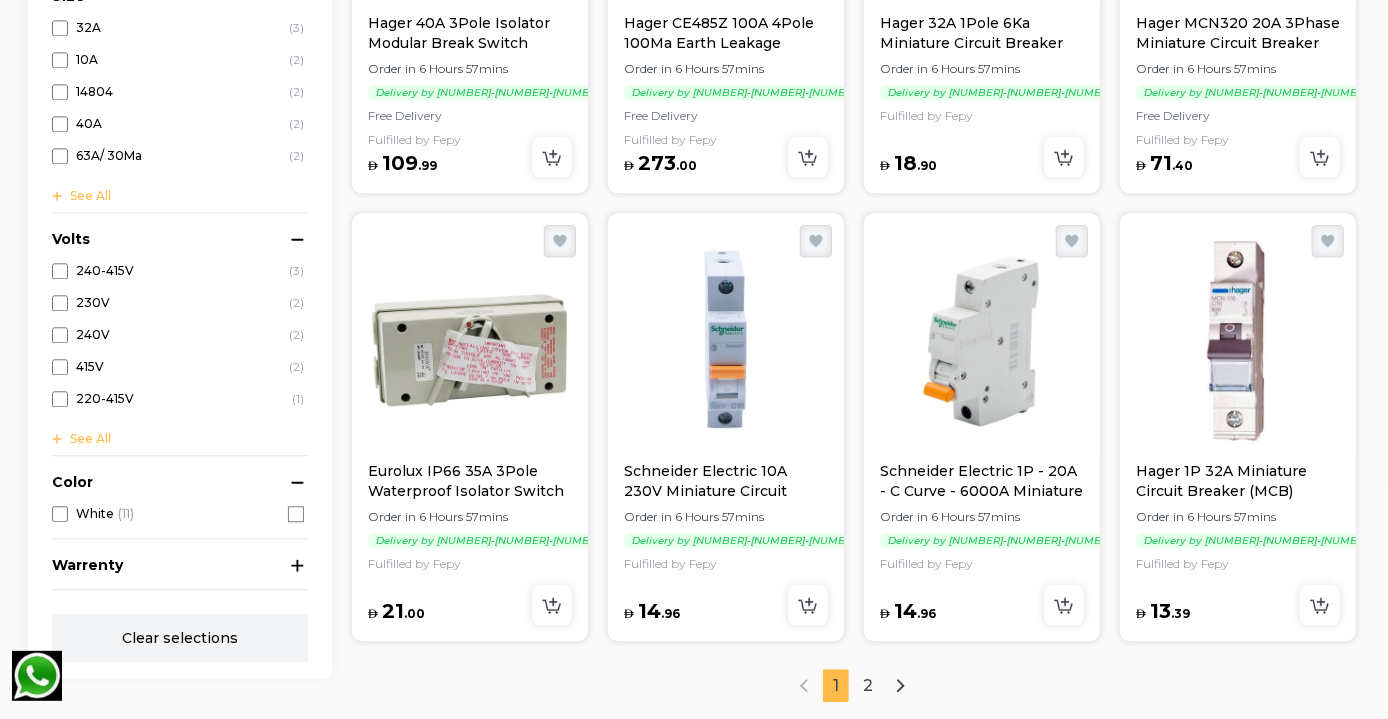 scroll, scrollTop: 2324, scrollLeft: 0, axis: vertical 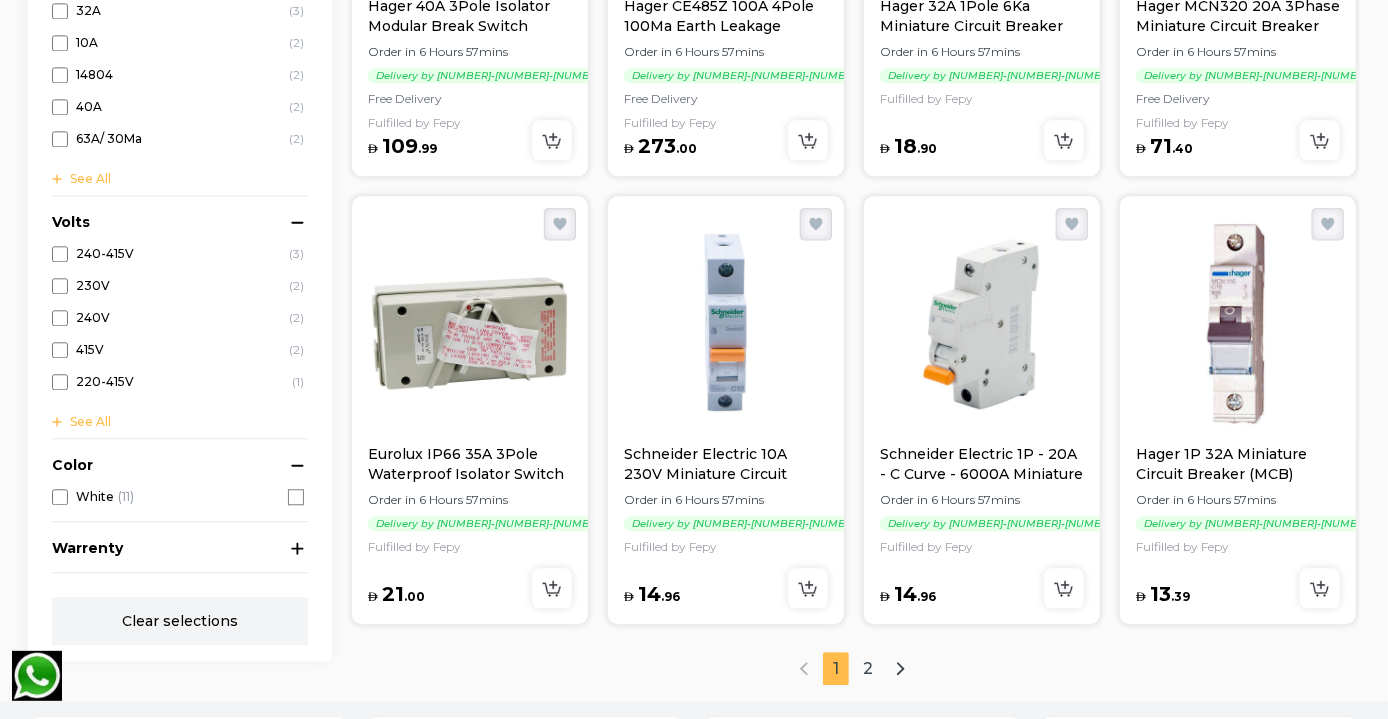 click on "Eurolux IP66 35A 3Pole Waterproof Isolator Switch" at bounding box center [470, 464] 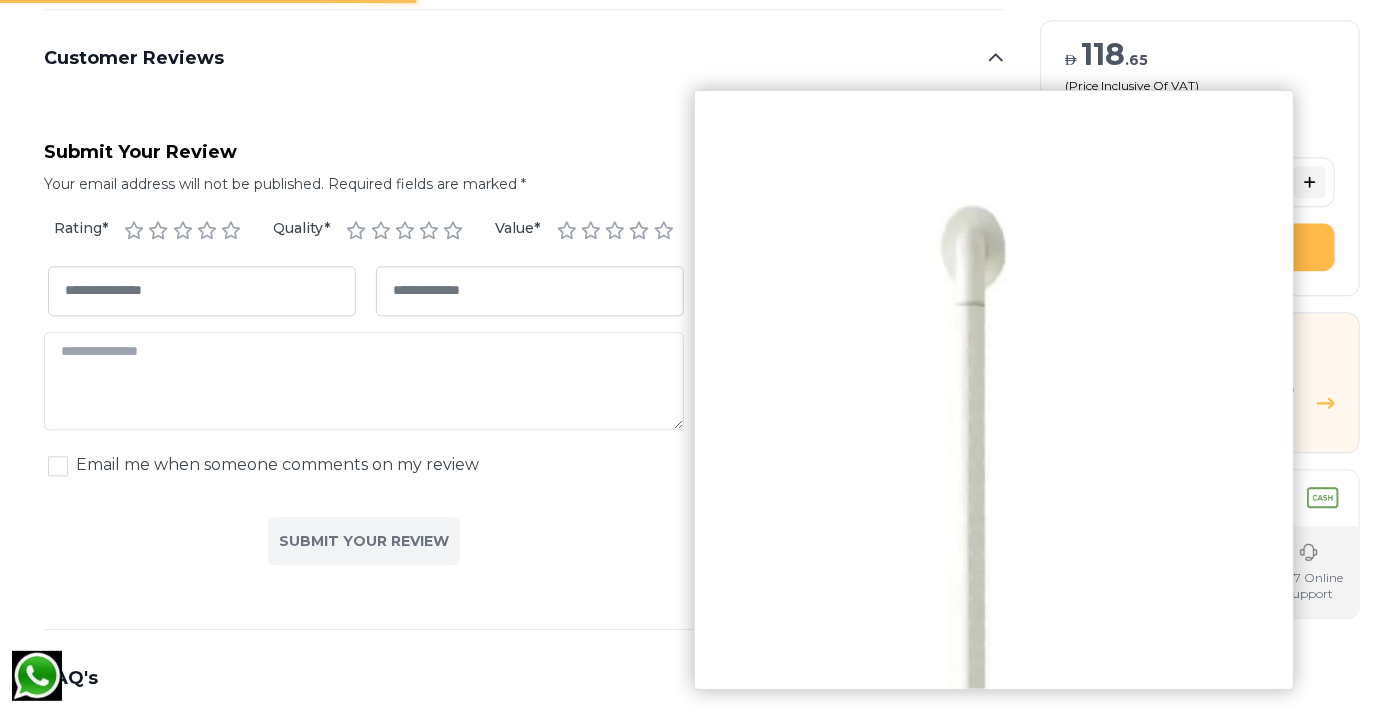 scroll, scrollTop: 0, scrollLeft: 0, axis: both 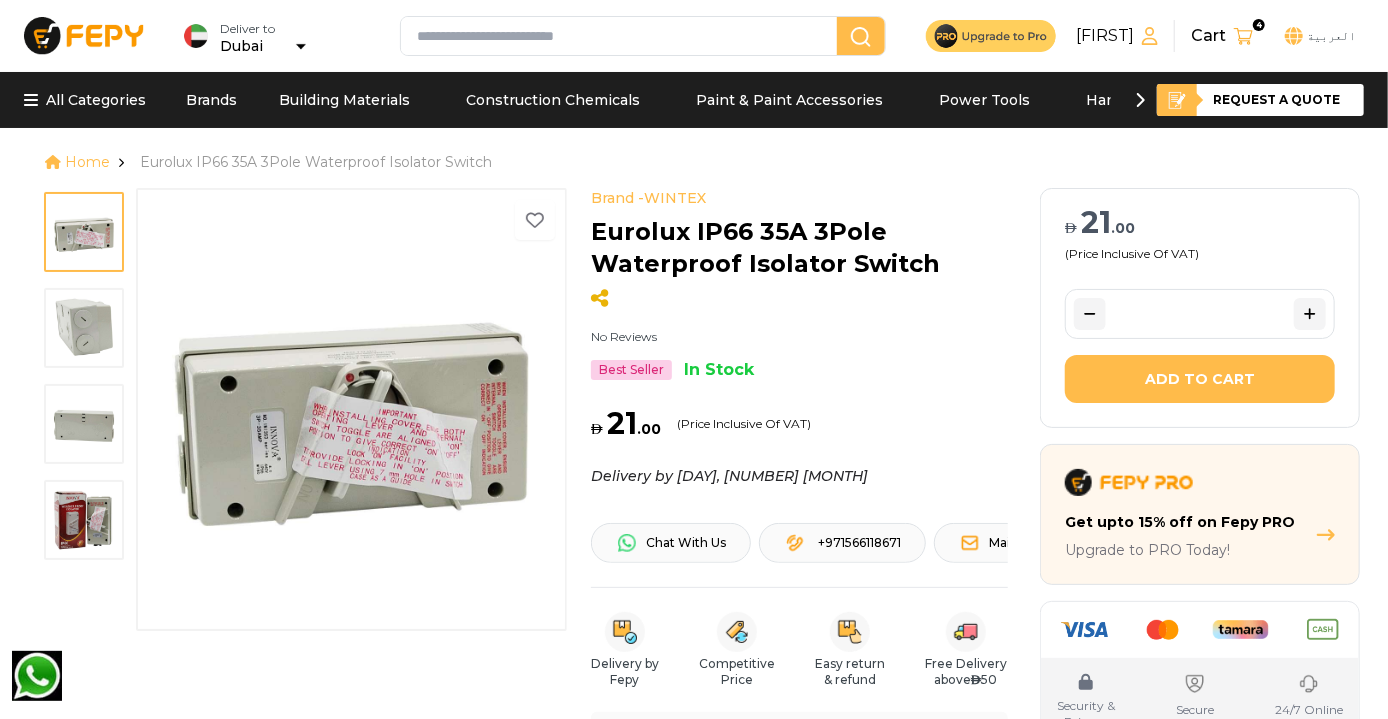 click at bounding box center (84, 328) 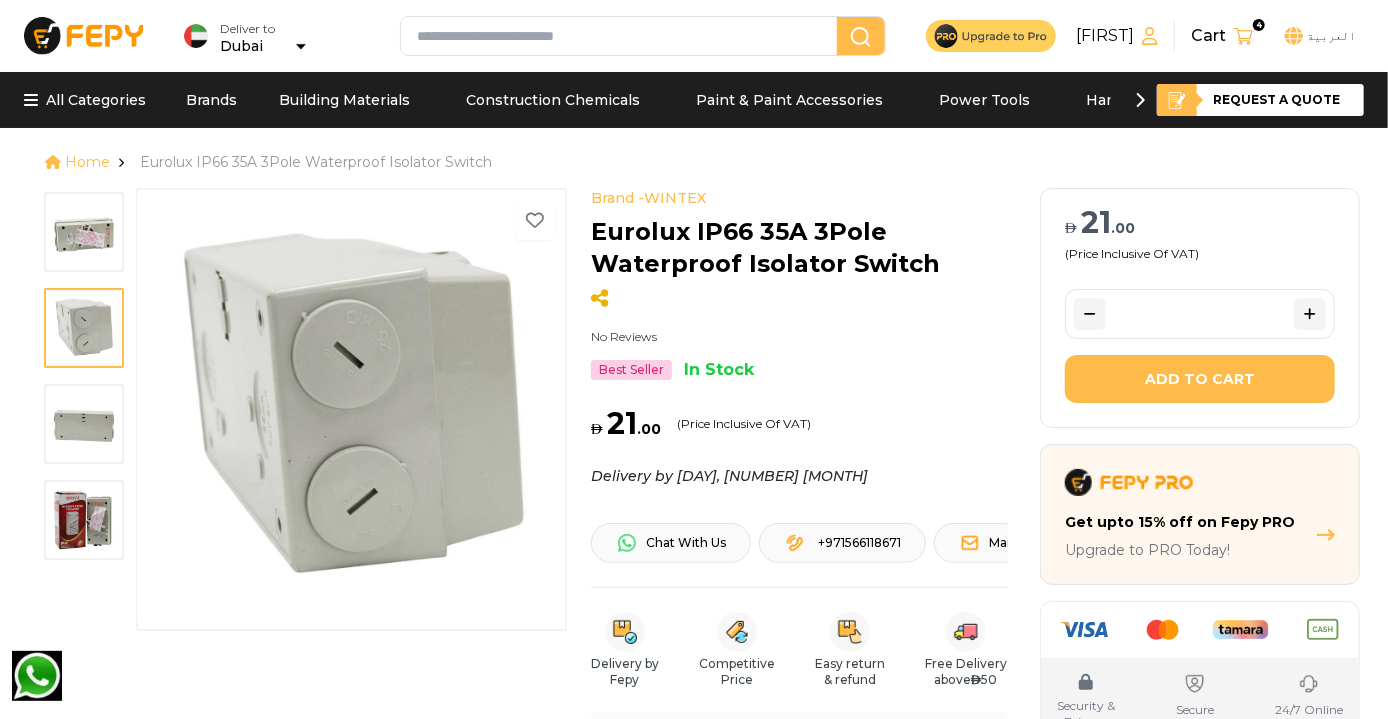 click at bounding box center (84, 520) 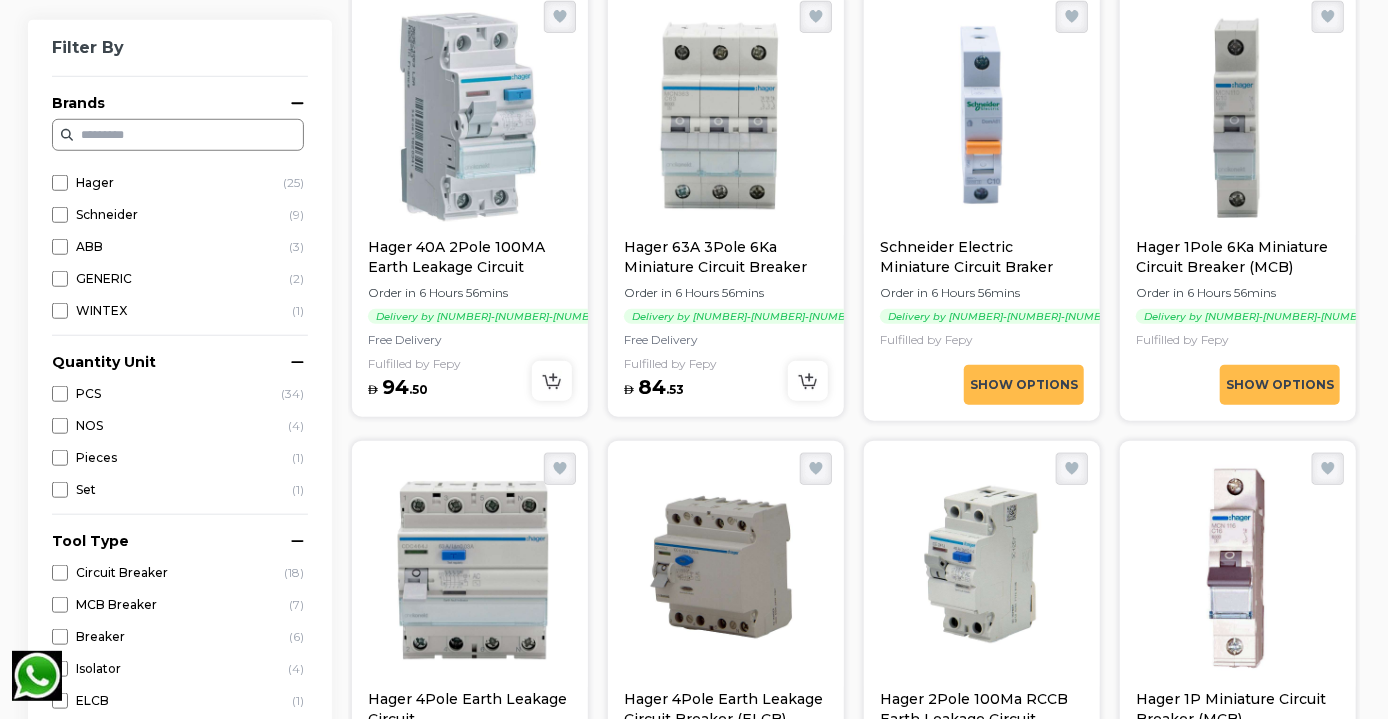 scroll, scrollTop: 728, scrollLeft: 0, axis: vertical 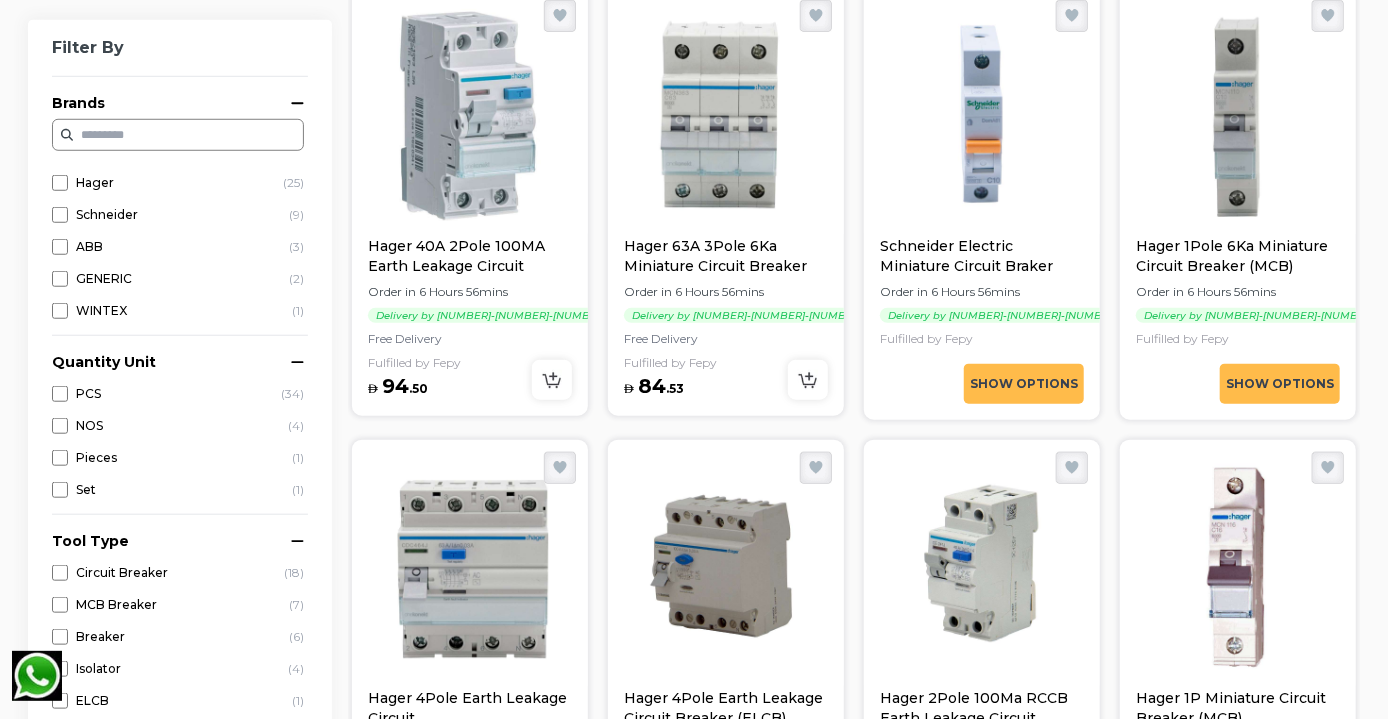 click at bounding box center (982, 116) 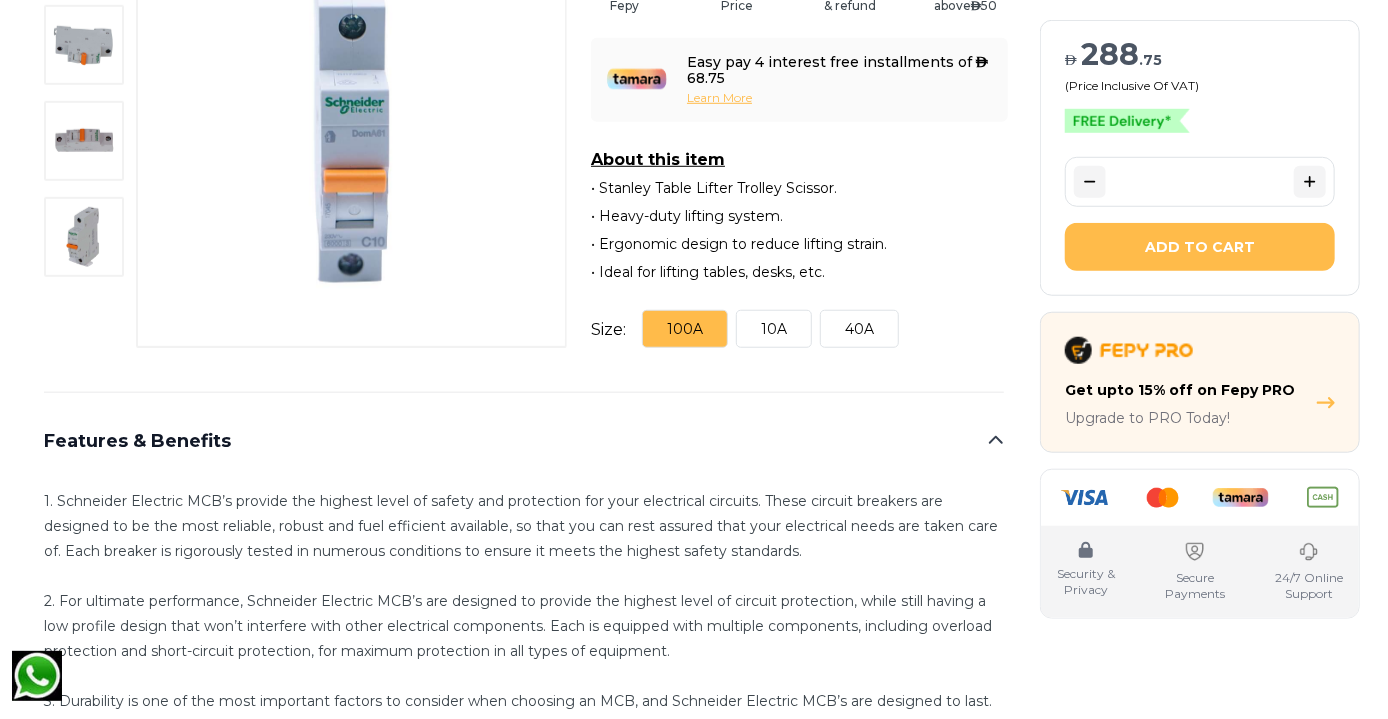 scroll, scrollTop: 675, scrollLeft: 0, axis: vertical 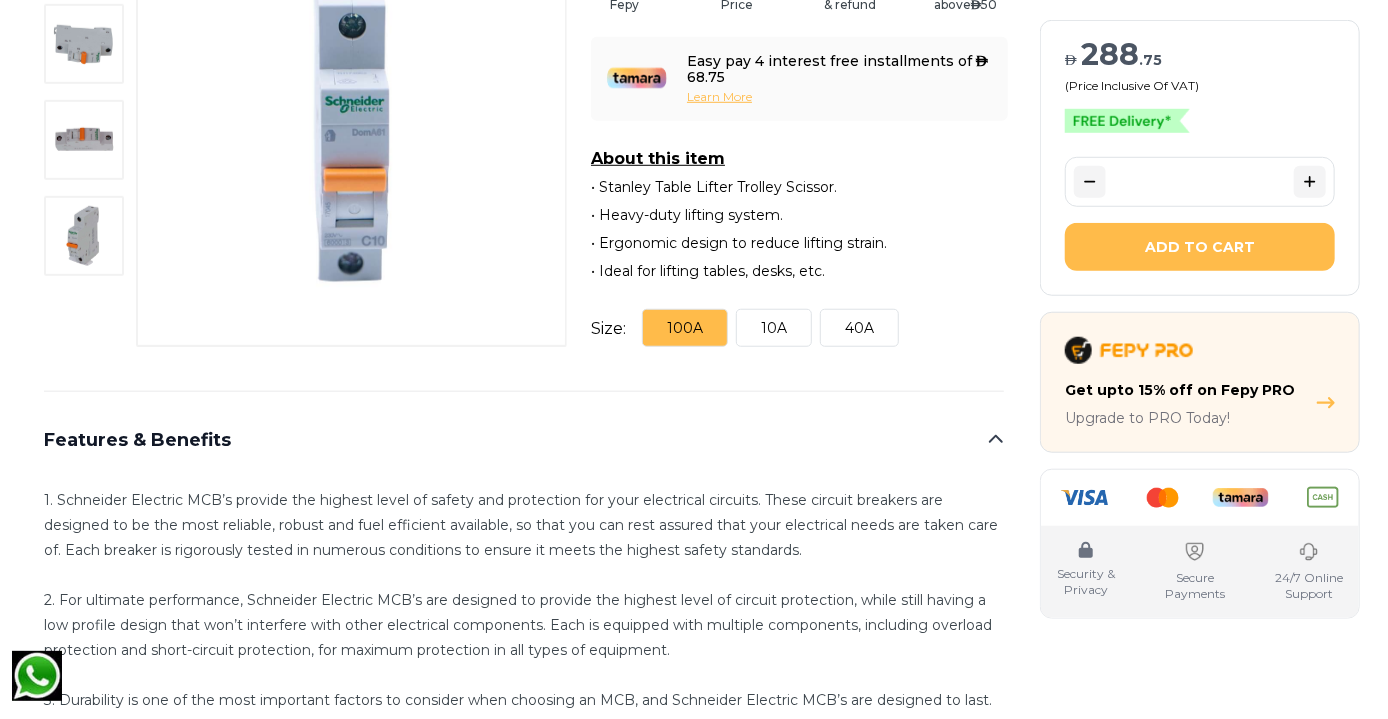 click on "10A" at bounding box center (774, 328) 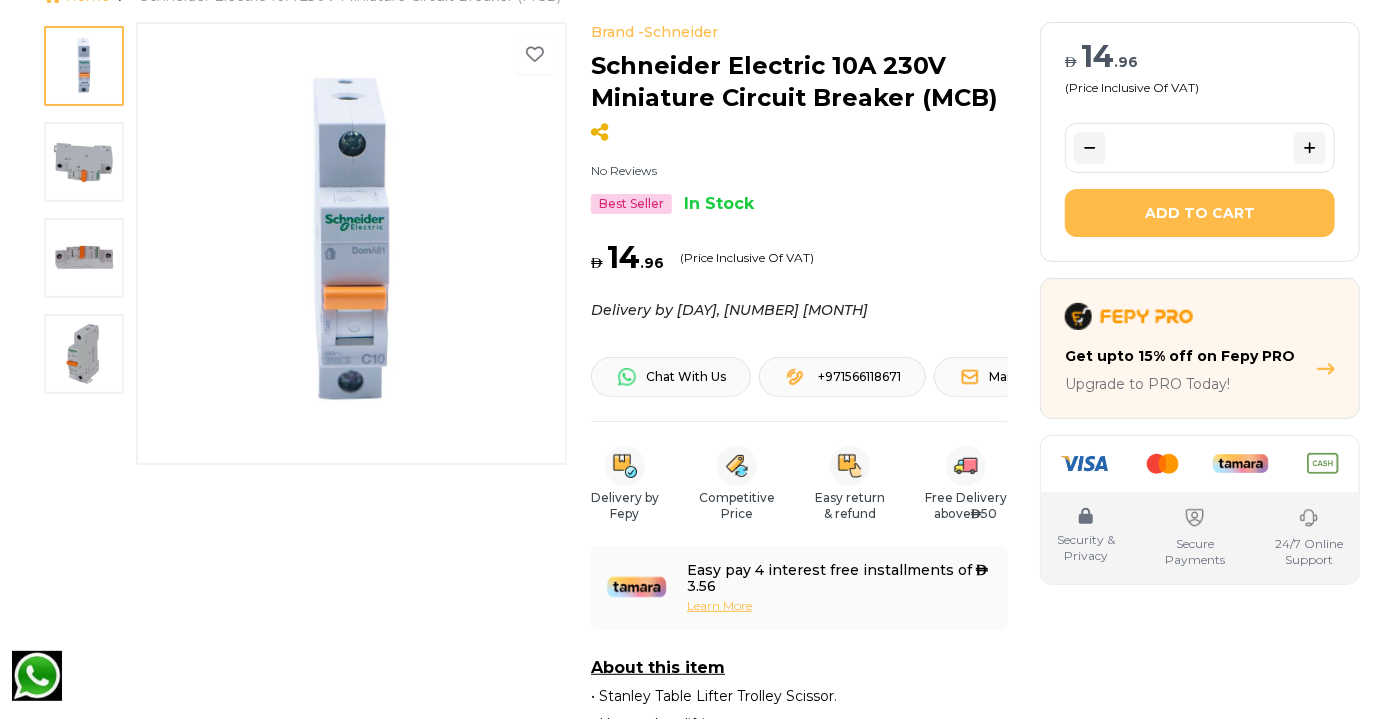 scroll, scrollTop: 162, scrollLeft: 0, axis: vertical 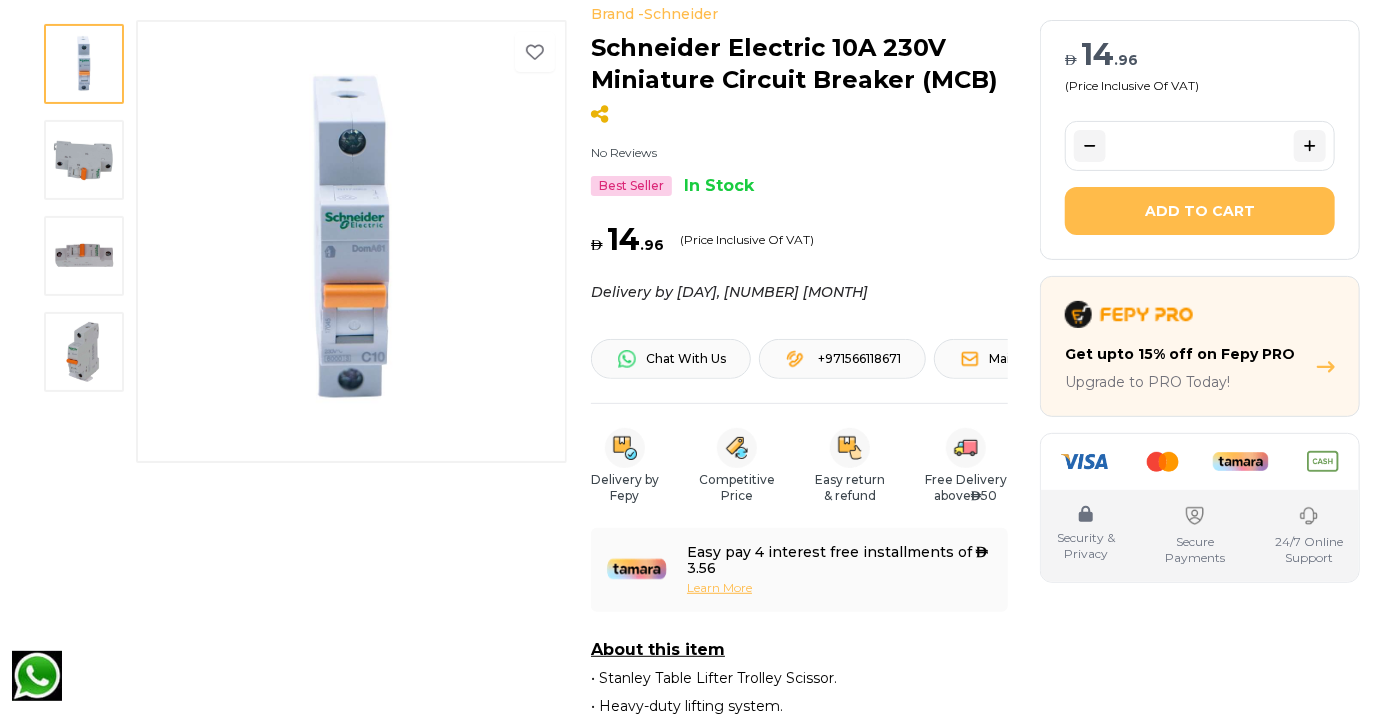 click at bounding box center [84, 160] 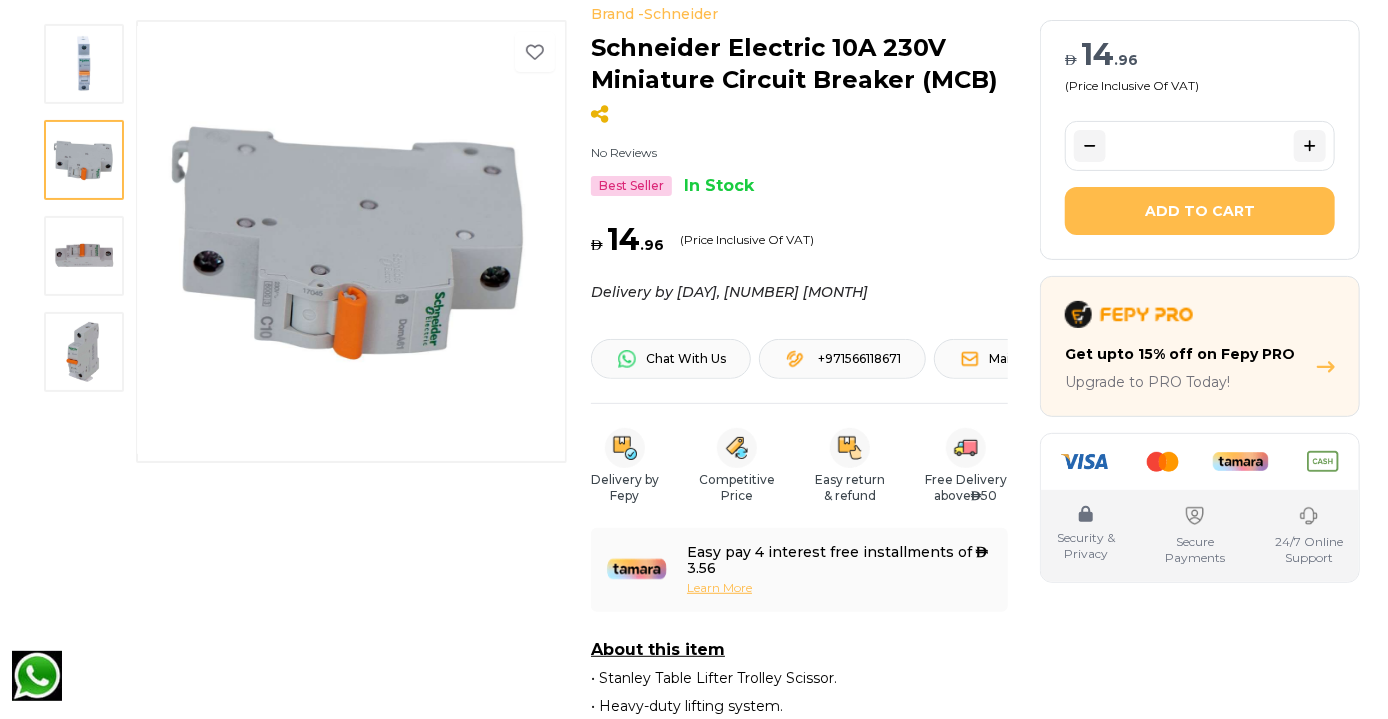 click at bounding box center (84, 256) 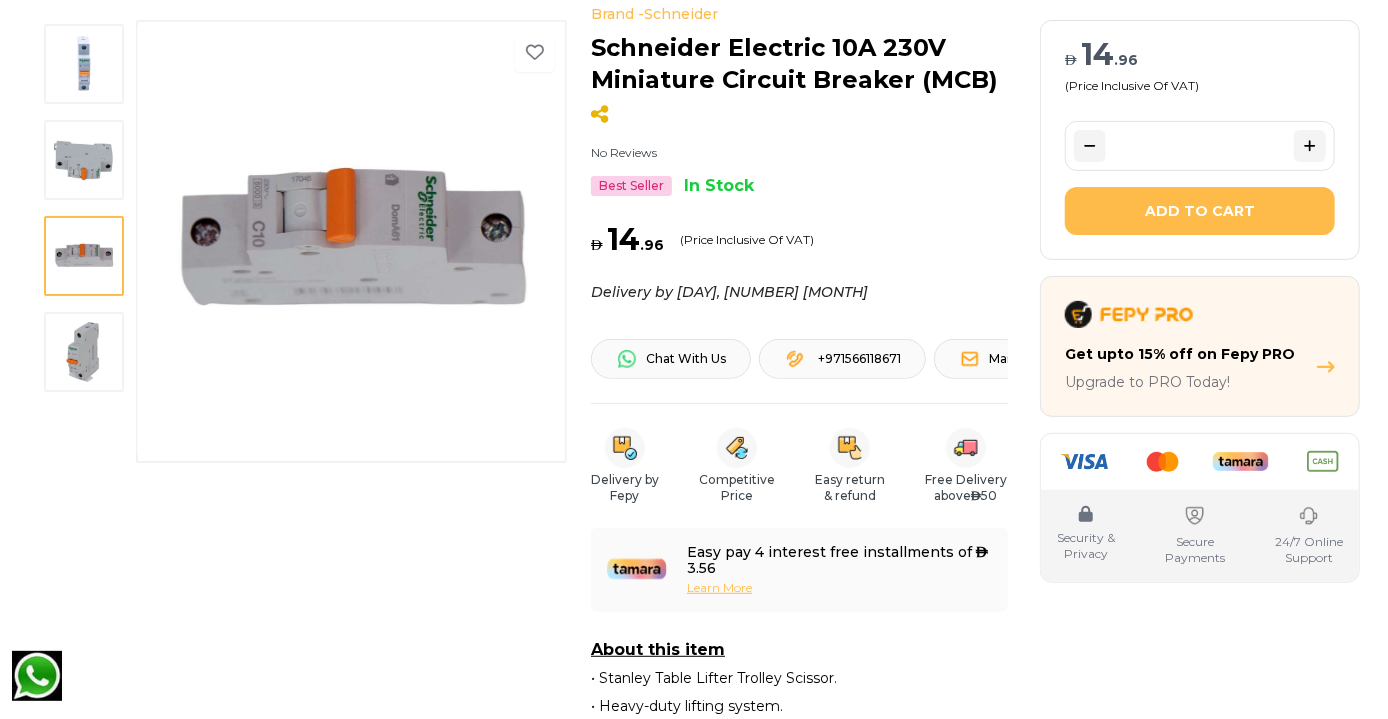 click at bounding box center [84, 352] 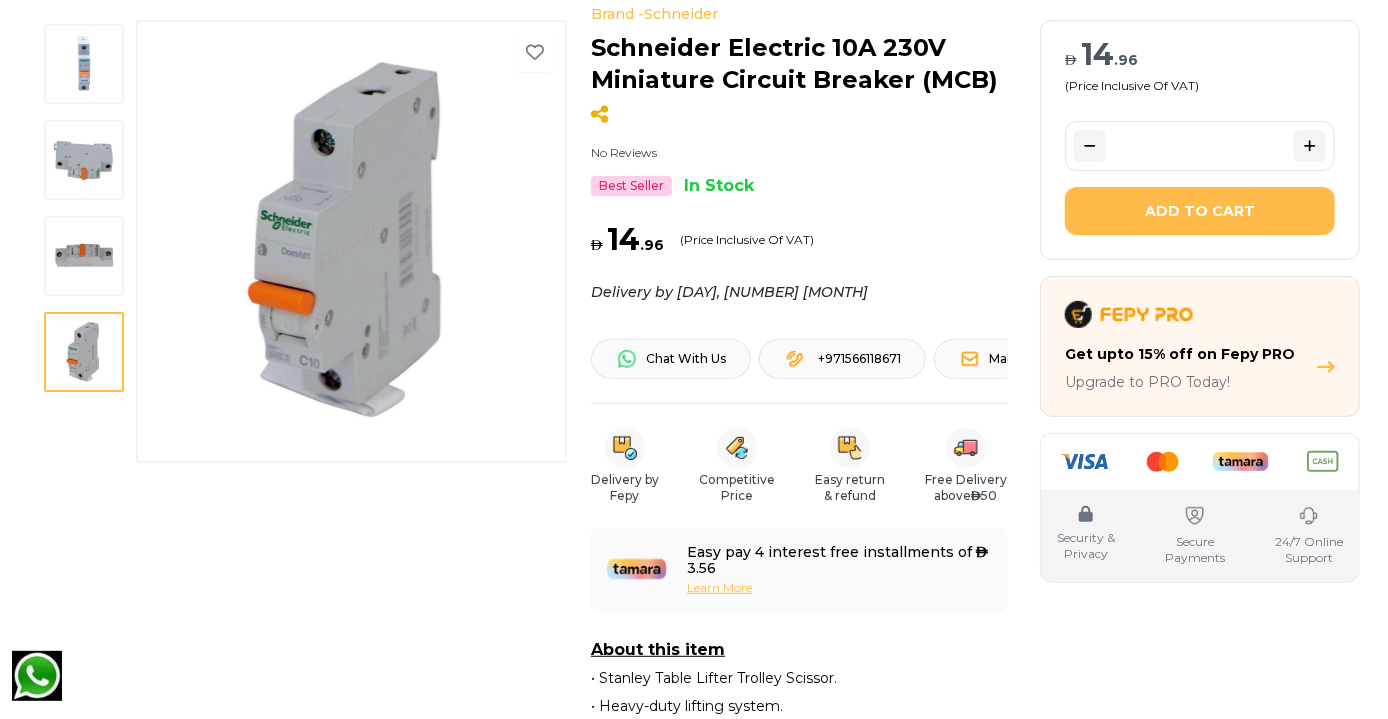 click at bounding box center (84, 256) 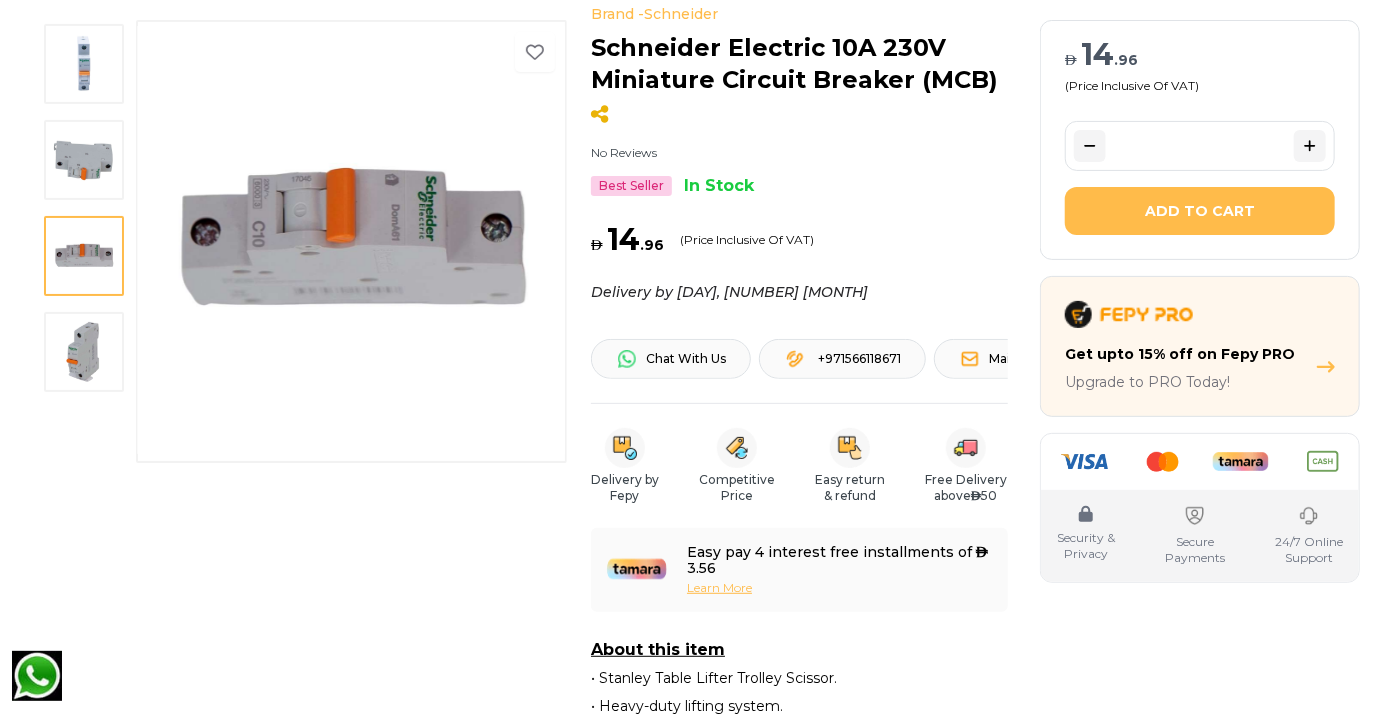 click at bounding box center [84, 160] 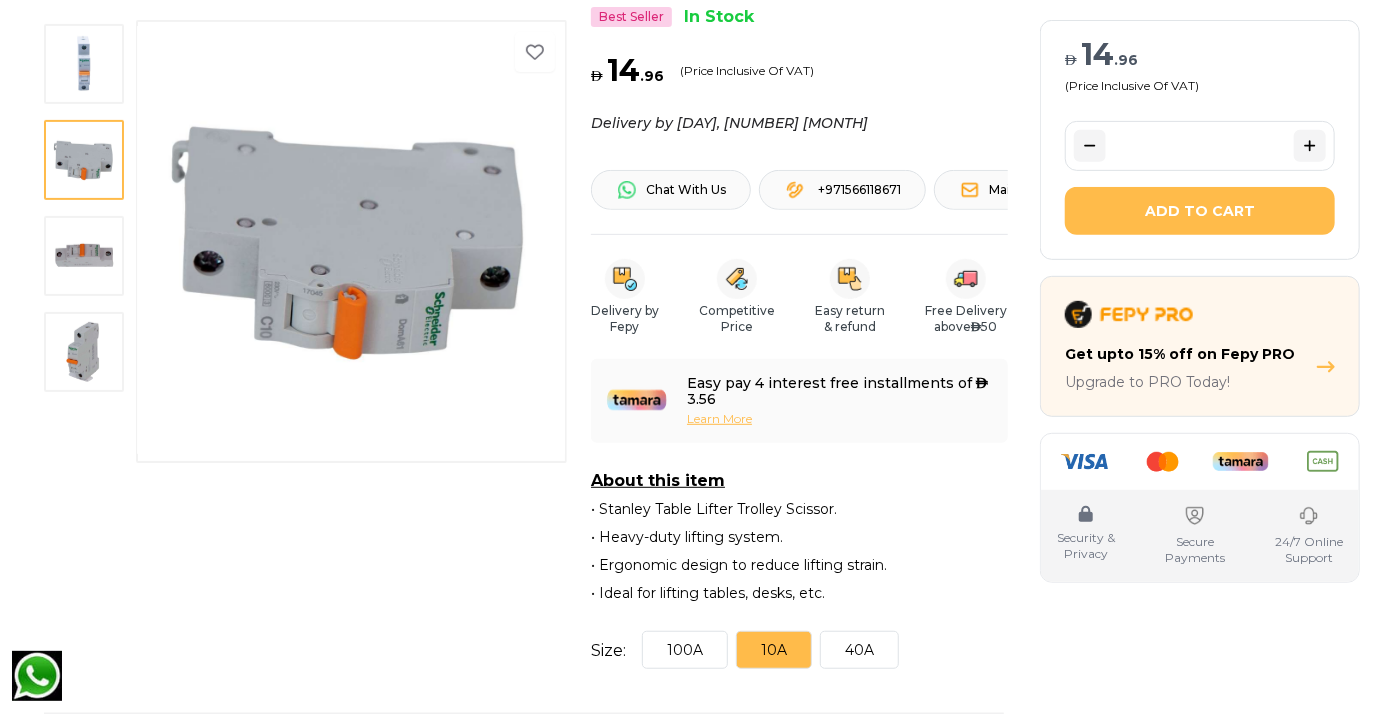 scroll, scrollTop: 0, scrollLeft: 0, axis: both 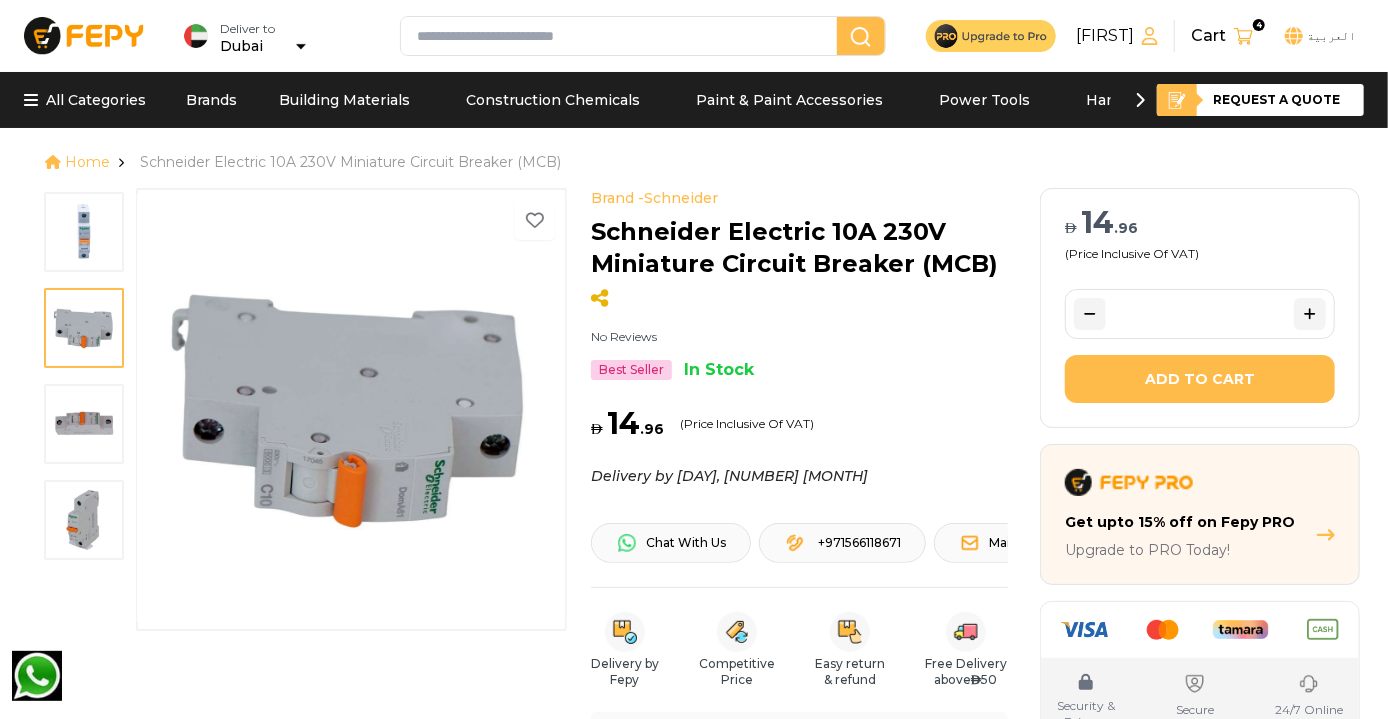 click at bounding box center [84, 35] 